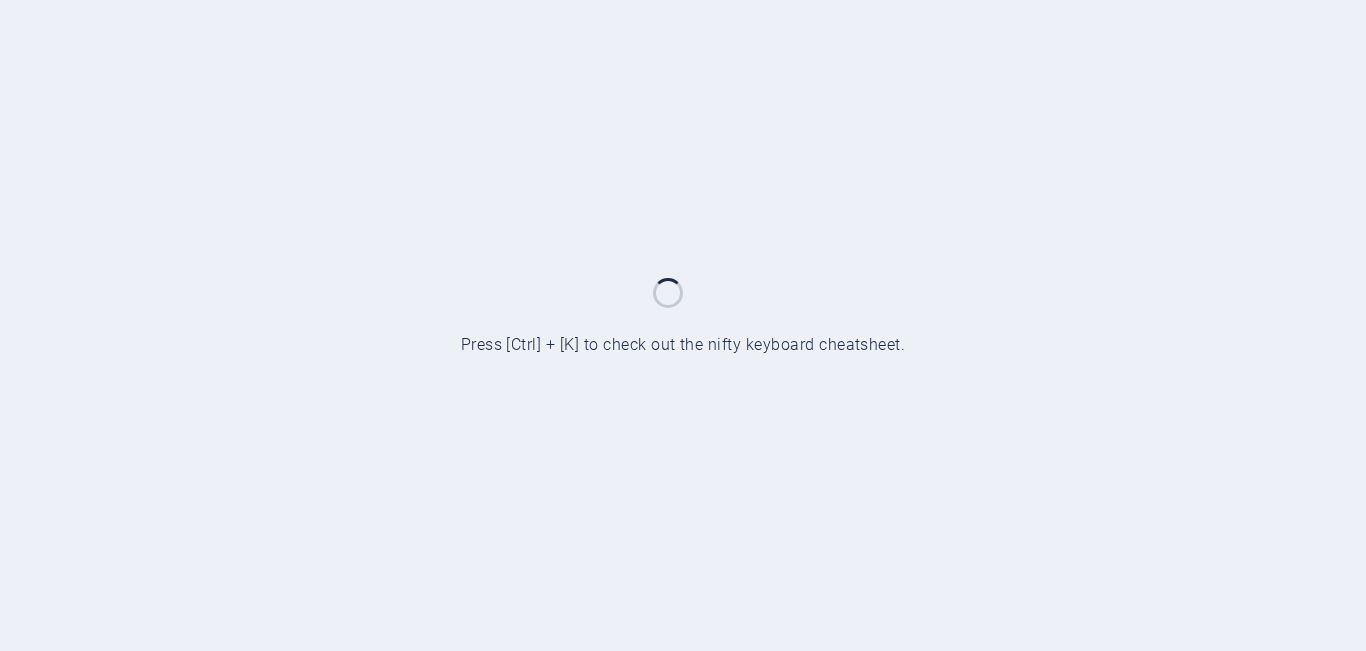 scroll, scrollTop: 0, scrollLeft: 0, axis: both 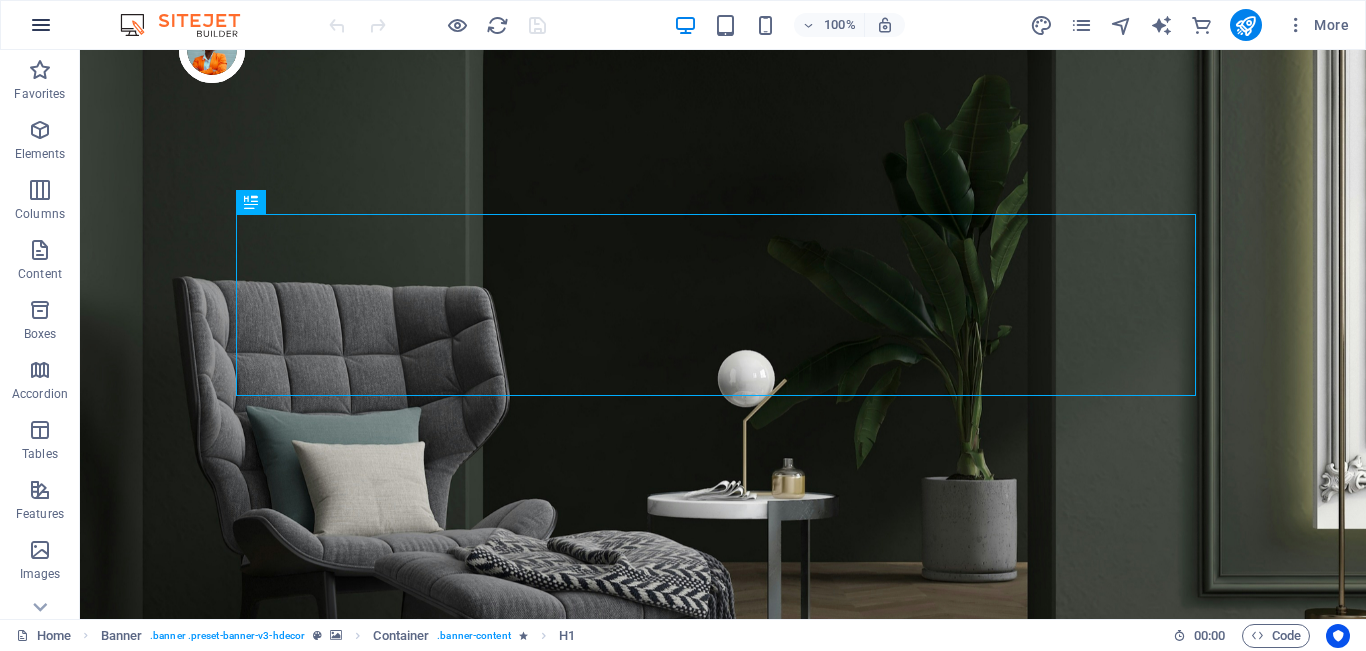 click at bounding box center (41, 25) 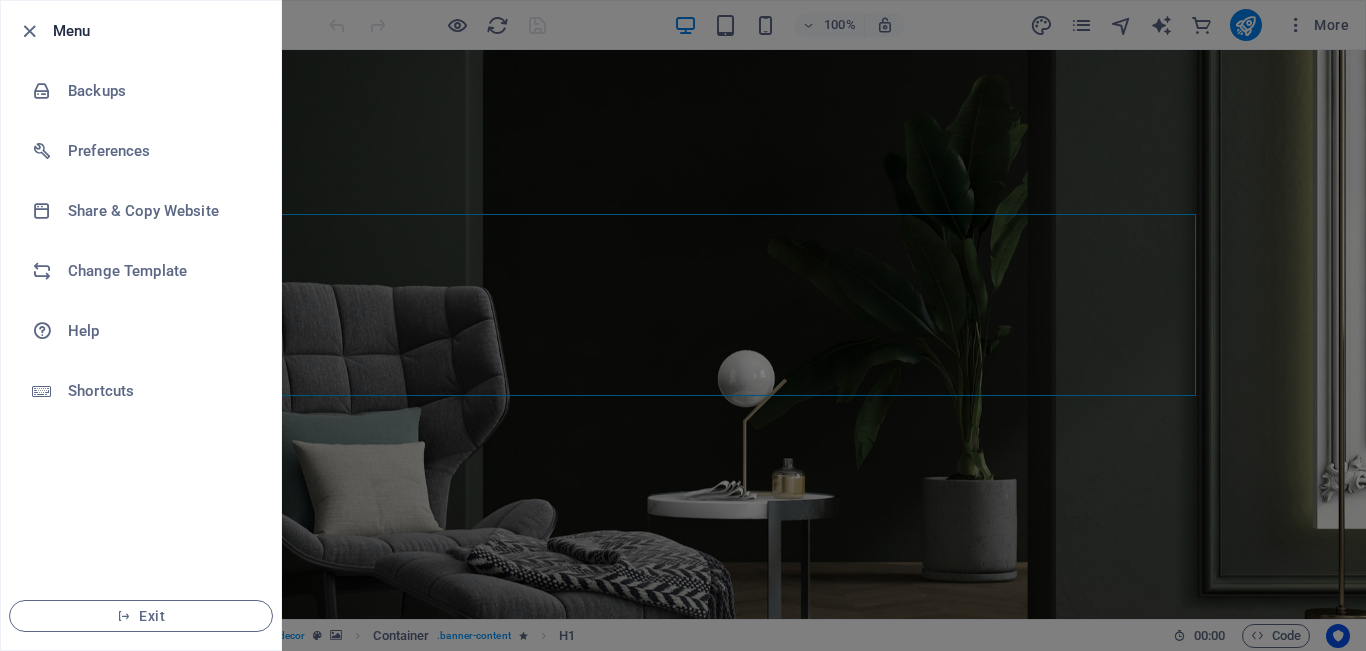 click at bounding box center [683, 325] 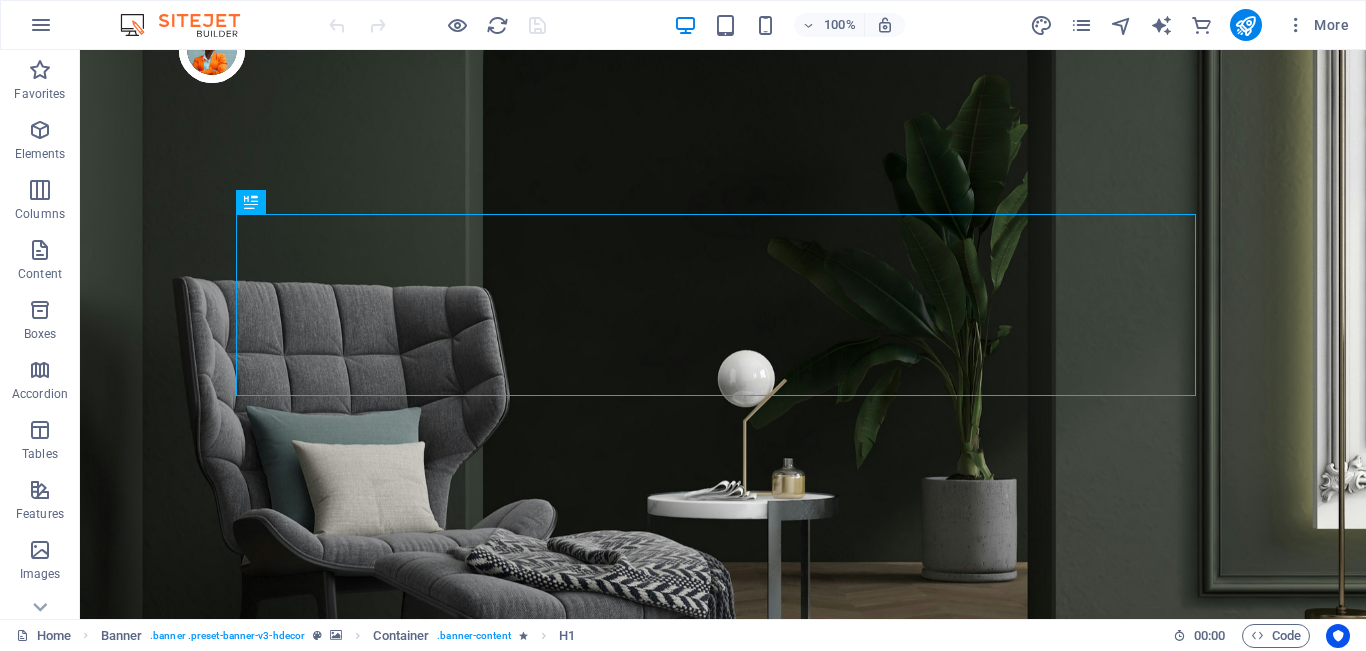 click at bounding box center [190, 25] 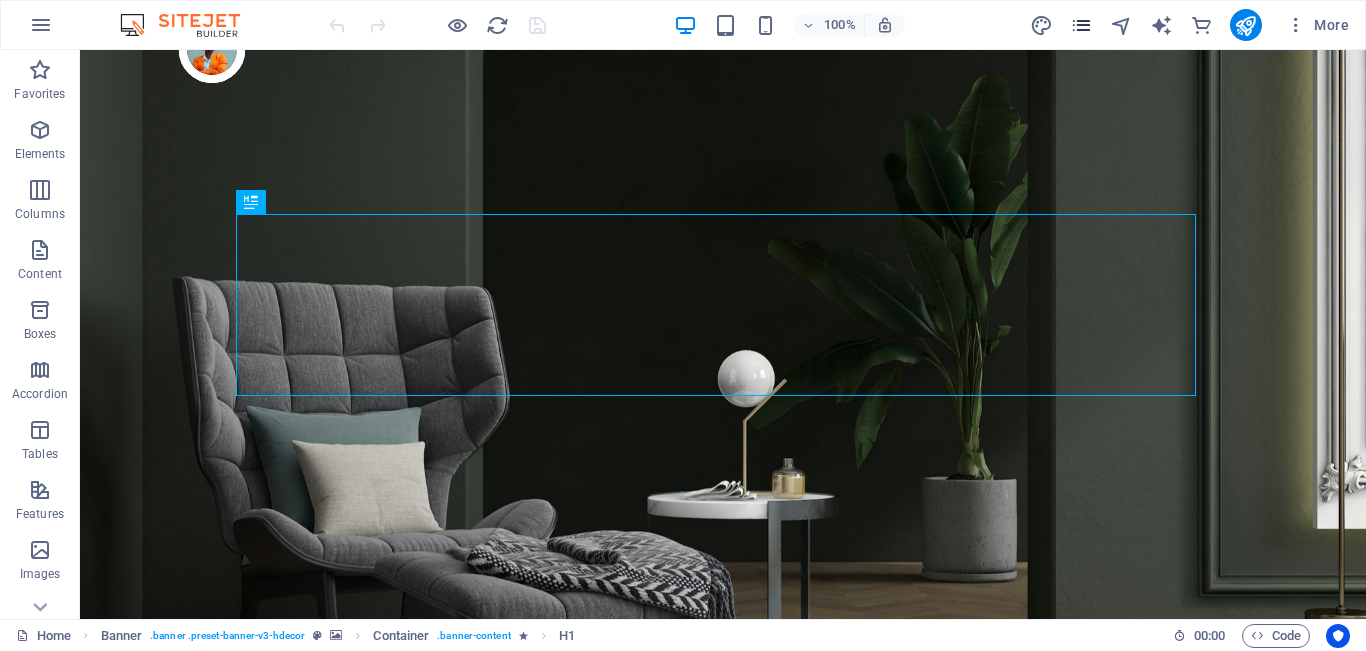 click at bounding box center [1082, 25] 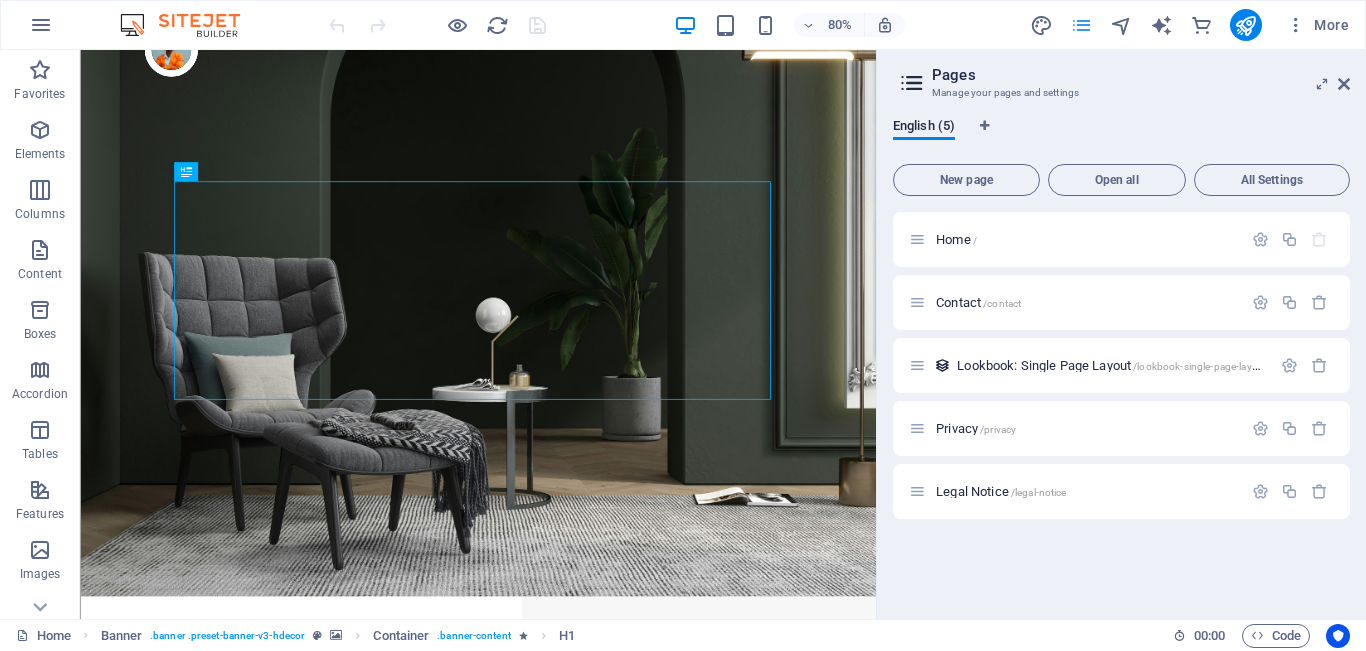 click at bounding box center [1082, 25] 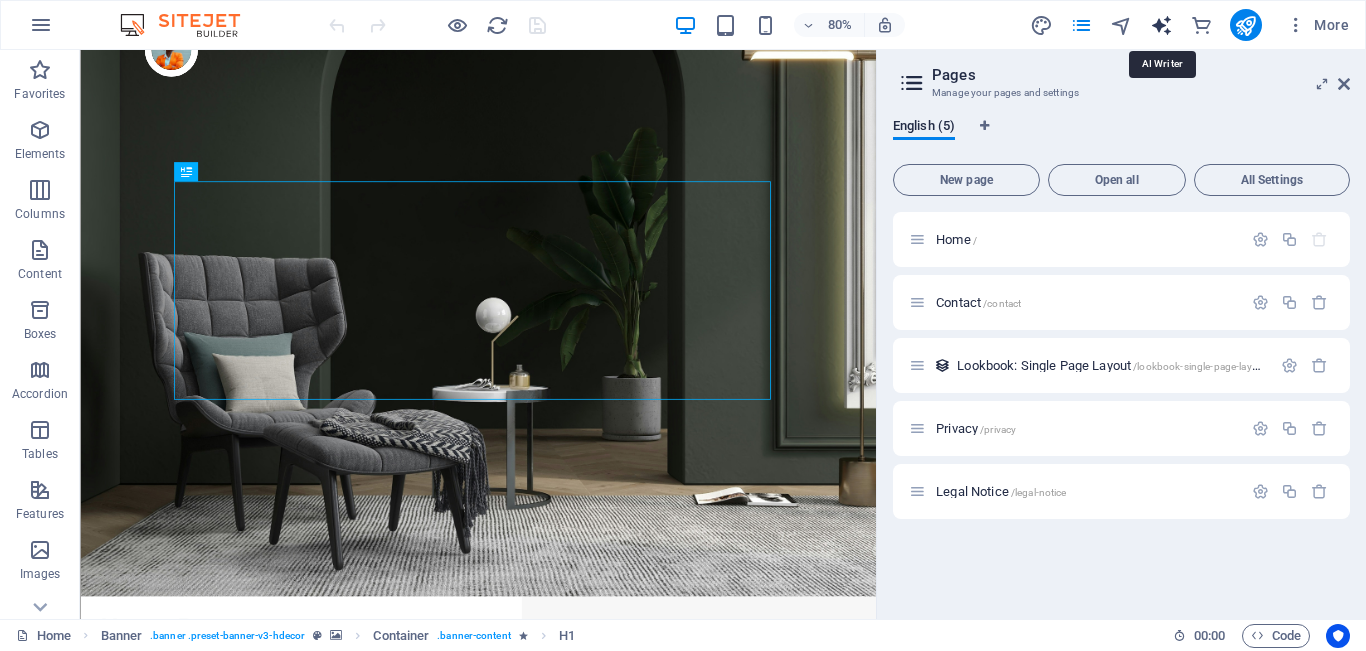 click at bounding box center (1161, 25) 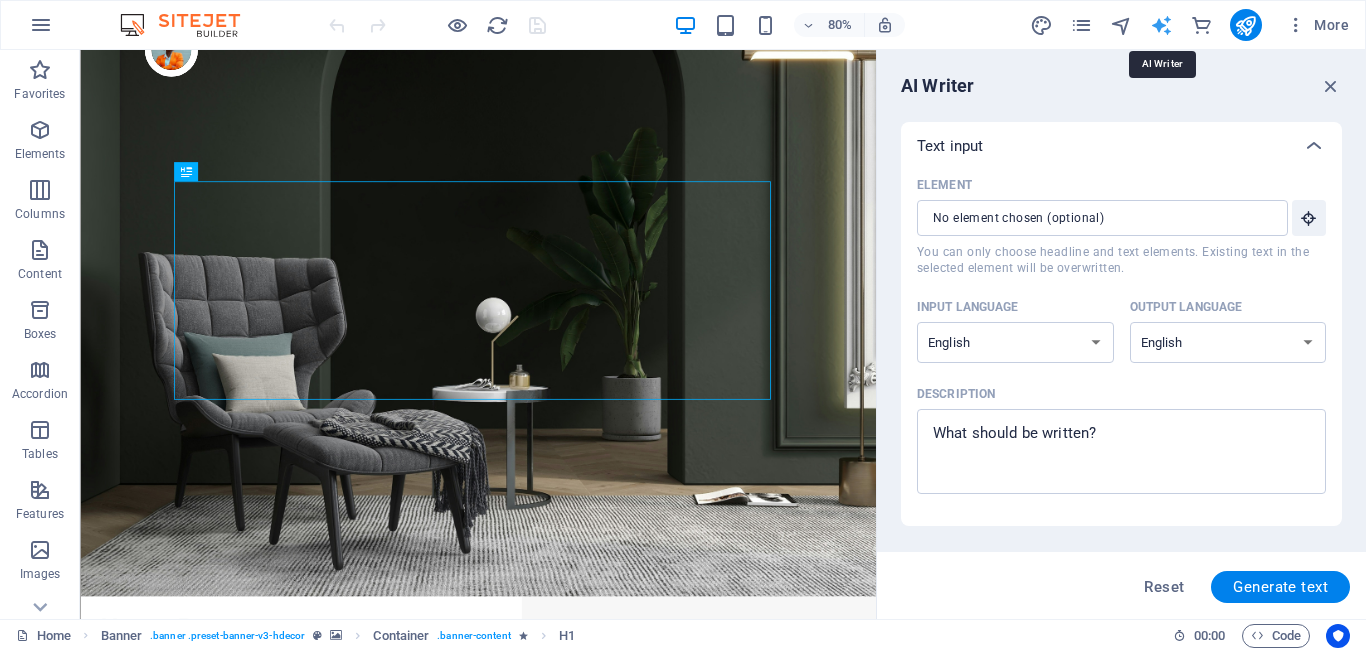 scroll, scrollTop: 0, scrollLeft: 0, axis: both 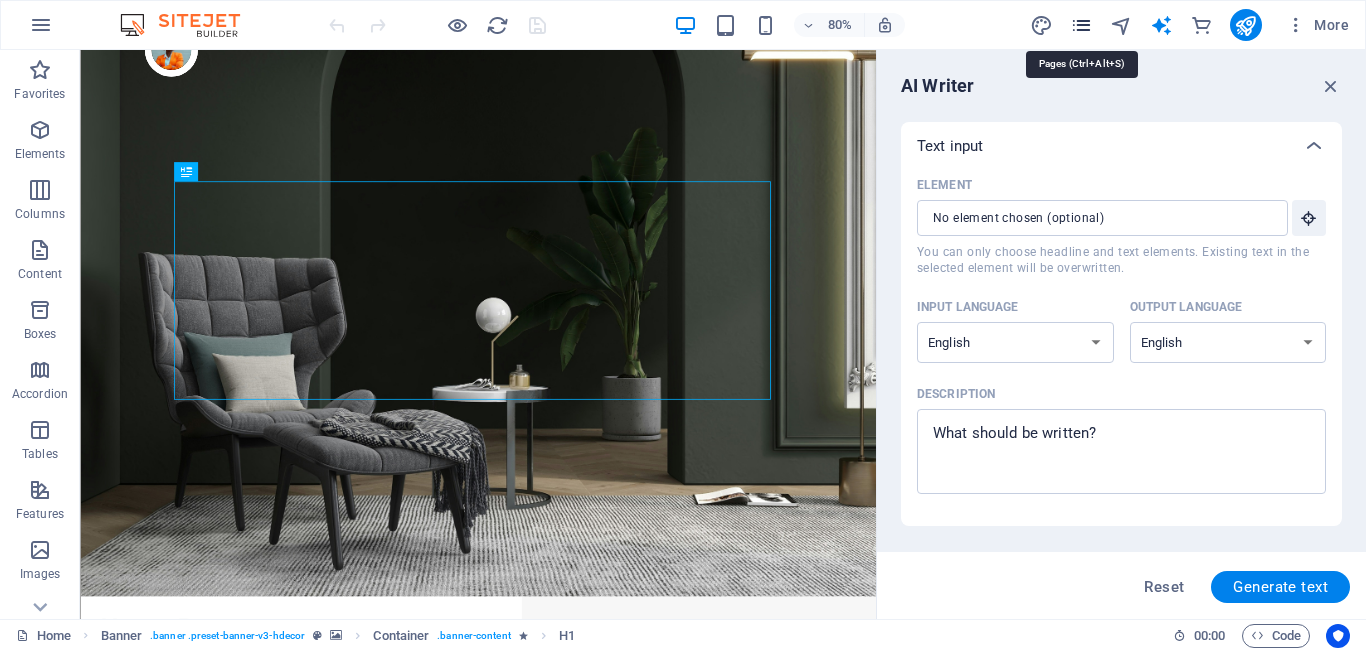 click at bounding box center [1081, 25] 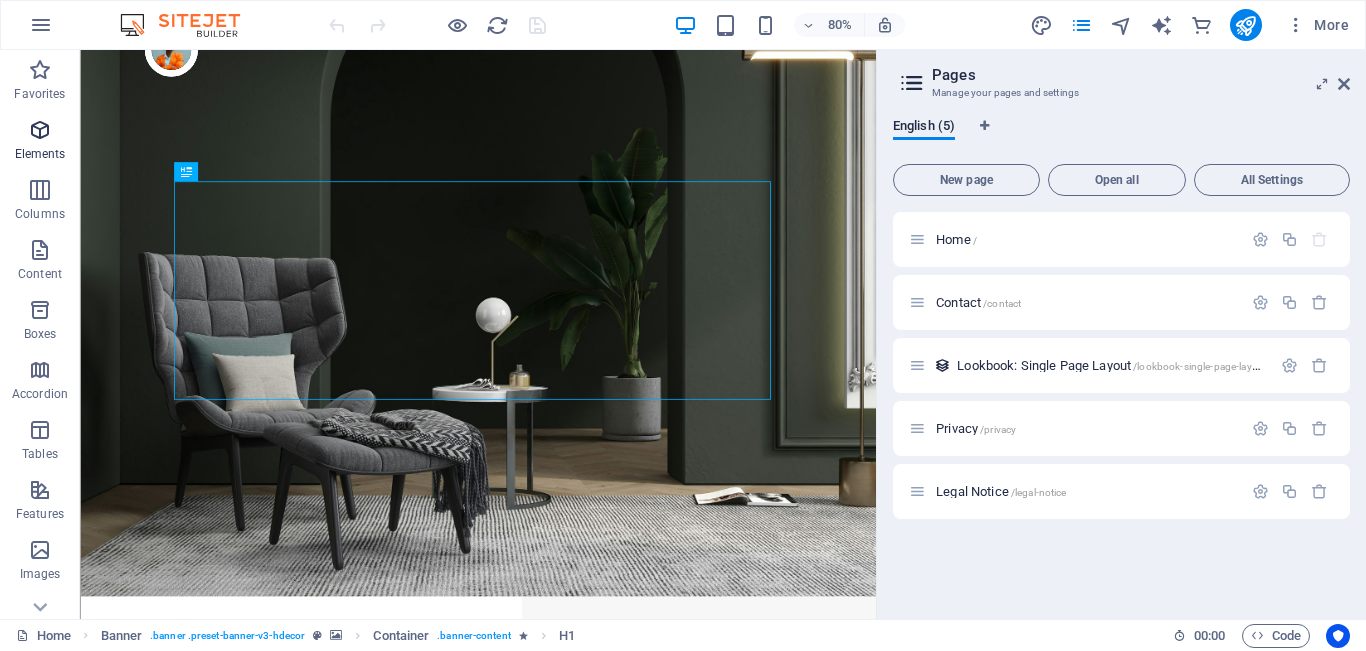 click at bounding box center [40, 130] 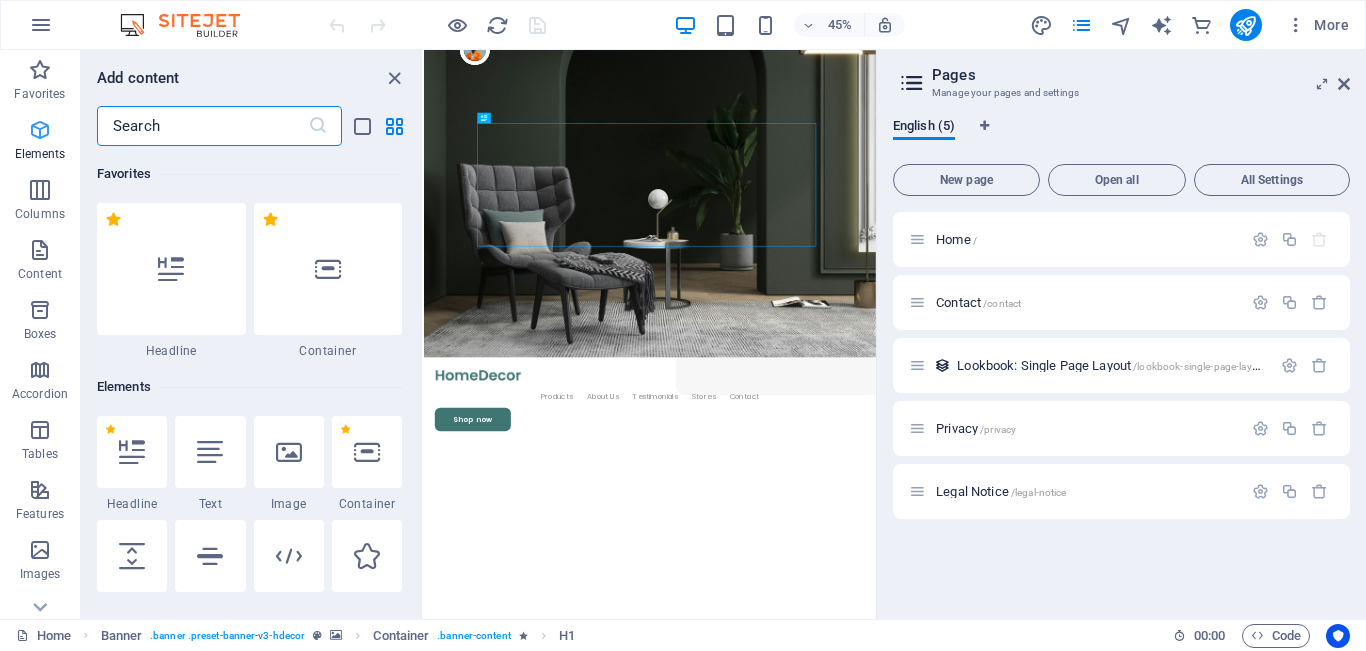 scroll, scrollTop: 6, scrollLeft: 0, axis: vertical 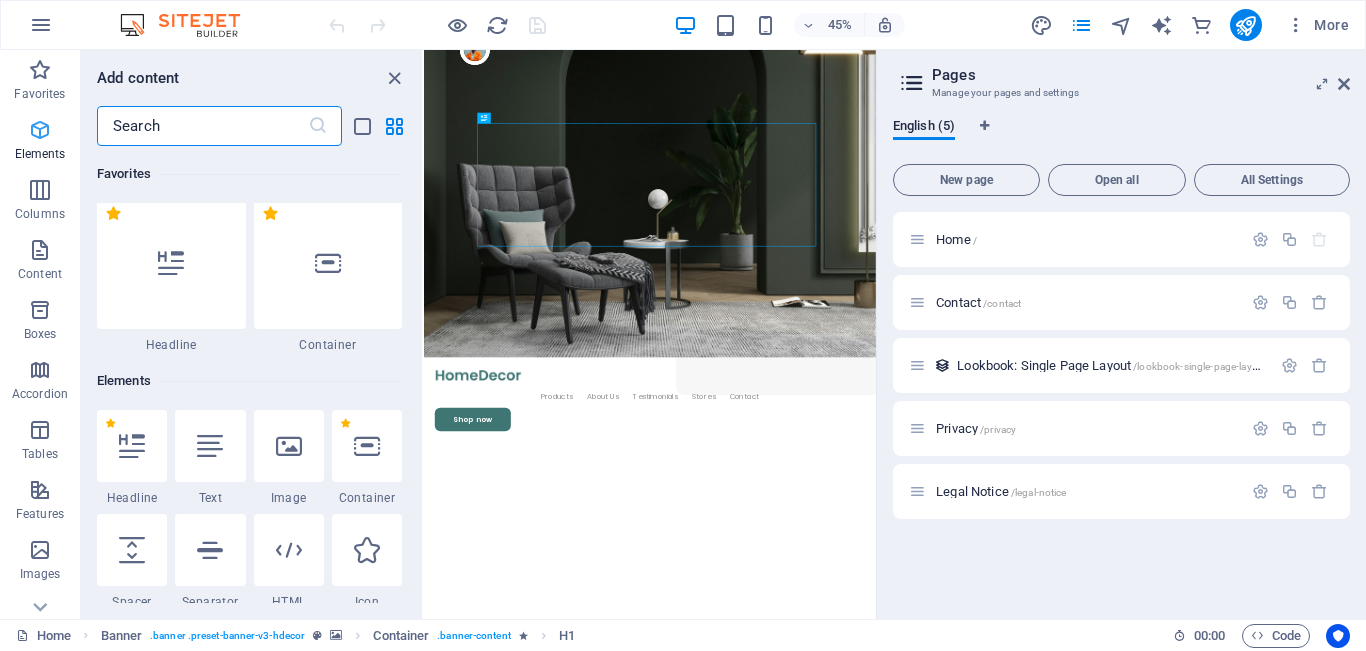 click on "Elements" at bounding box center [40, 140] 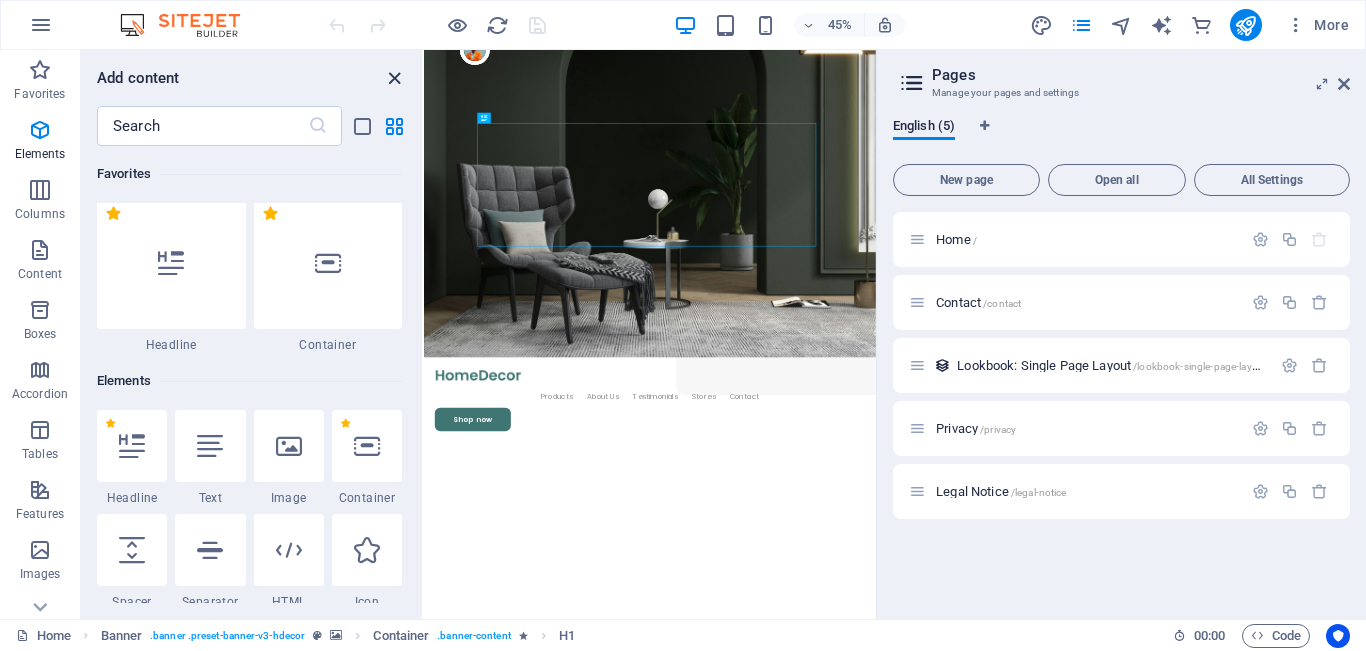 click at bounding box center (394, 78) 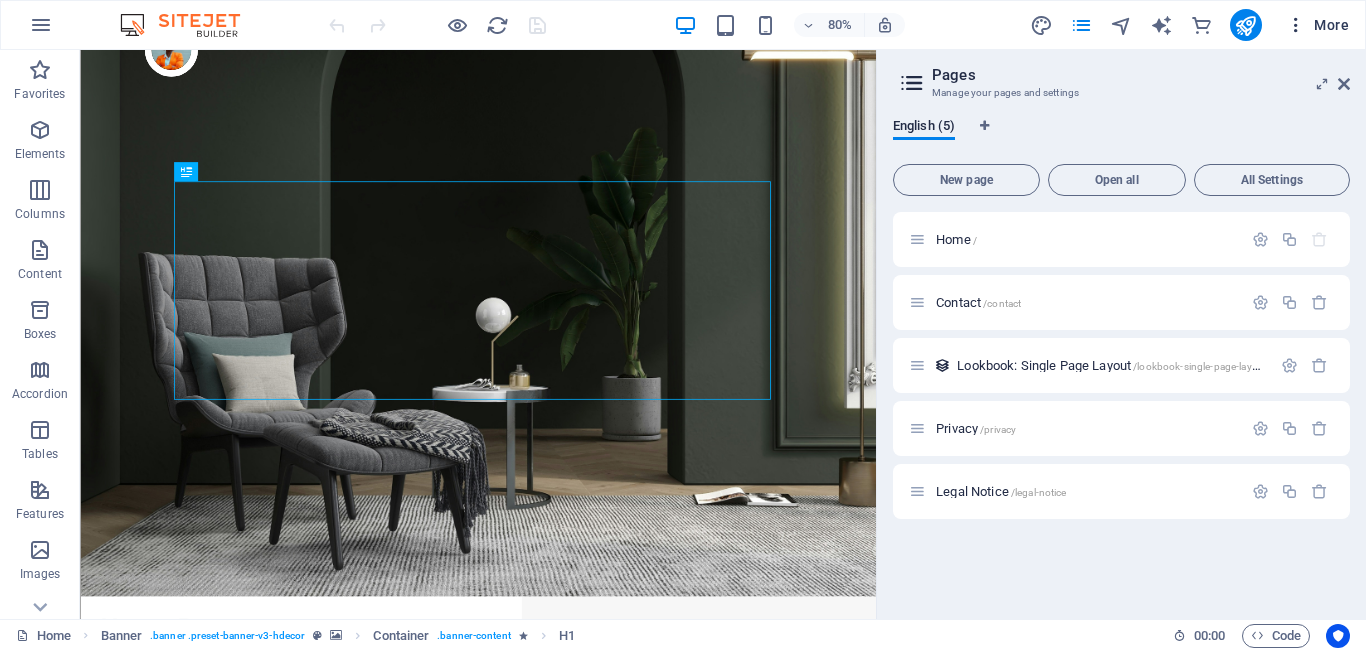 click at bounding box center (1296, 25) 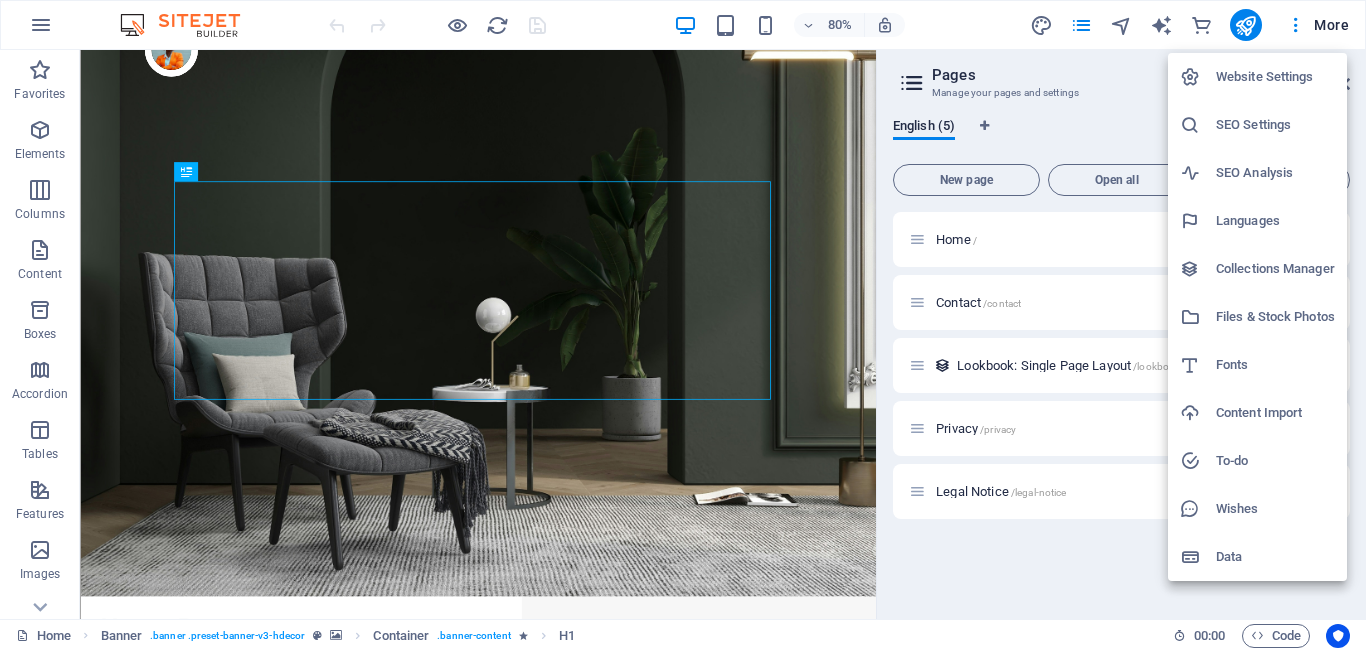 click on "SEO Settings" at bounding box center [1275, 125] 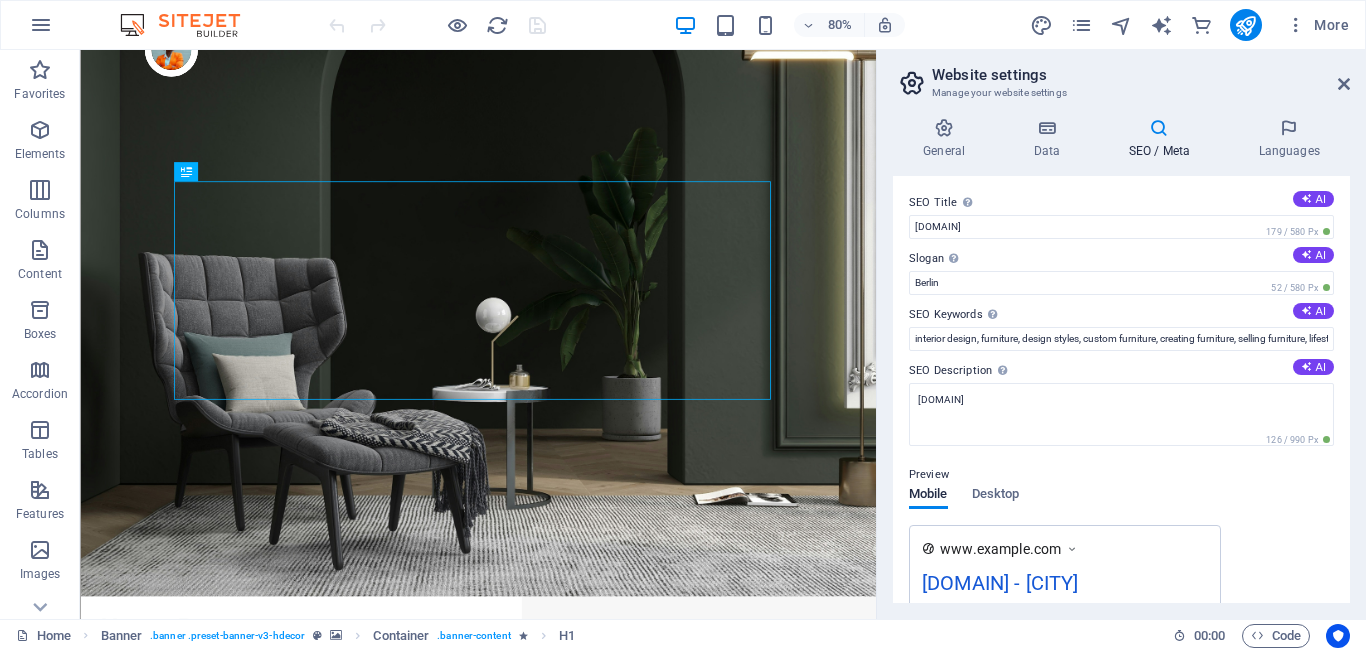 scroll, scrollTop: 0, scrollLeft: 0, axis: both 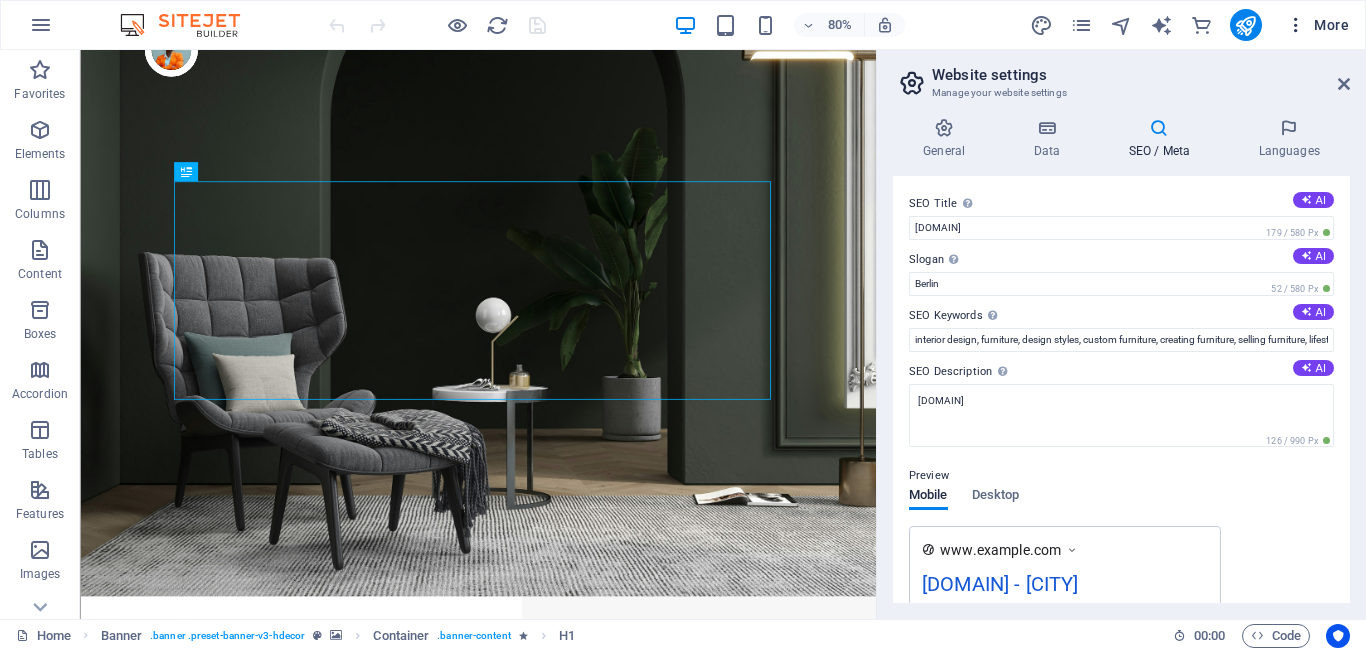 click on "More" at bounding box center (1317, 25) 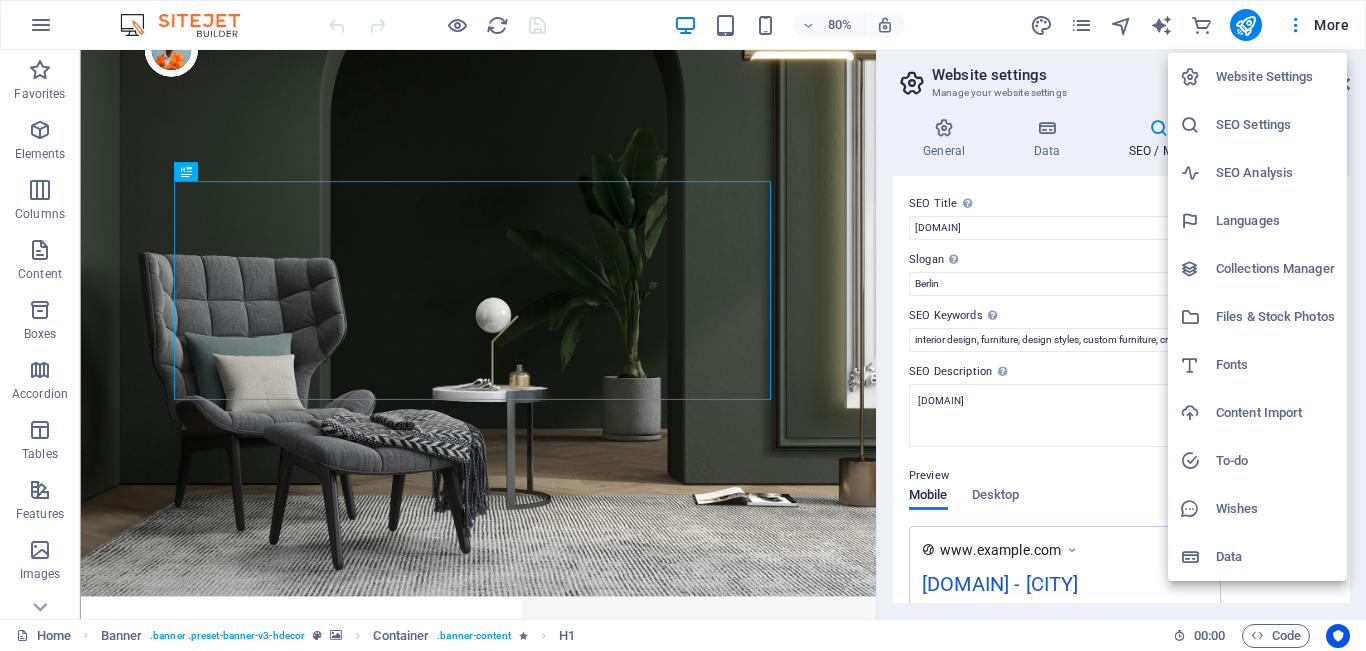 click on "Data" at bounding box center (1275, 557) 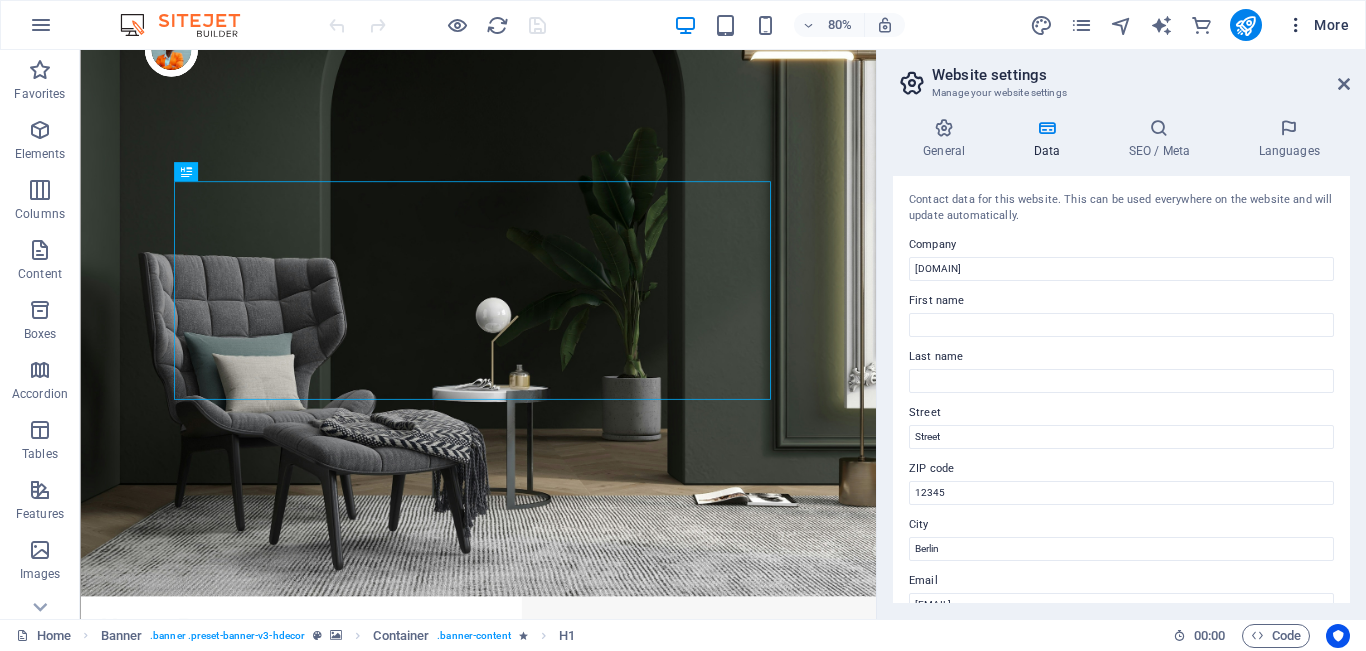 click at bounding box center (1296, 25) 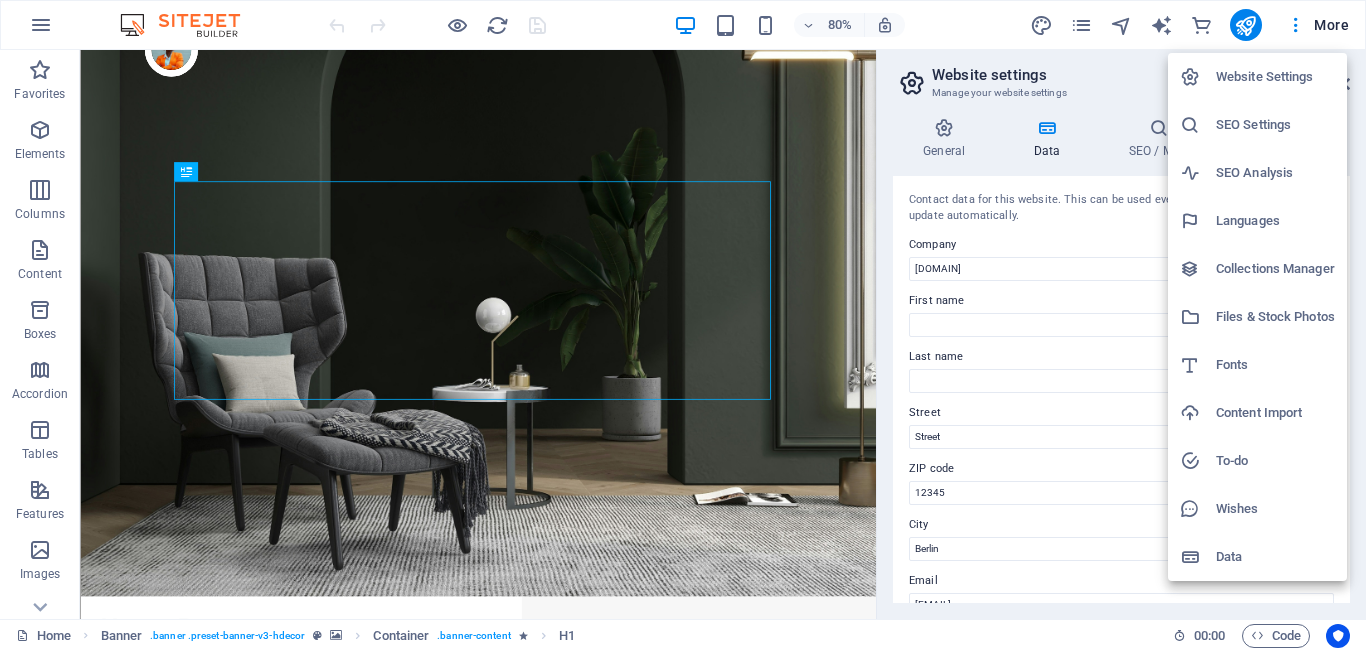 click at bounding box center [683, 325] 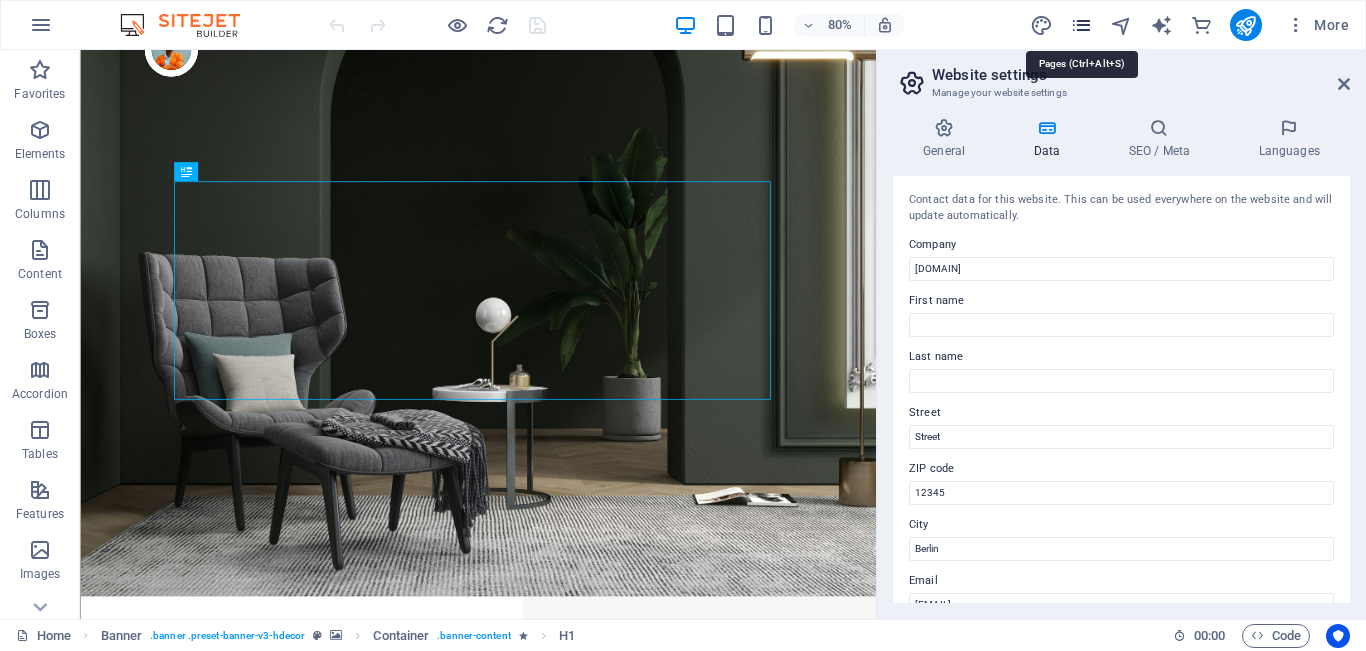 click at bounding box center (1081, 25) 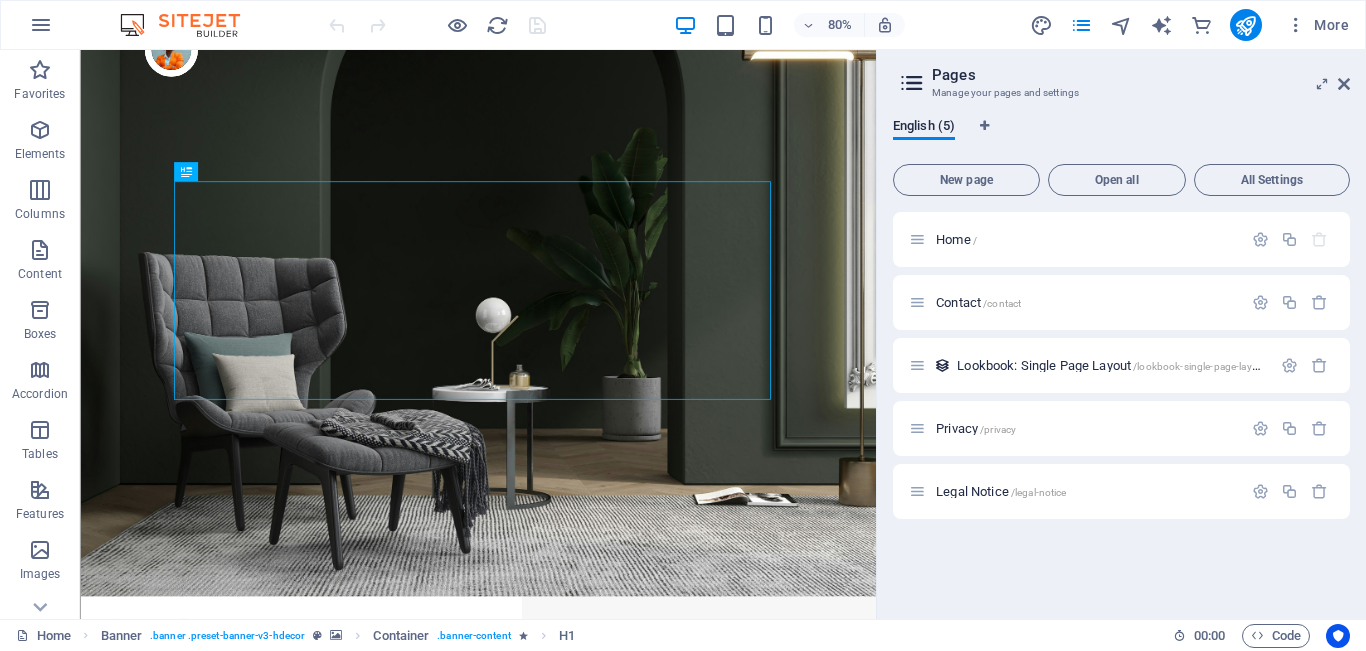 click on "Pages Manage your pages and settings English (5) New page Open all All Settings Home / Contact /contact Lookbook: Single Page Layout /lookbook-single-page-layout Privacy /privacy Legal Notice /legal-notice" at bounding box center [1121, 334] 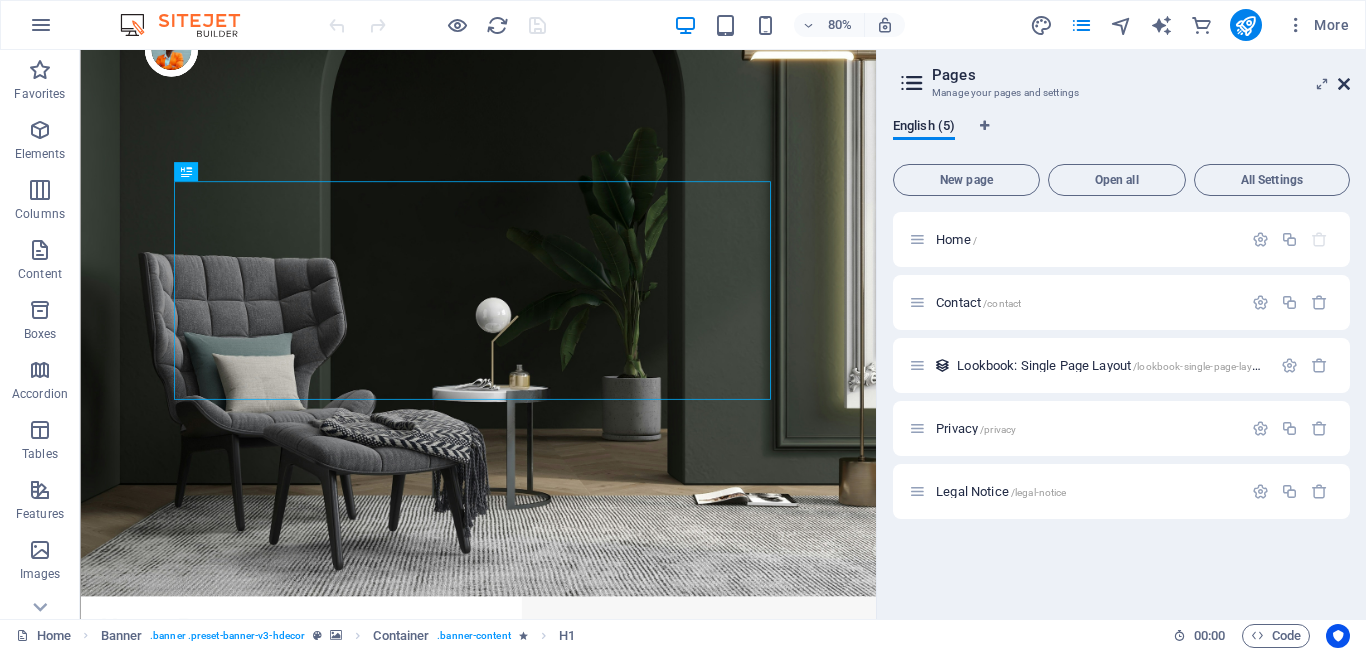 click at bounding box center [1344, 84] 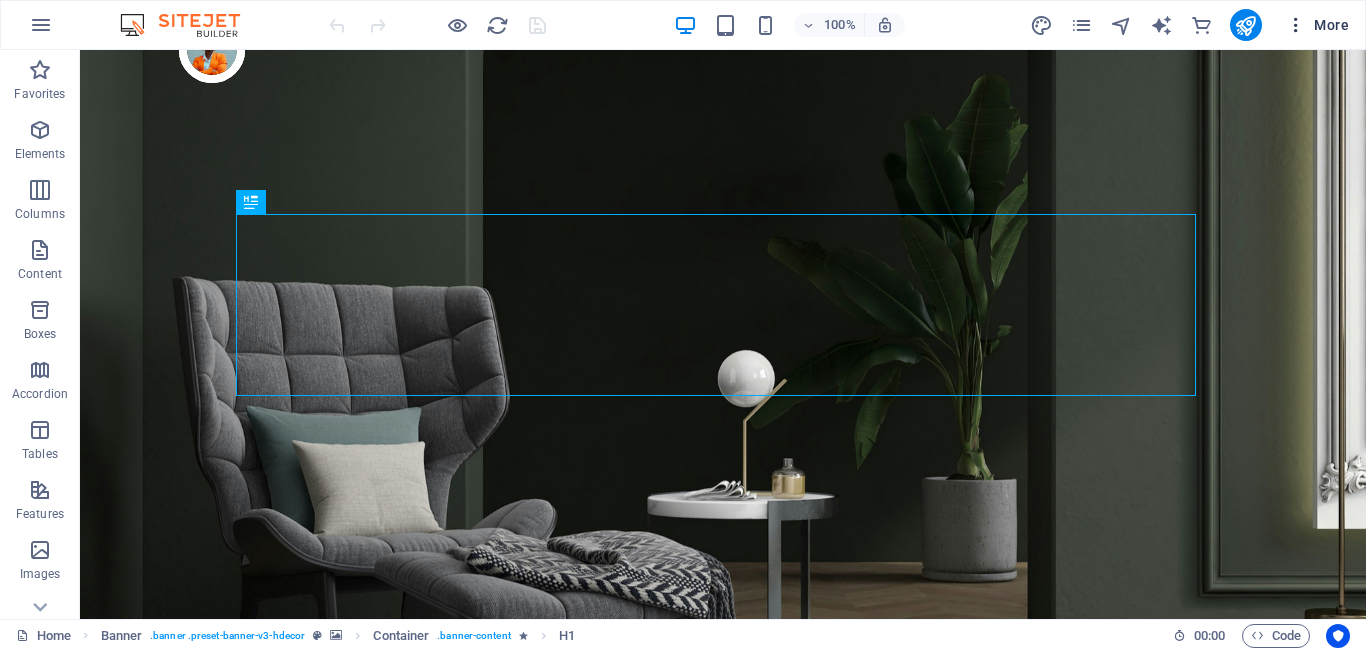 click on "More" at bounding box center (1317, 25) 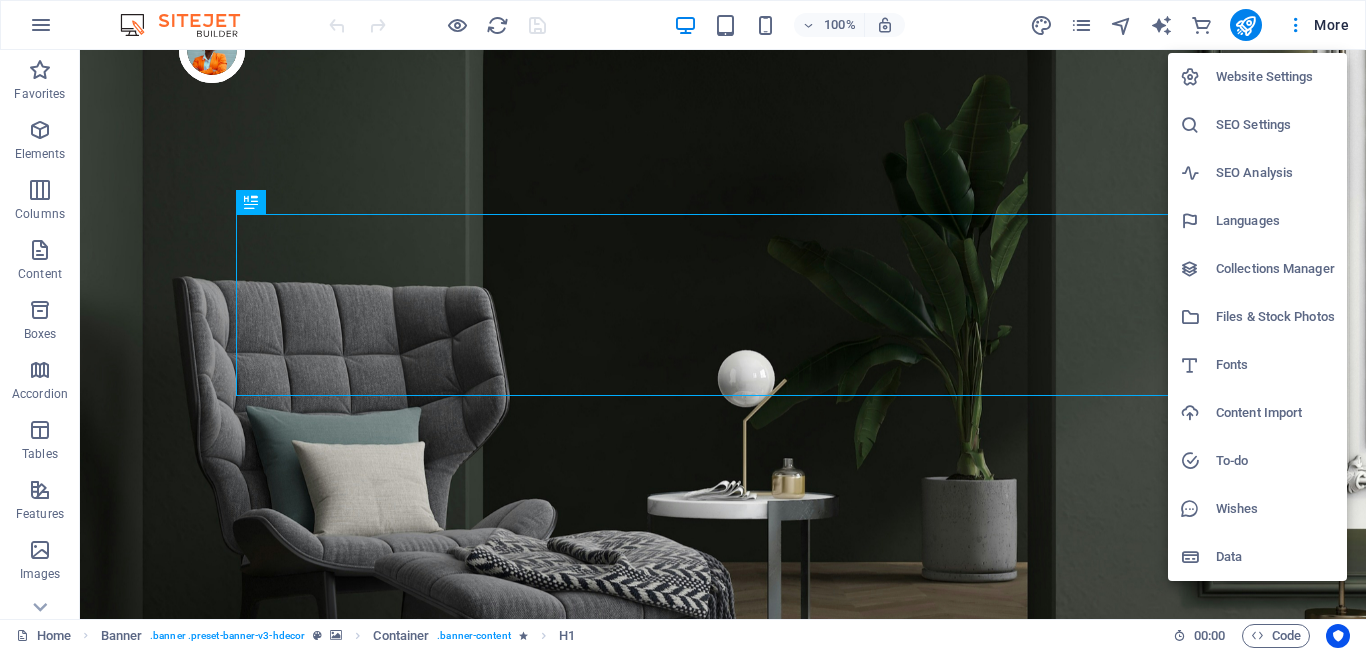 click on "Website Settings" at bounding box center [1275, 77] 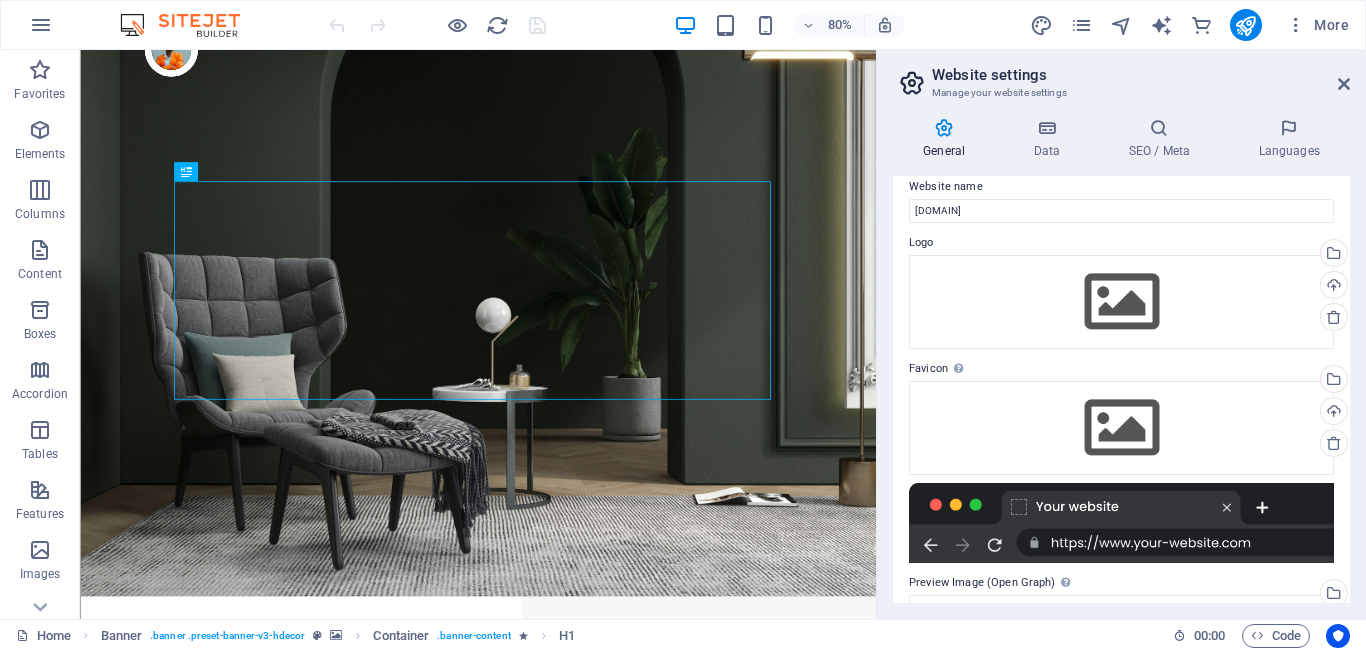 scroll, scrollTop: 0, scrollLeft: 0, axis: both 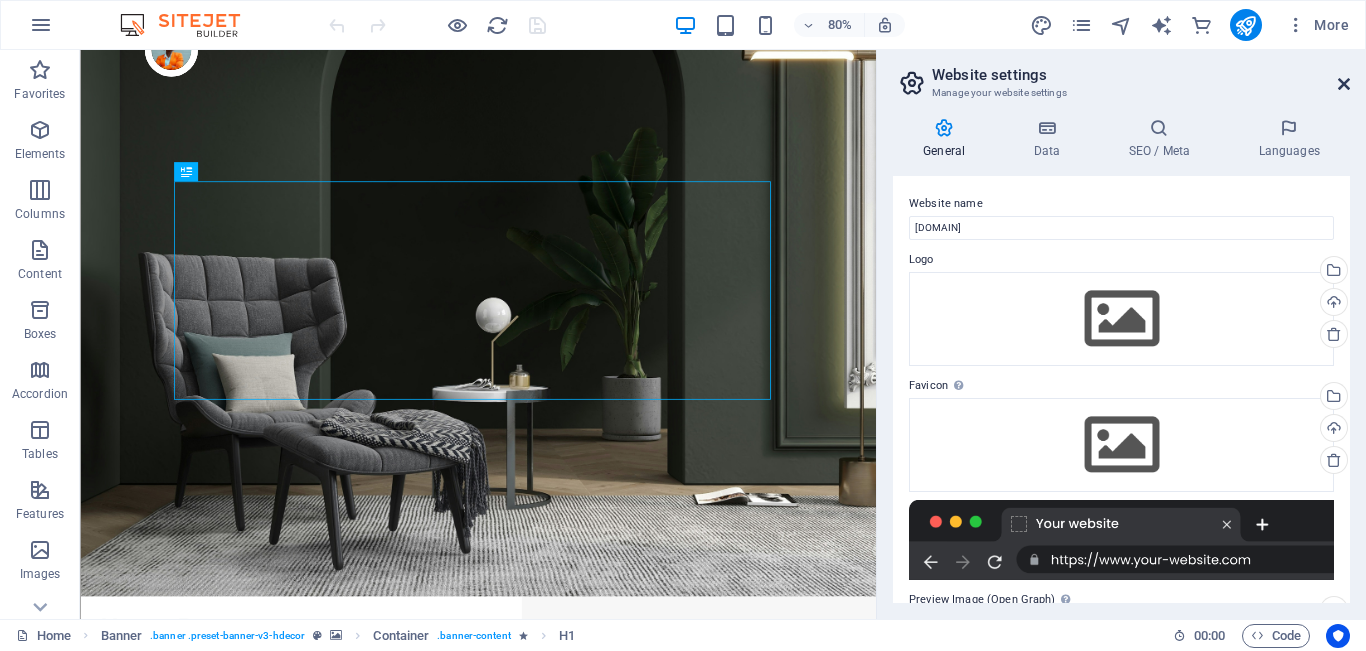 click at bounding box center (1344, 84) 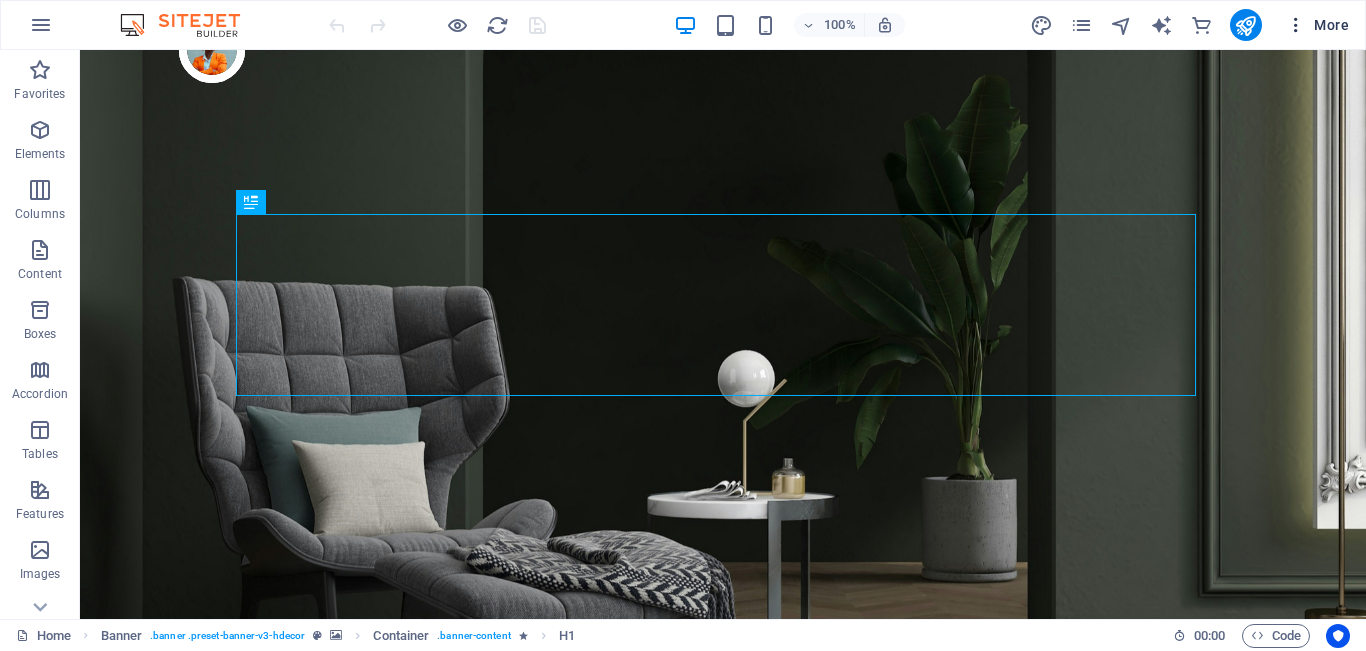 click on "More" at bounding box center (1317, 25) 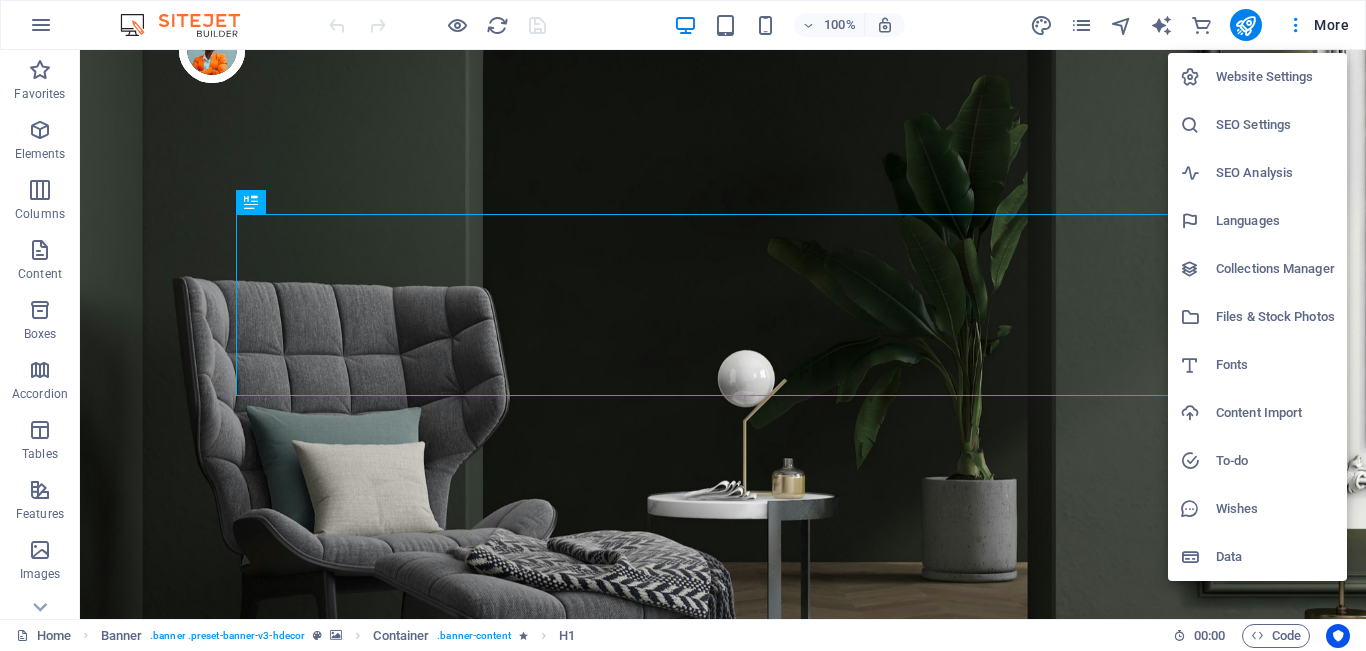 click on "To-do" at bounding box center (1275, 461) 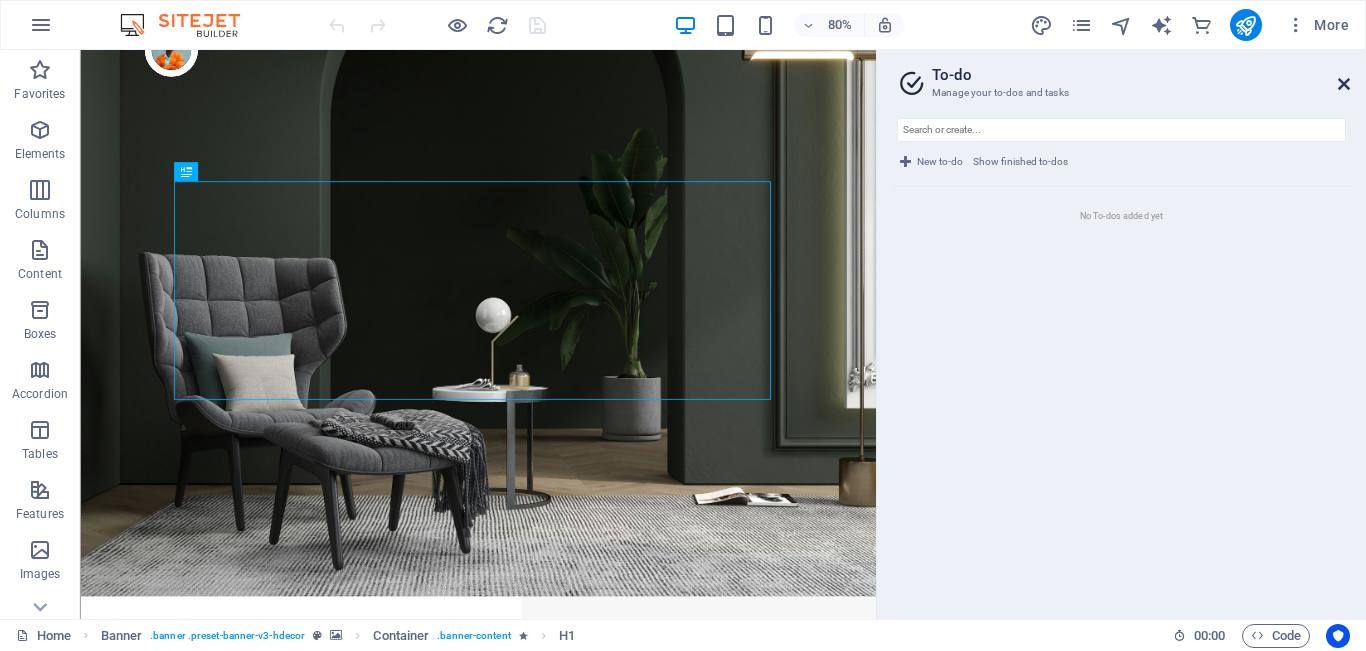 click at bounding box center [1344, 84] 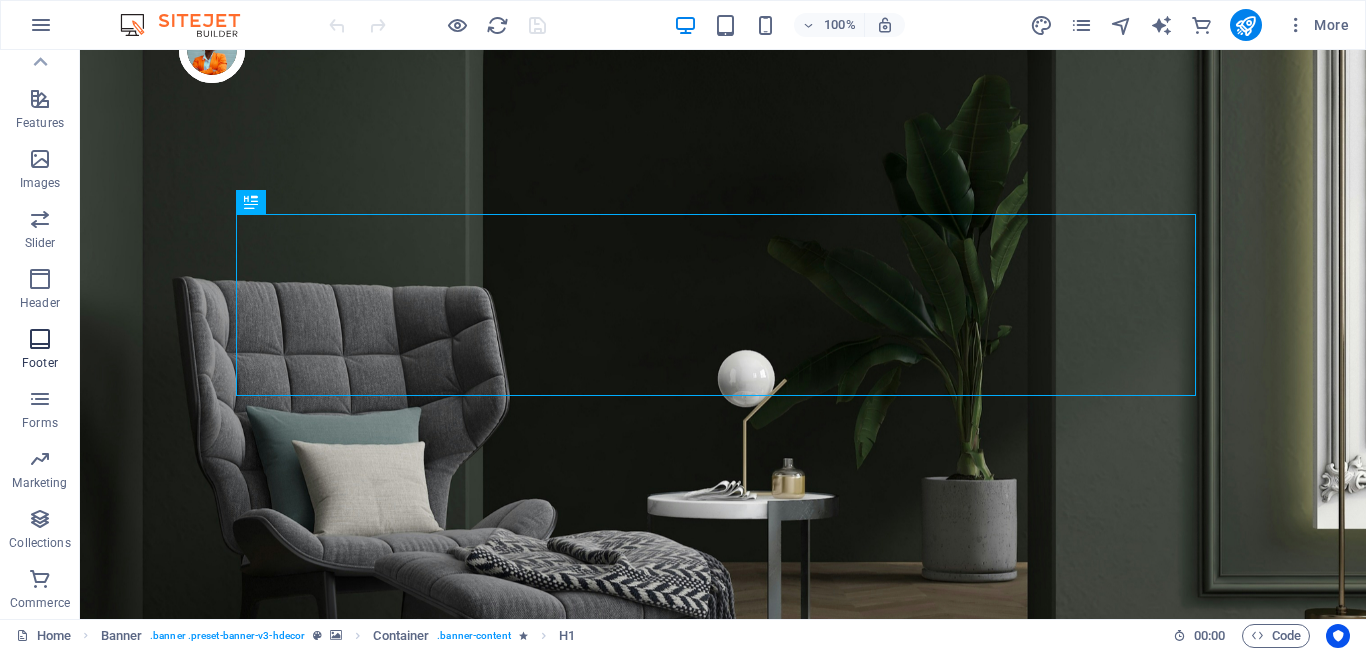 scroll, scrollTop: 0, scrollLeft: 0, axis: both 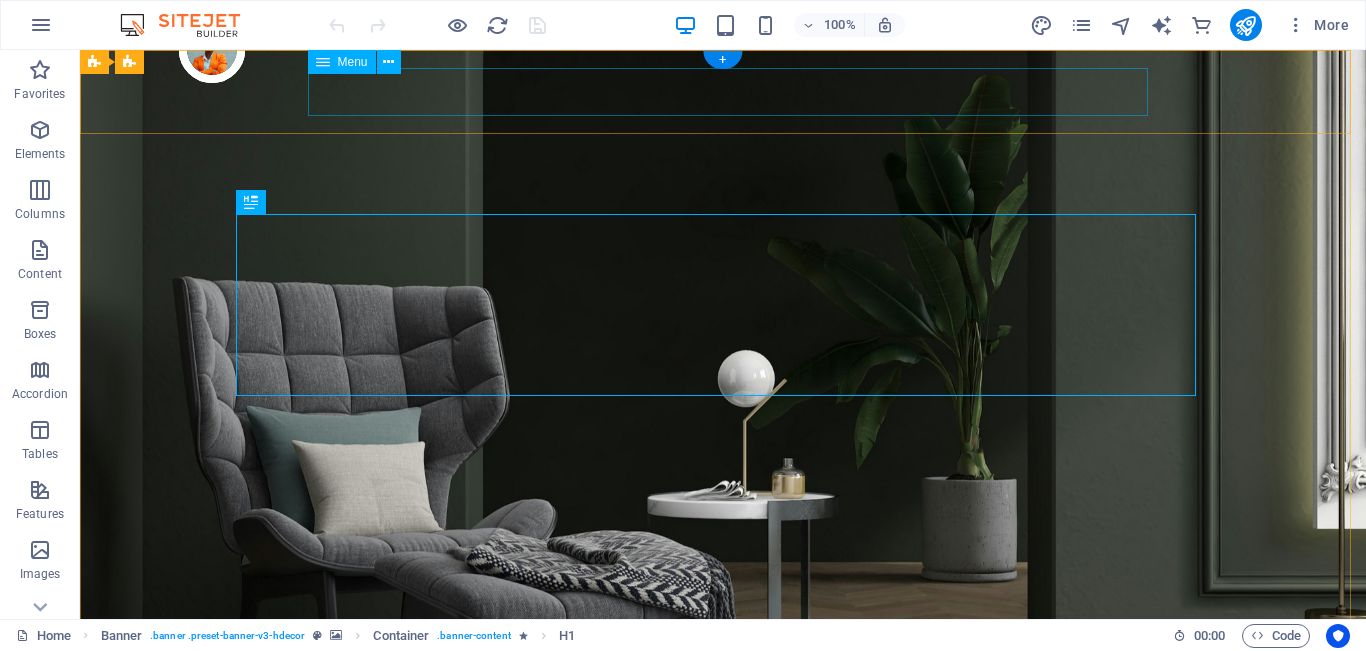 click on "Products About Us Testimonials Stores Contact" at bounding box center [723, 821] 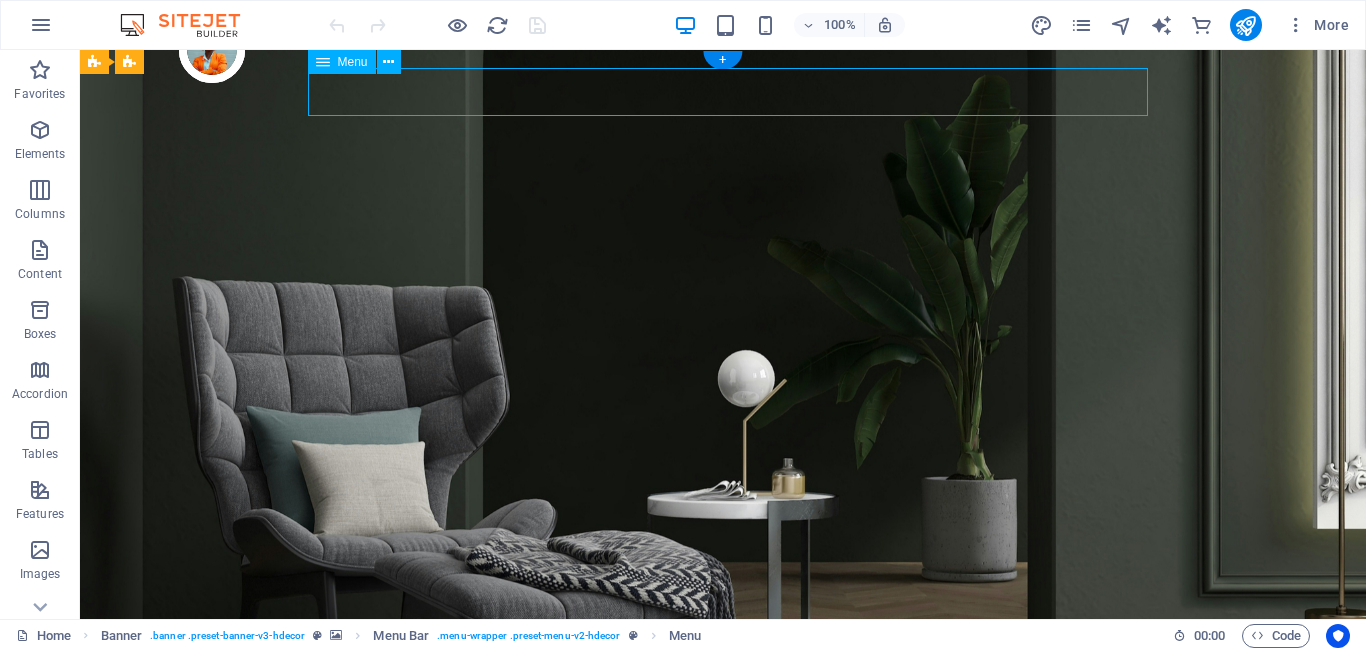 click on "Products About Us Testimonials Stores Contact" at bounding box center (723, 821) 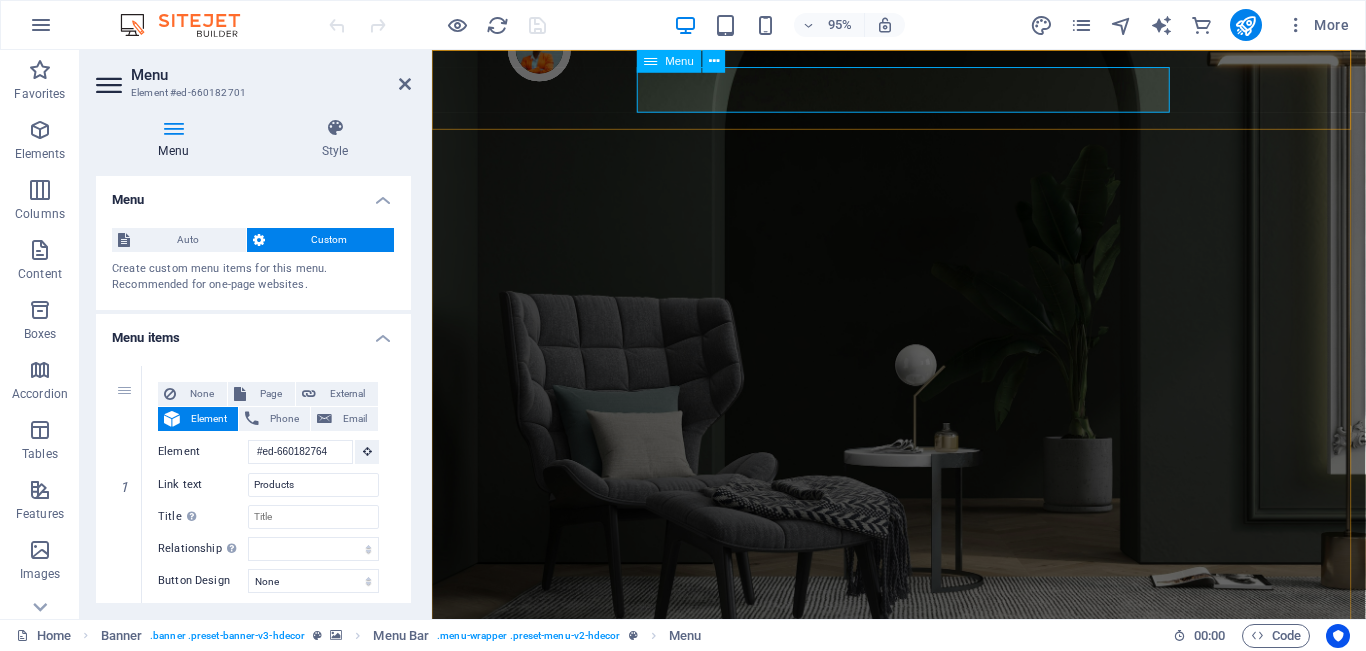 click on "Products About Us Testimonials Stores Contact" at bounding box center (923, 821) 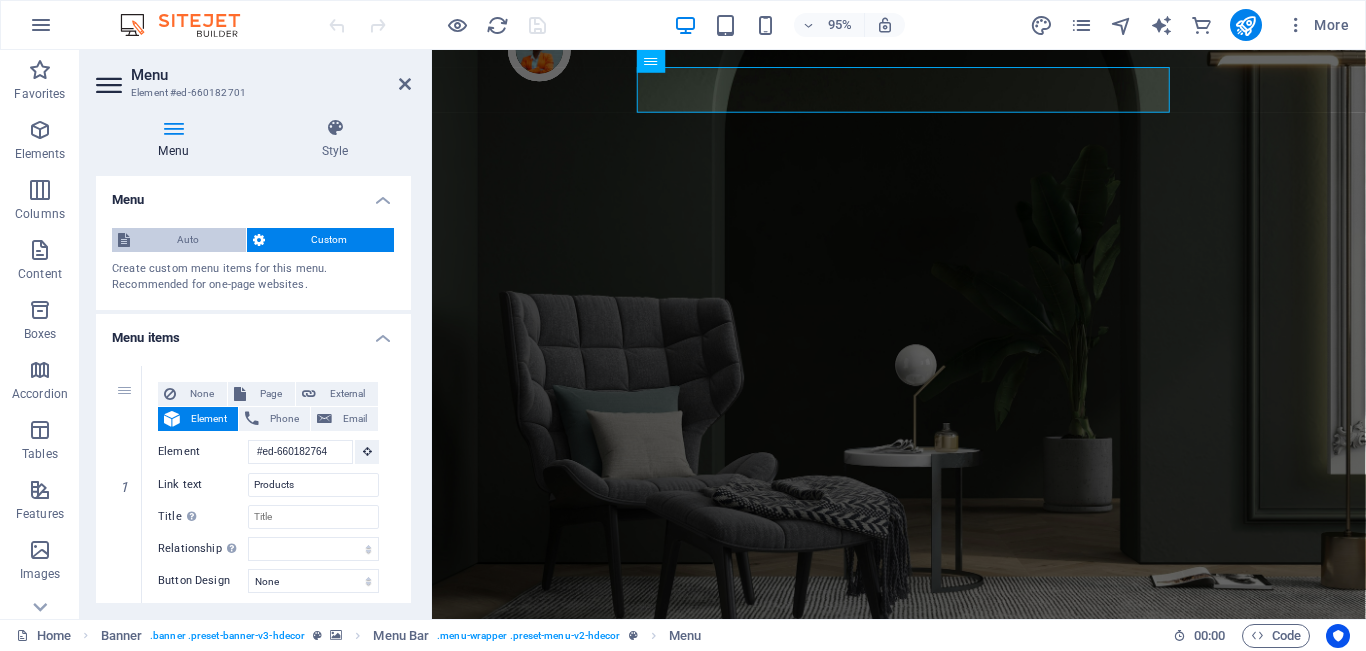 click on "Auto" at bounding box center [188, 240] 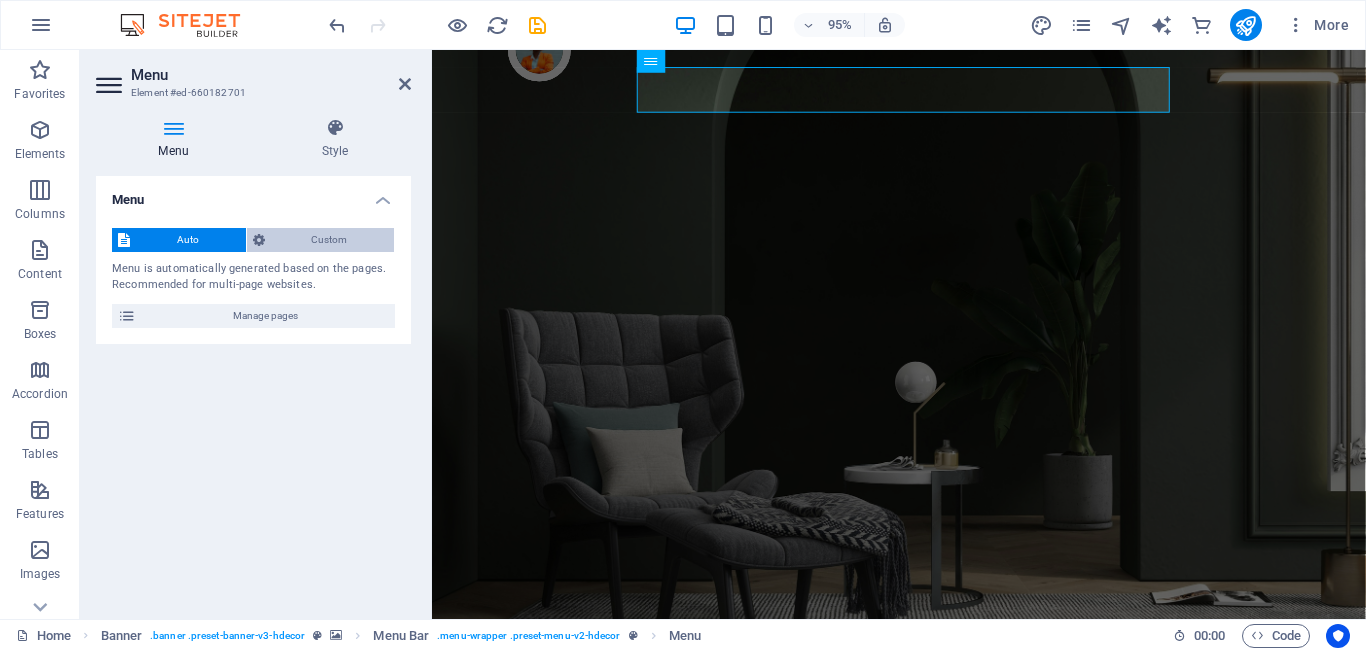 click on "Custom" at bounding box center [330, 240] 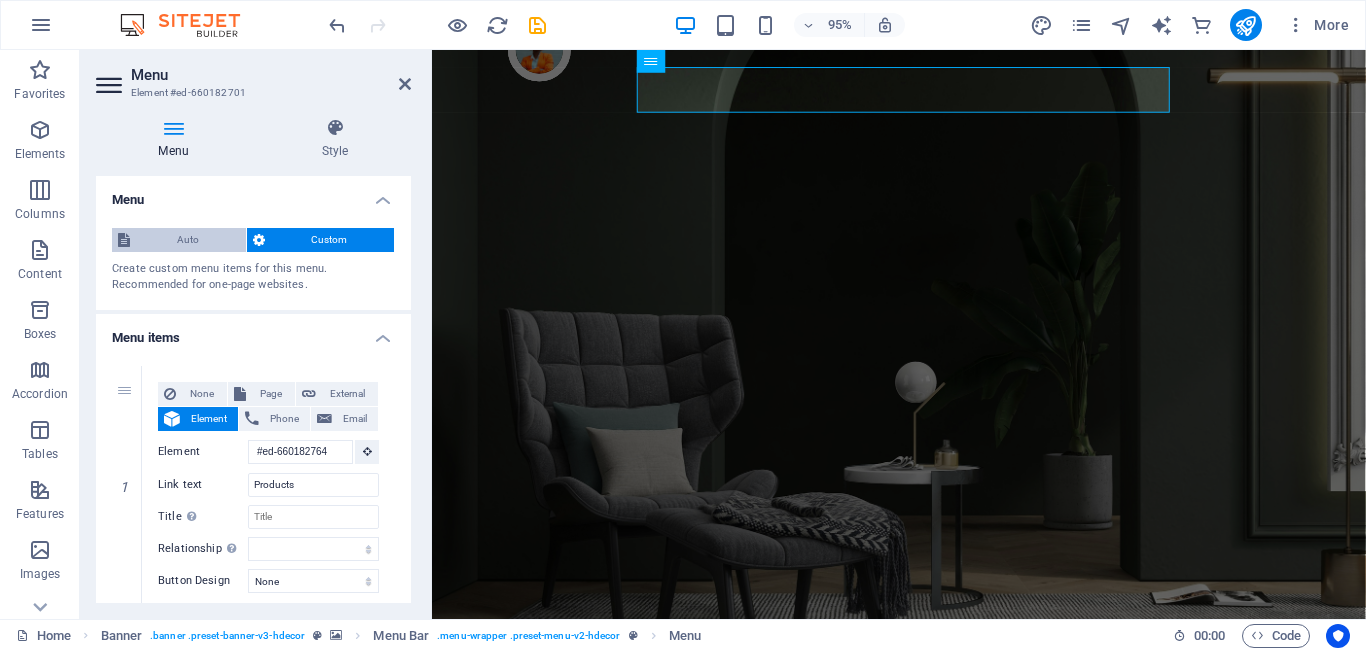 click on "Auto" at bounding box center [188, 240] 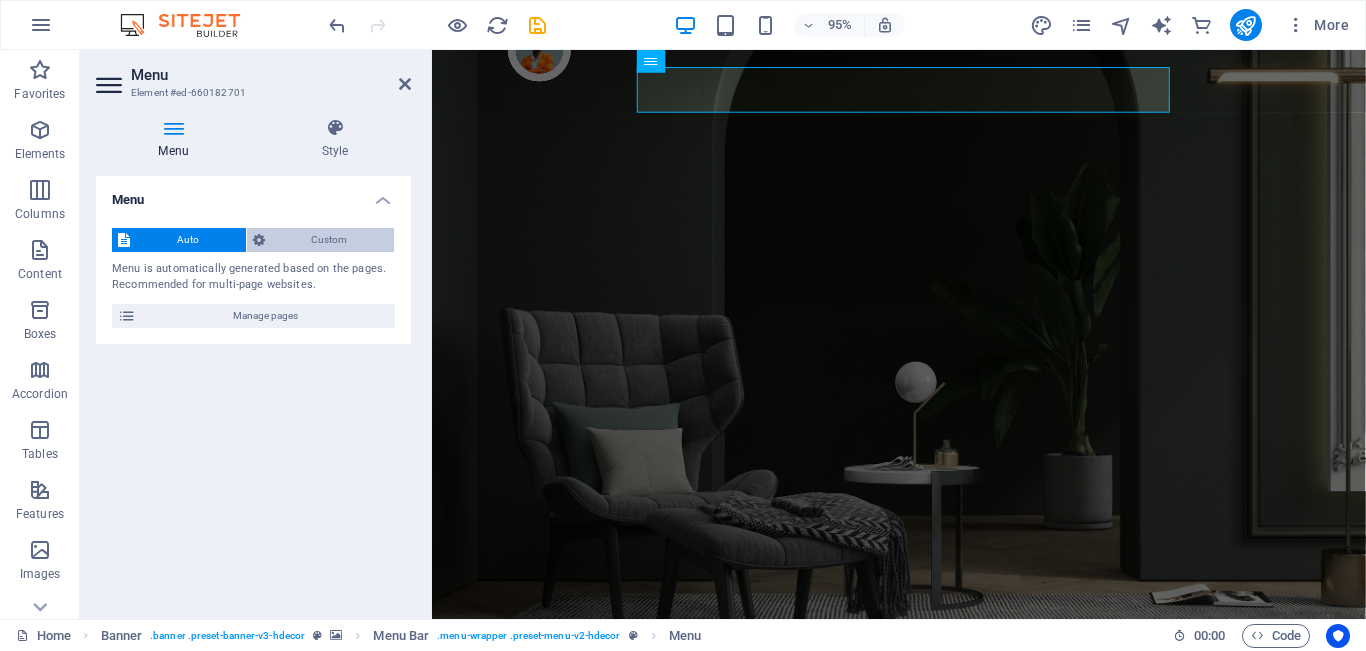 click on "Custom" at bounding box center [330, 240] 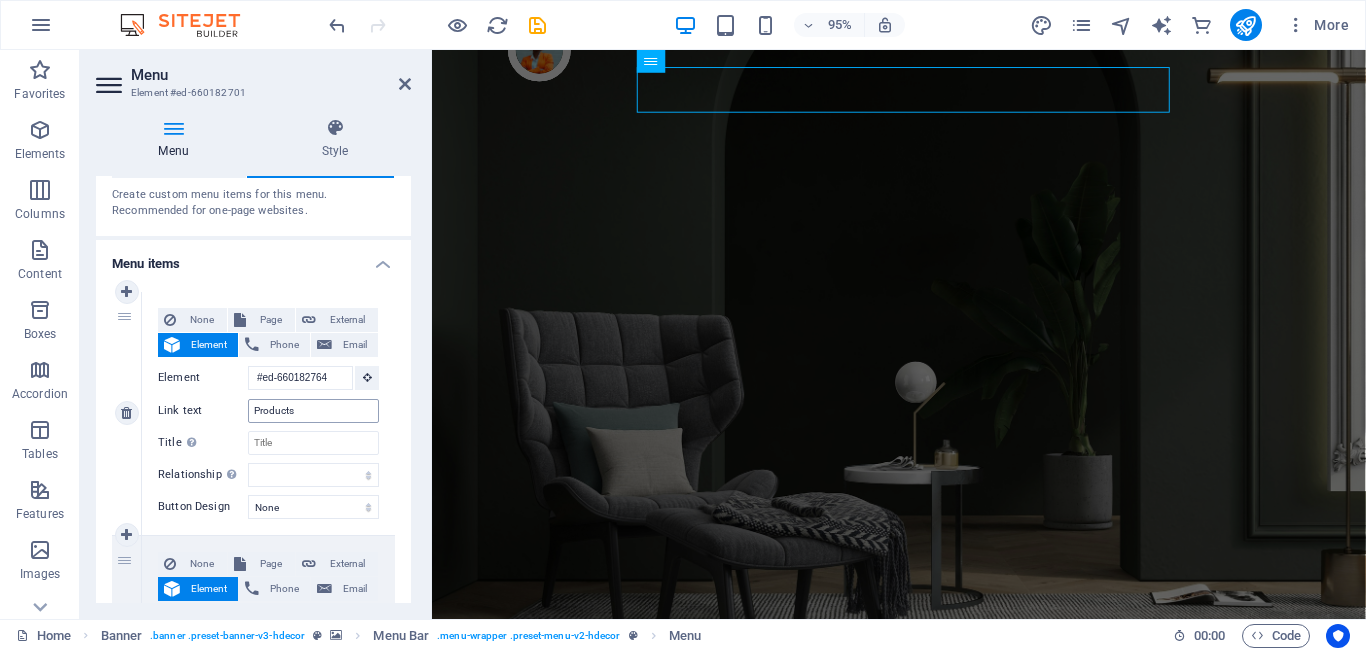 scroll, scrollTop: 298, scrollLeft: 0, axis: vertical 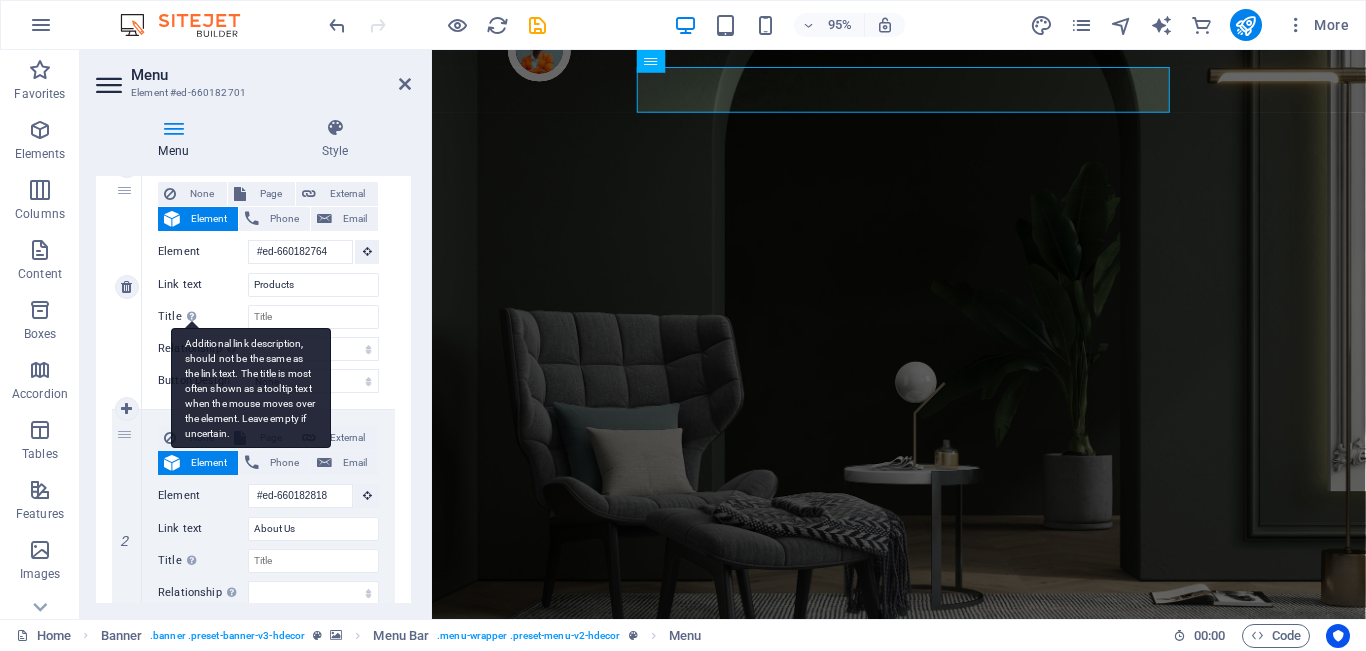 click on "Additional link description, should not be the same as the link text. The title is most often shown as a tooltip text when the mouse moves over the element. Leave empty if uncertain." at bounding box center [192, 316] 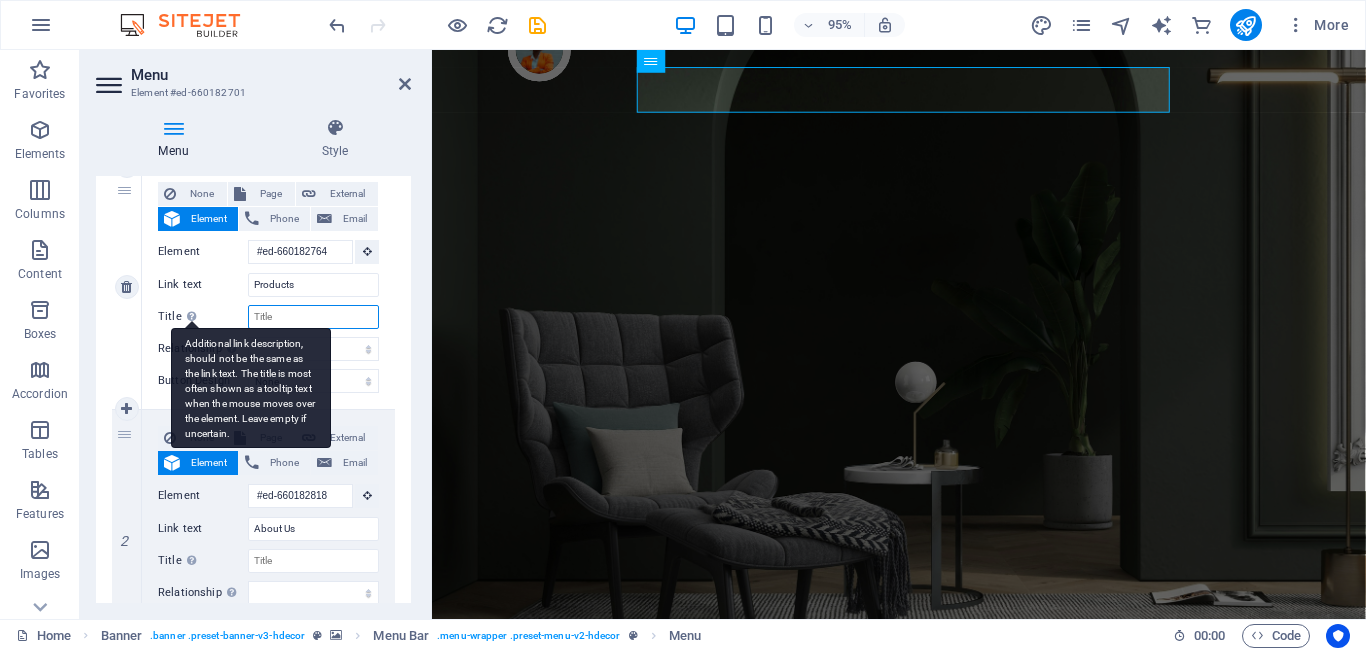 click on "Title Additional link description, should not be the same as the link text. The title is most often shown as a tooltip text when the mouse moves over the element. Leave empty if uncertain." at bounding box center [313, 317] 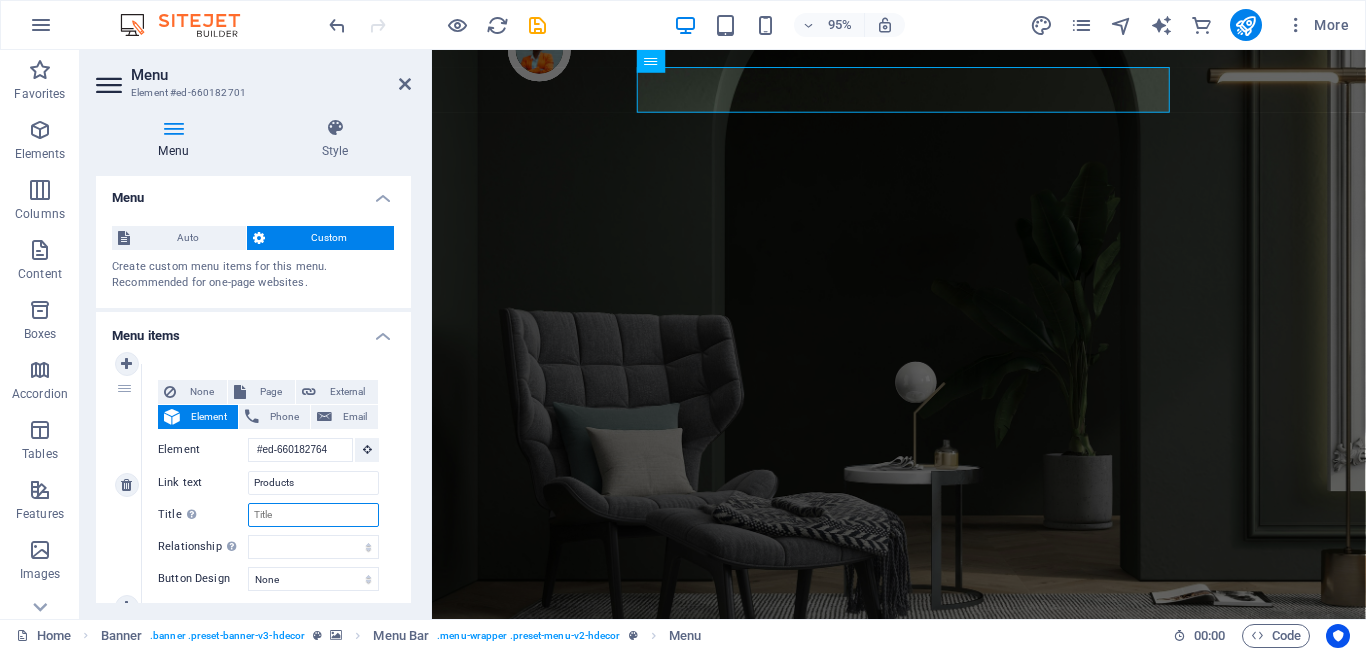 scroll, scrollTop: 0, scrollLeft: 0, axis: both 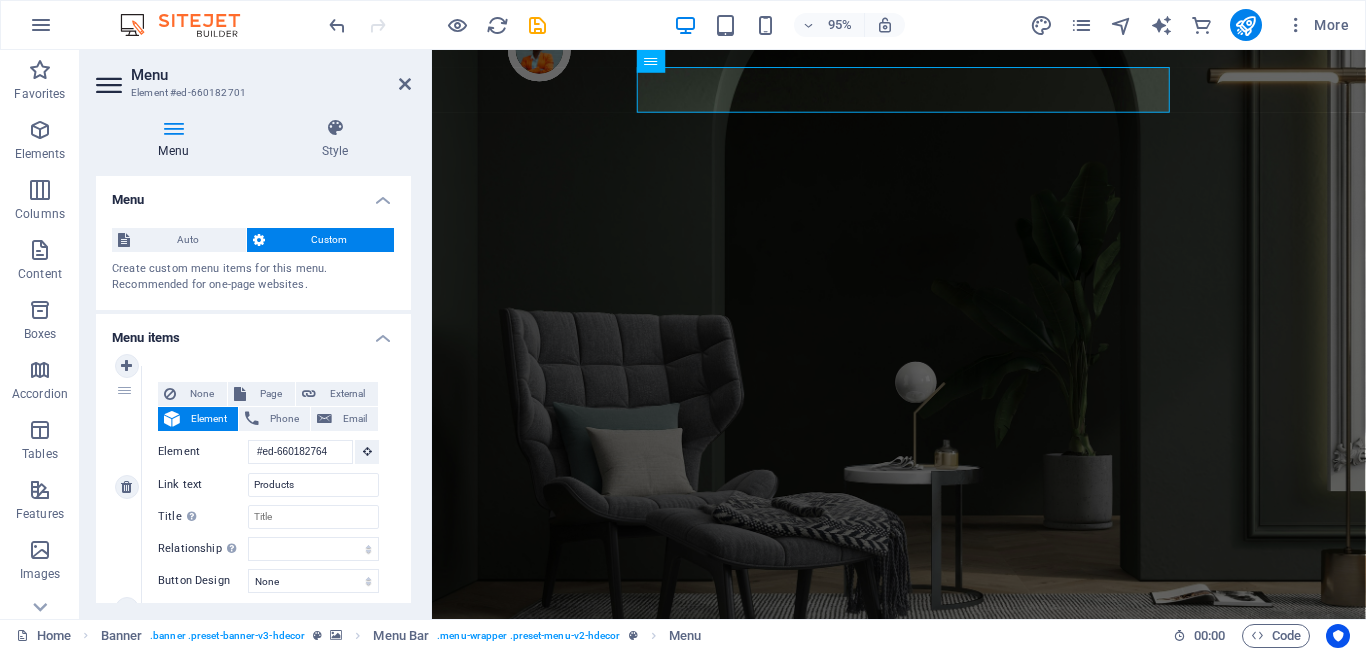 click on "1" at bounding box center (127, 487) 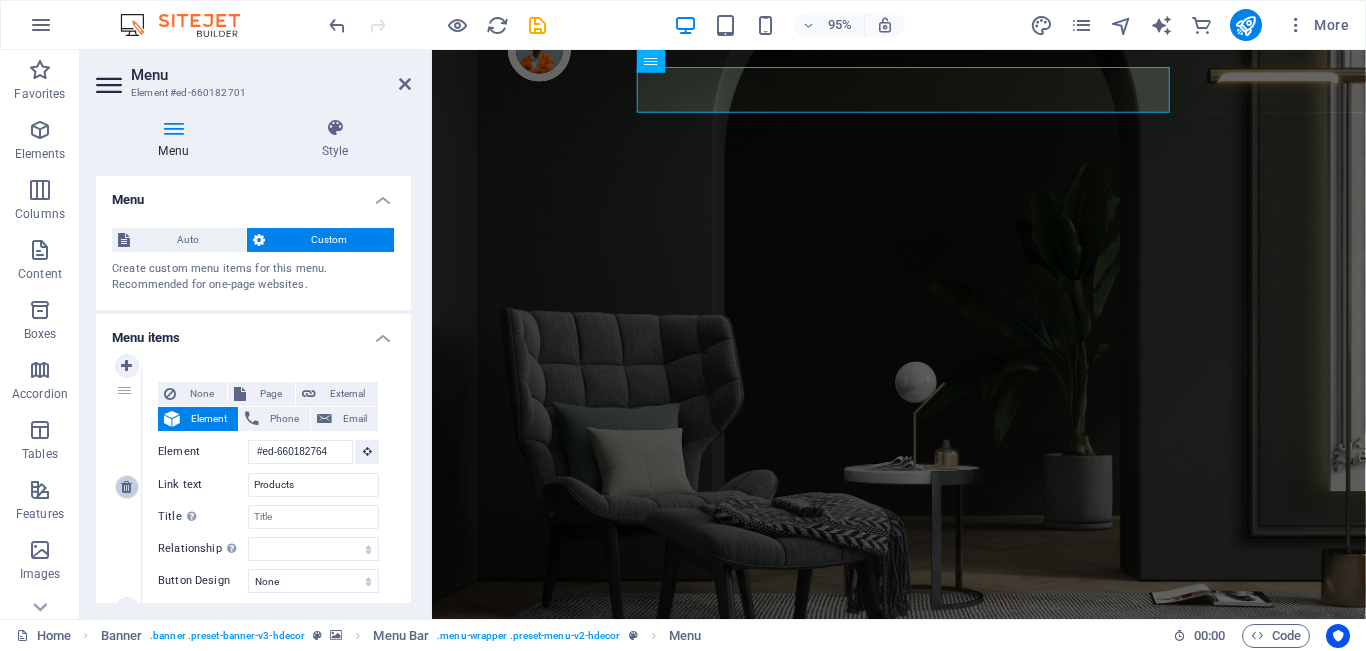 click at bounding box center [126, 487] 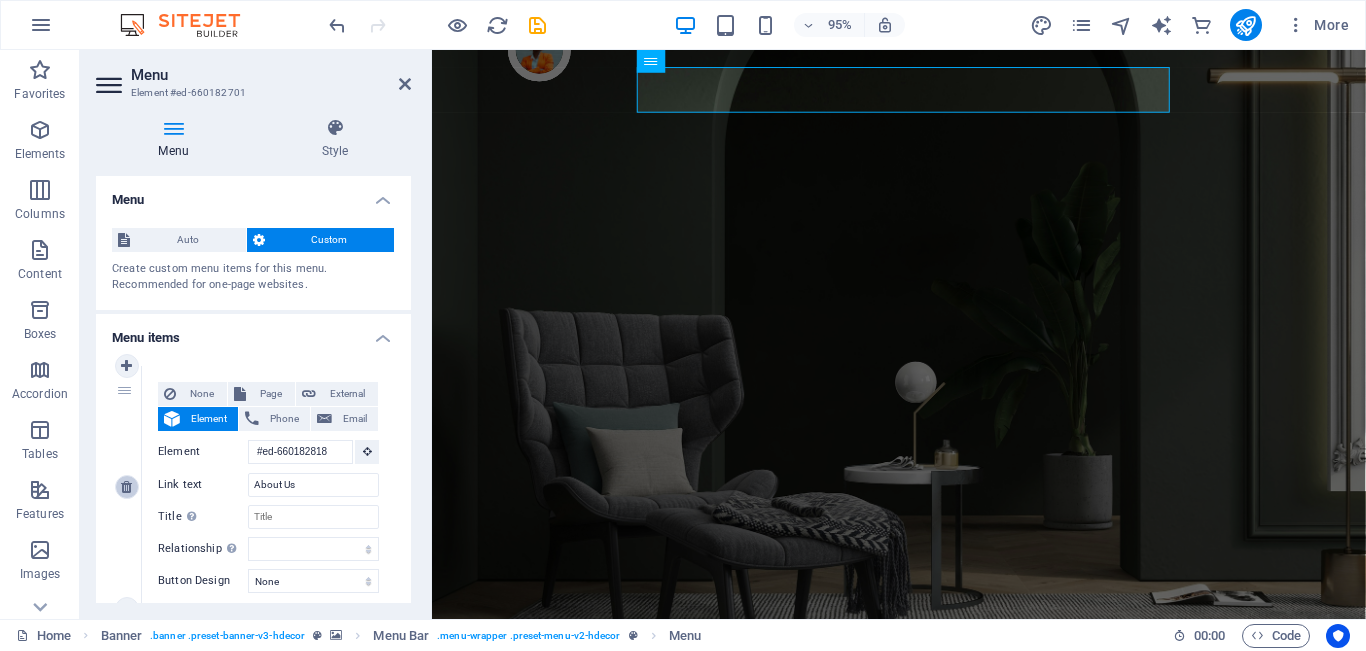 select 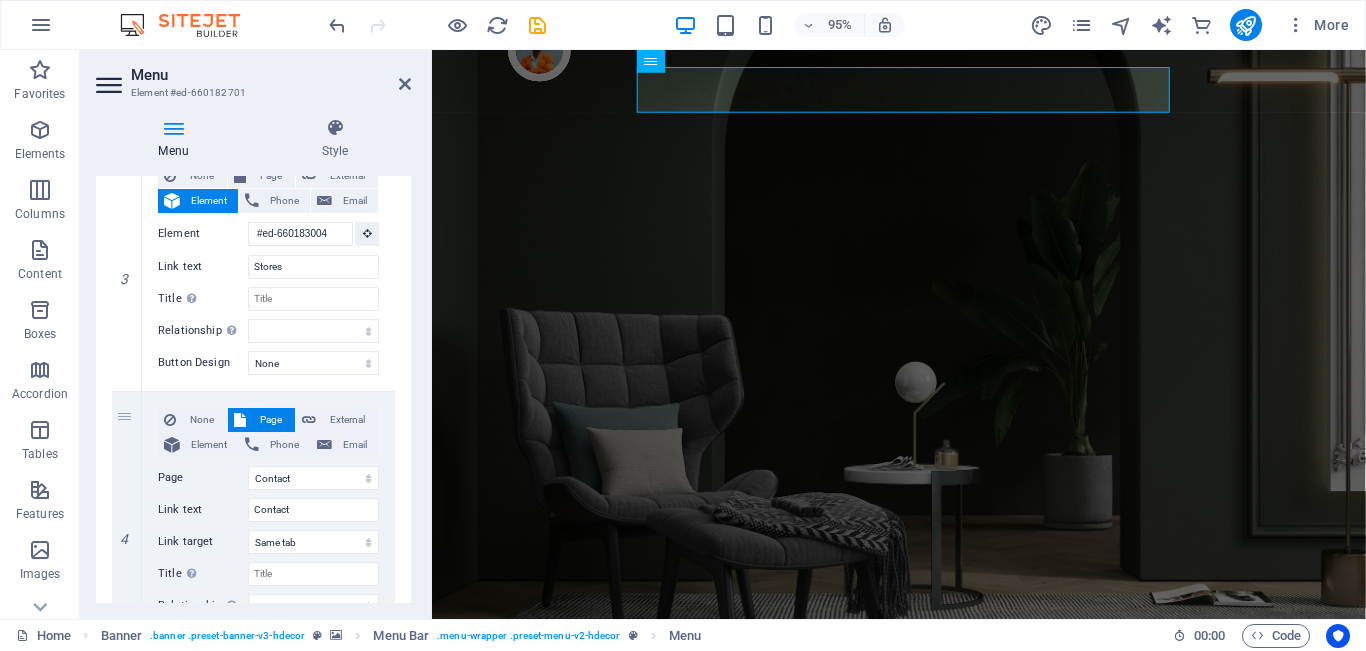 scroll, scrollTop: 560, scrollLeft: 0, axis: vertical 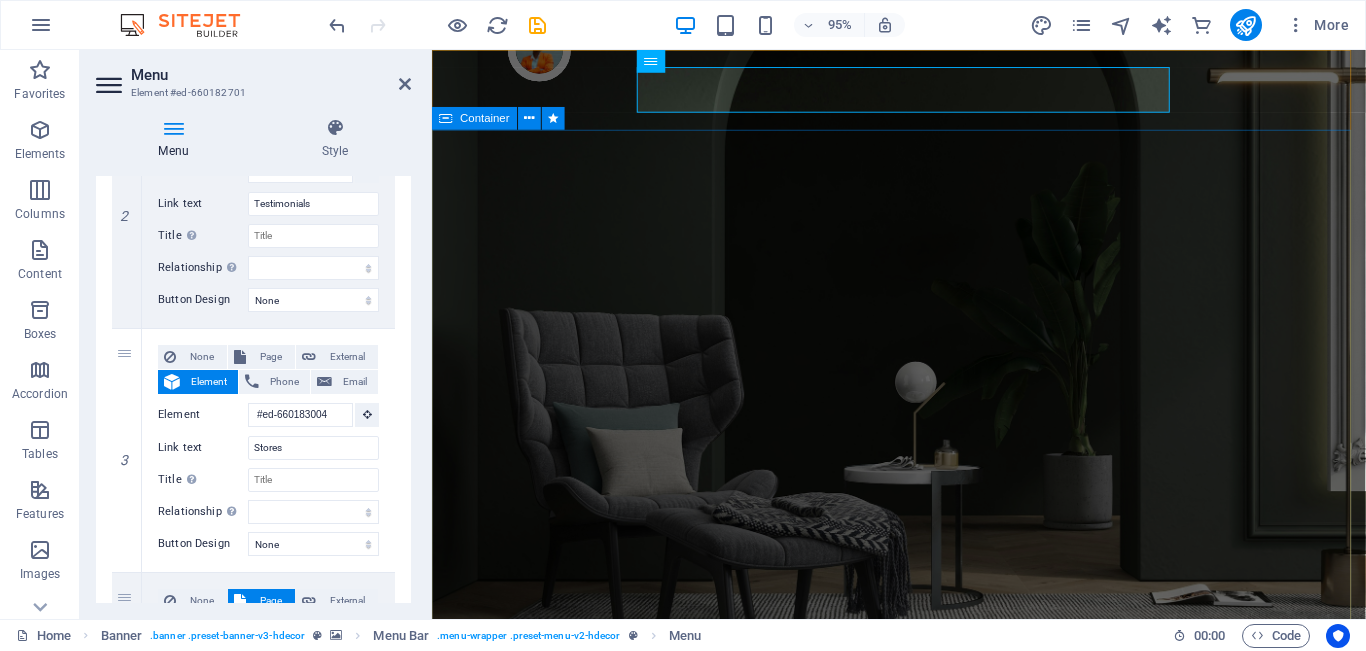 click on "Make Your Interior Minimalistic & Modern Turn your room with panto into a lot more minimalist and modern with ease and speed" at bounding box center [923, 1147] 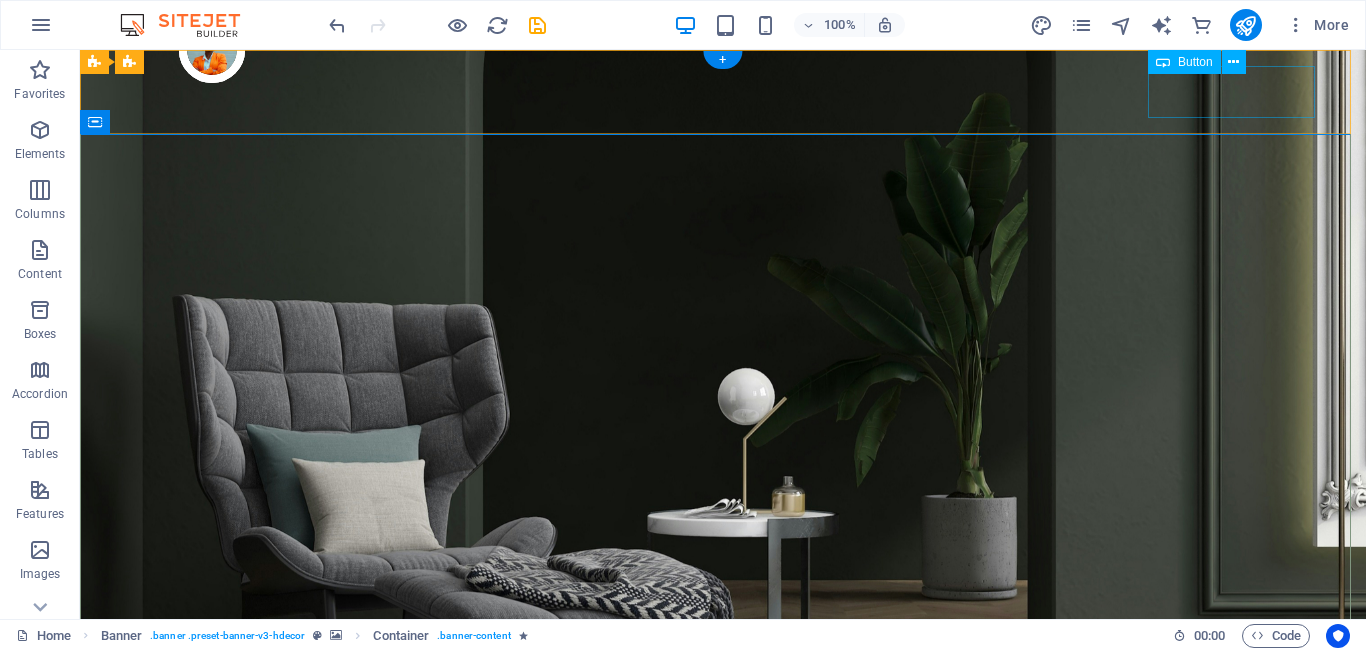 click on "Shop now" at bounding box center [723, 907] 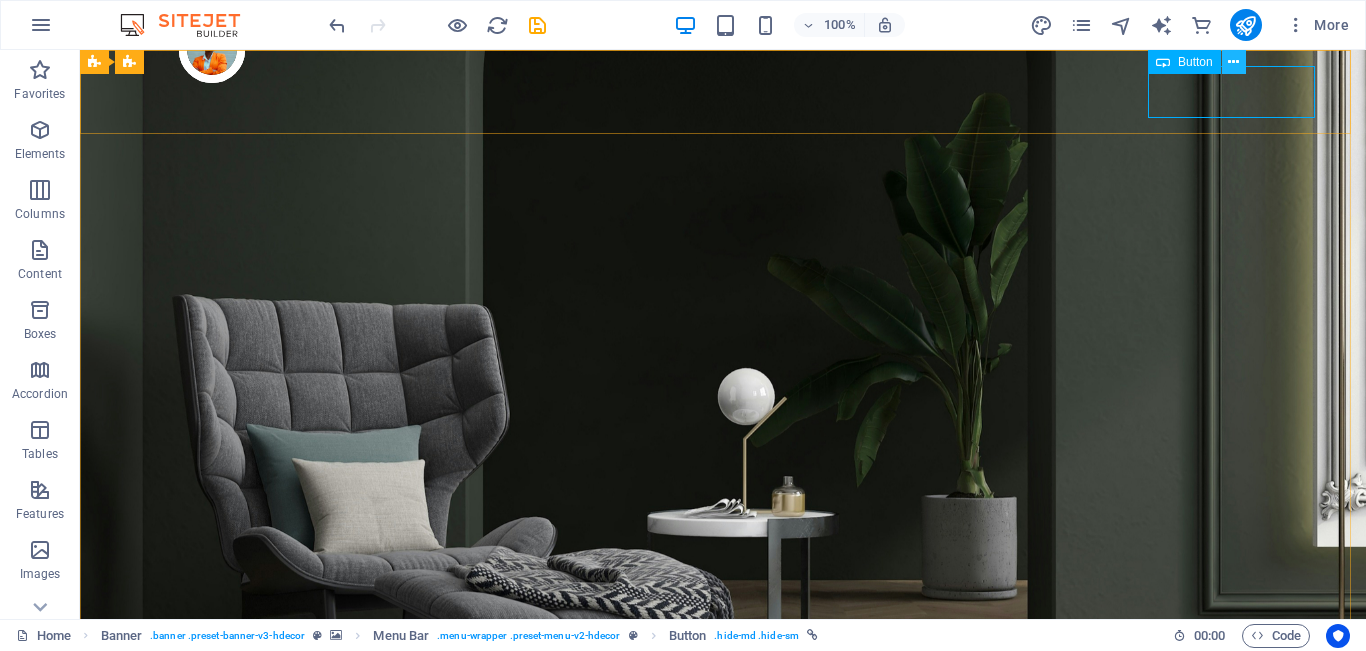 click at bounding box center [1233, 62] 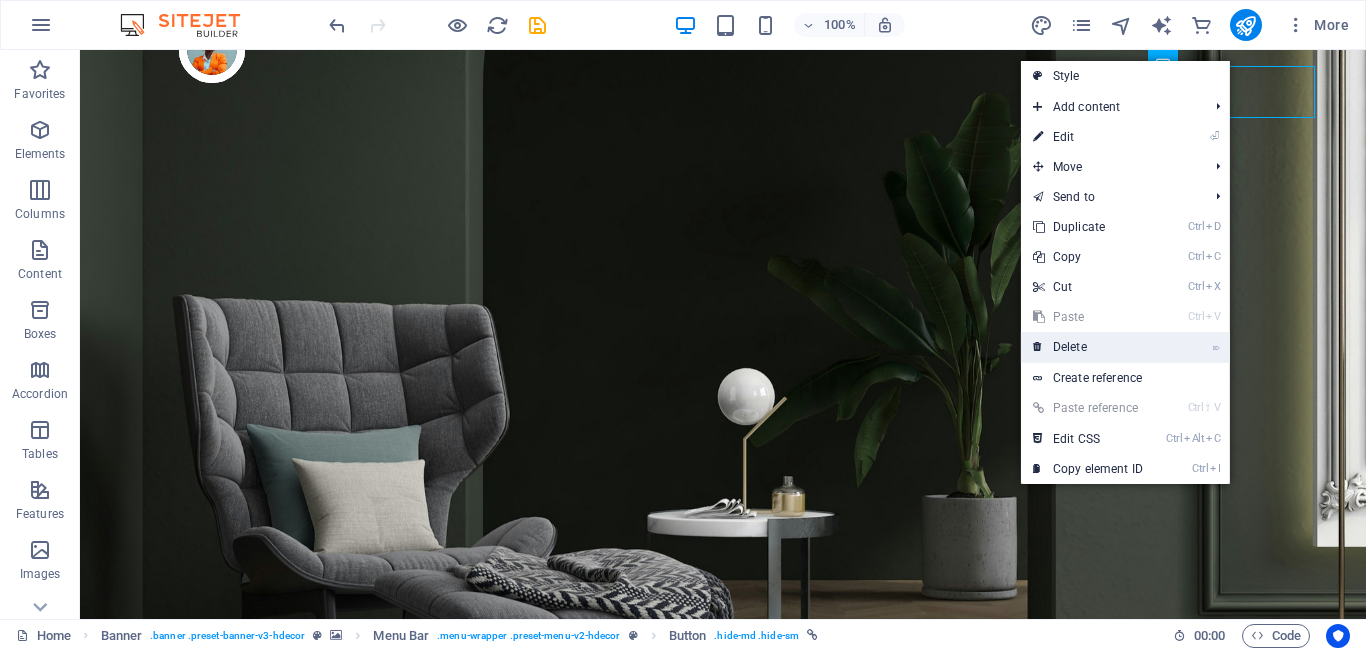 click on "⌦  Delete" at bounding box center (1088, 347) 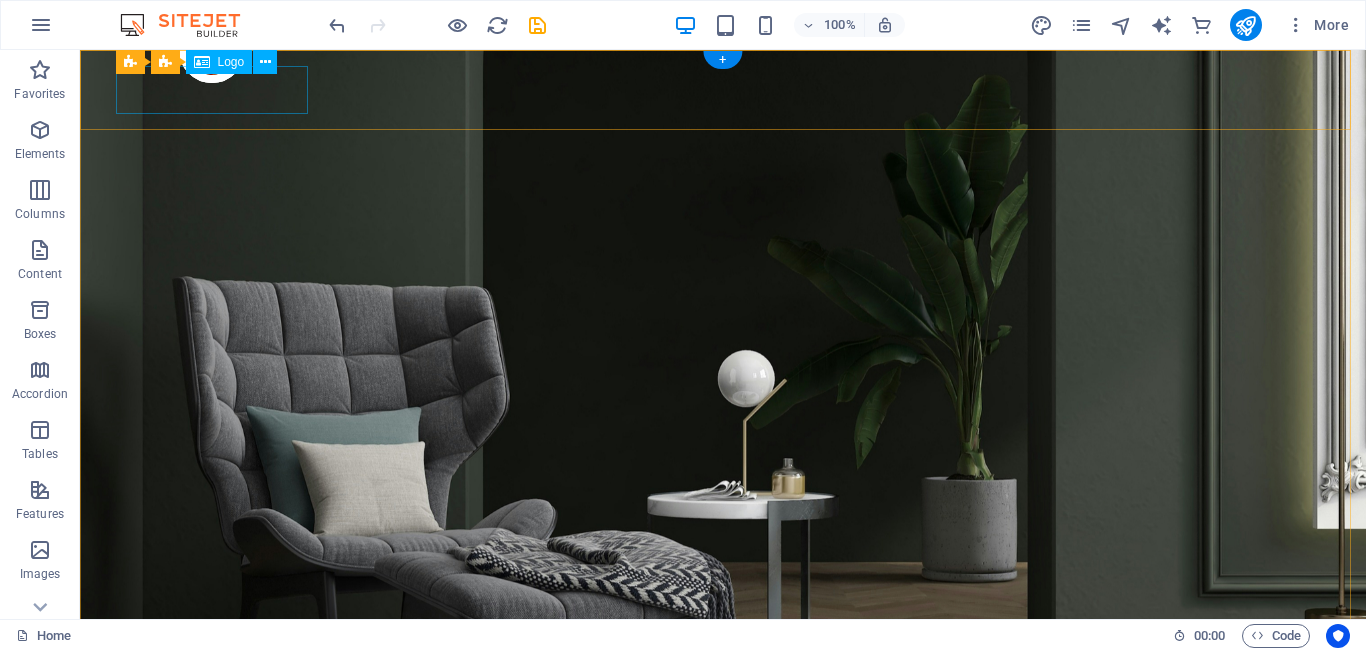 click at bounding box center (723, 773) 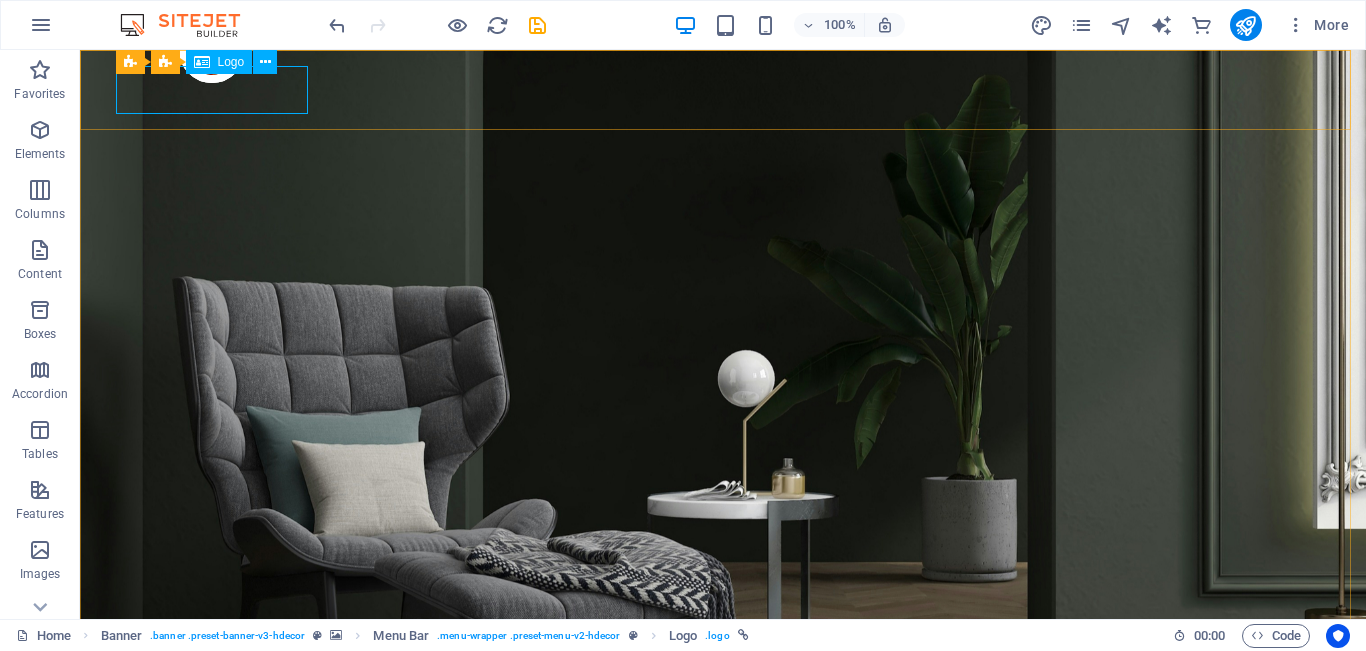 click on "Logo" at bounding box center [231, 62] 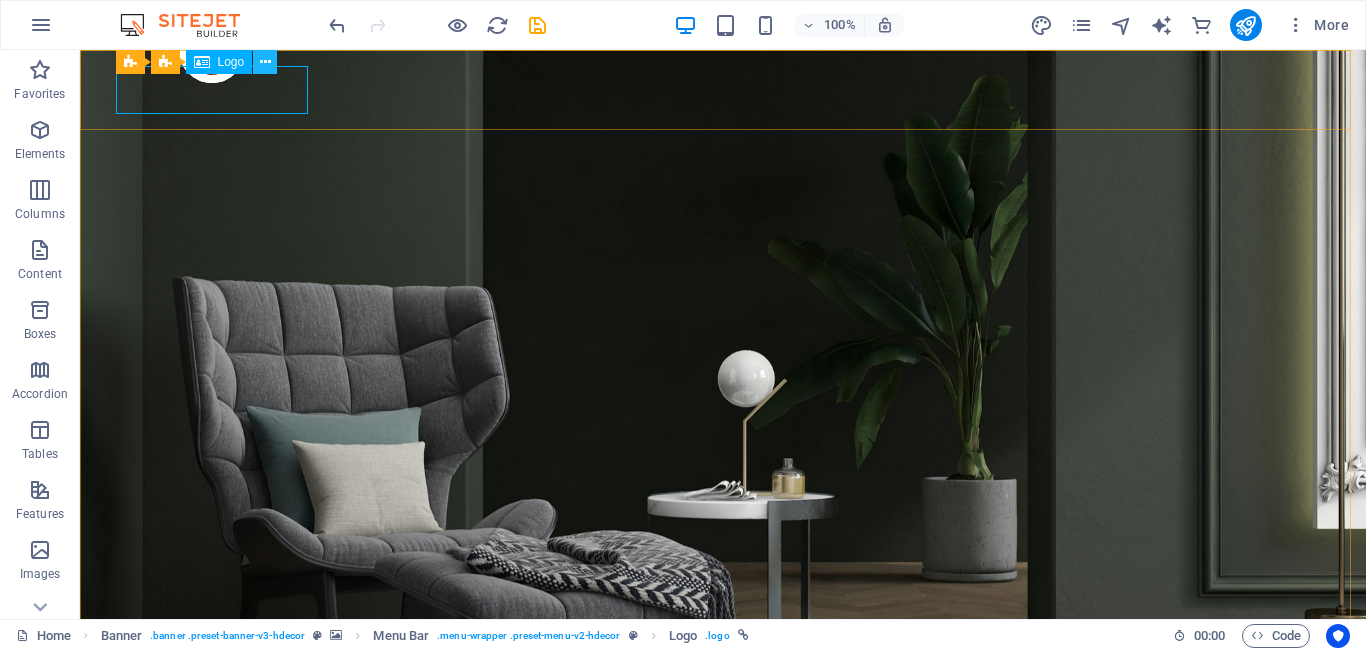 click at bounding box center [265, 62] 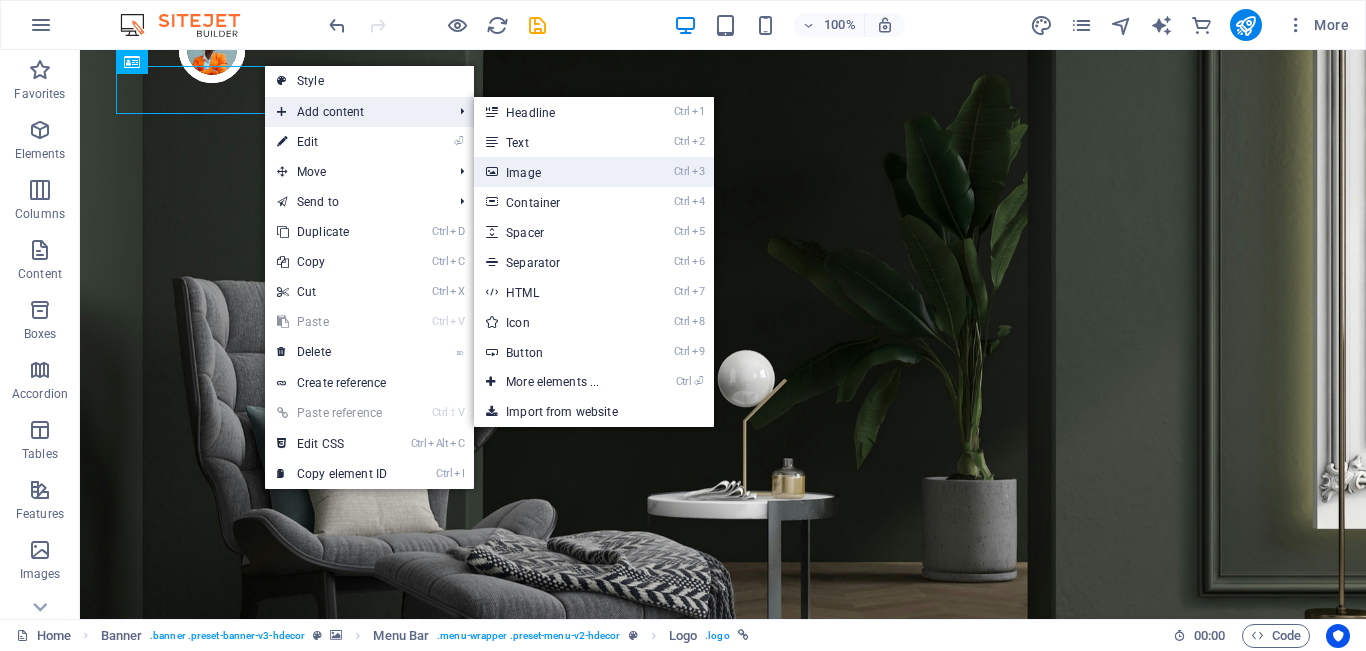 click on "Ctrl 3  Image" at bounding box center (556, 172) 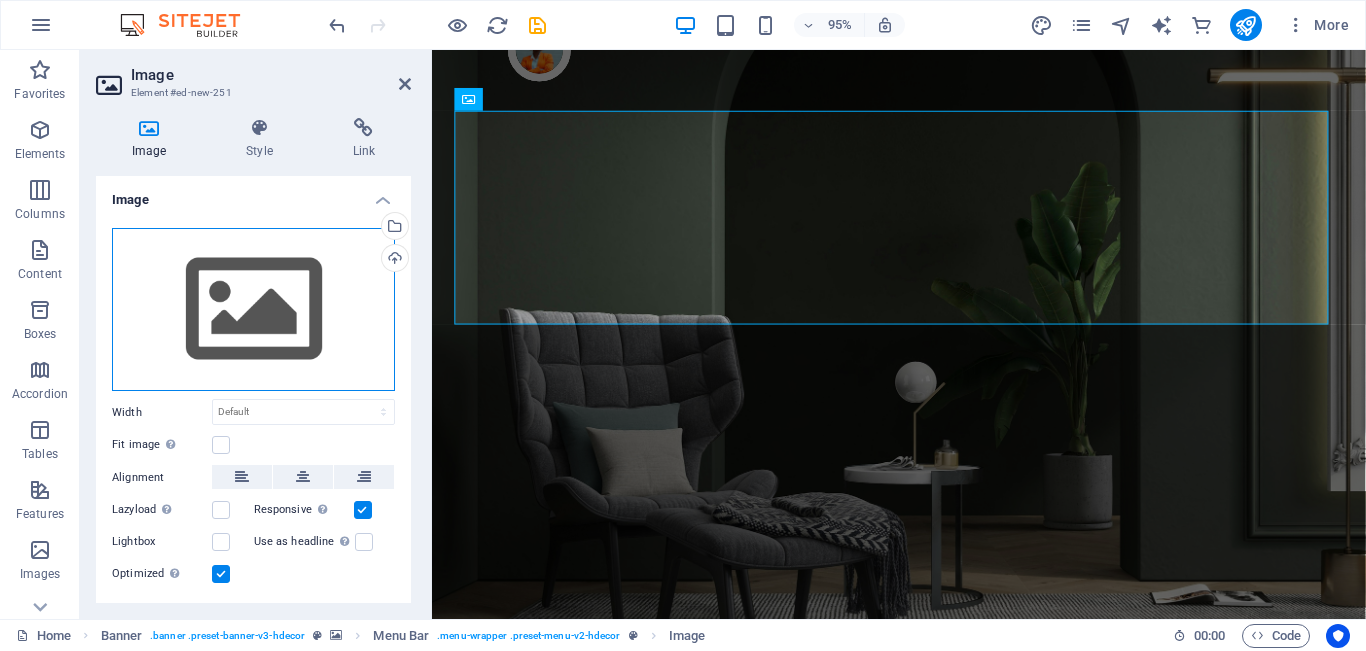 click on "Drag files here, click to choose files or select files from Files or our free stock photos & videos" at bounding box center (253, 310) 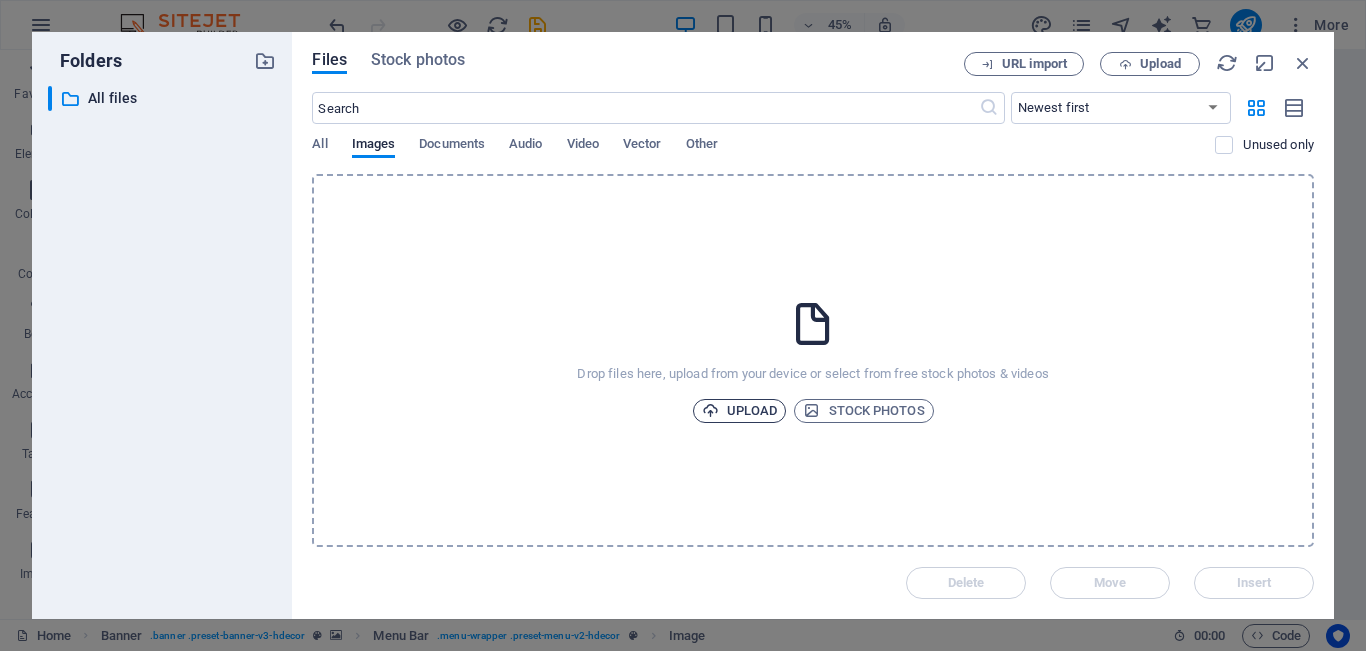 click at bounding box center [710, 410] 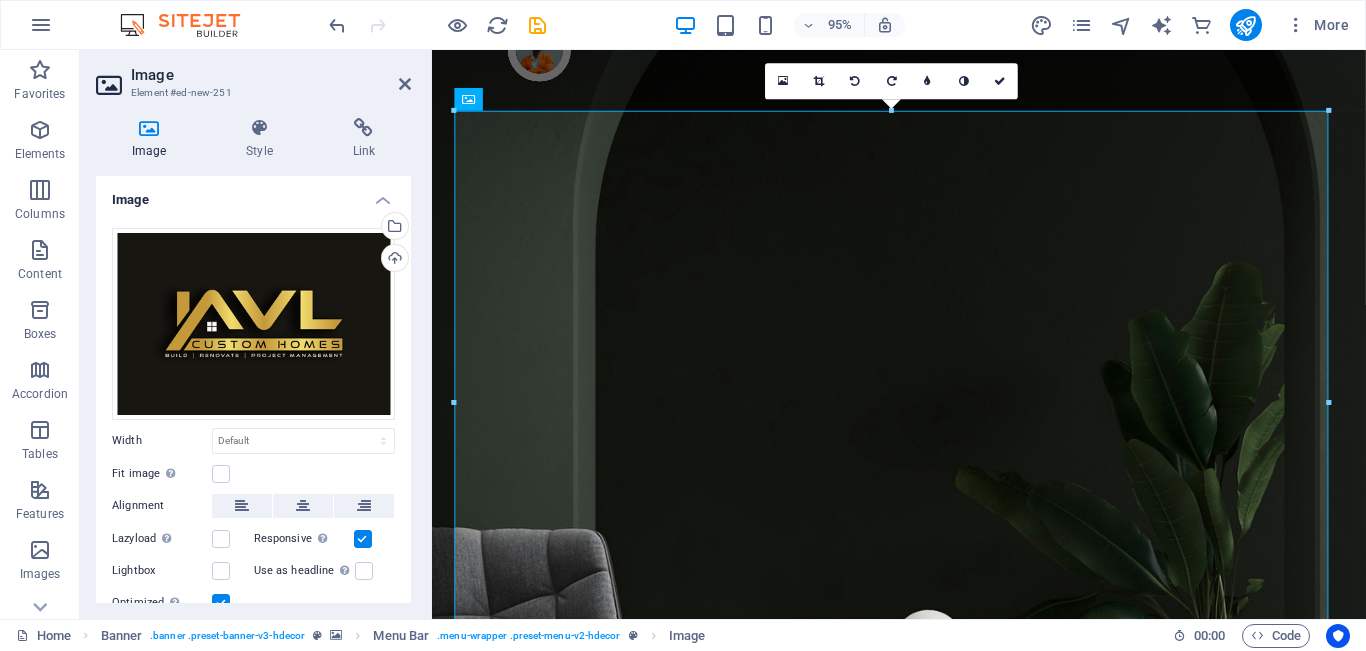 scroll, scrollTop: 73, scrollLeft: 0, axis: vertical 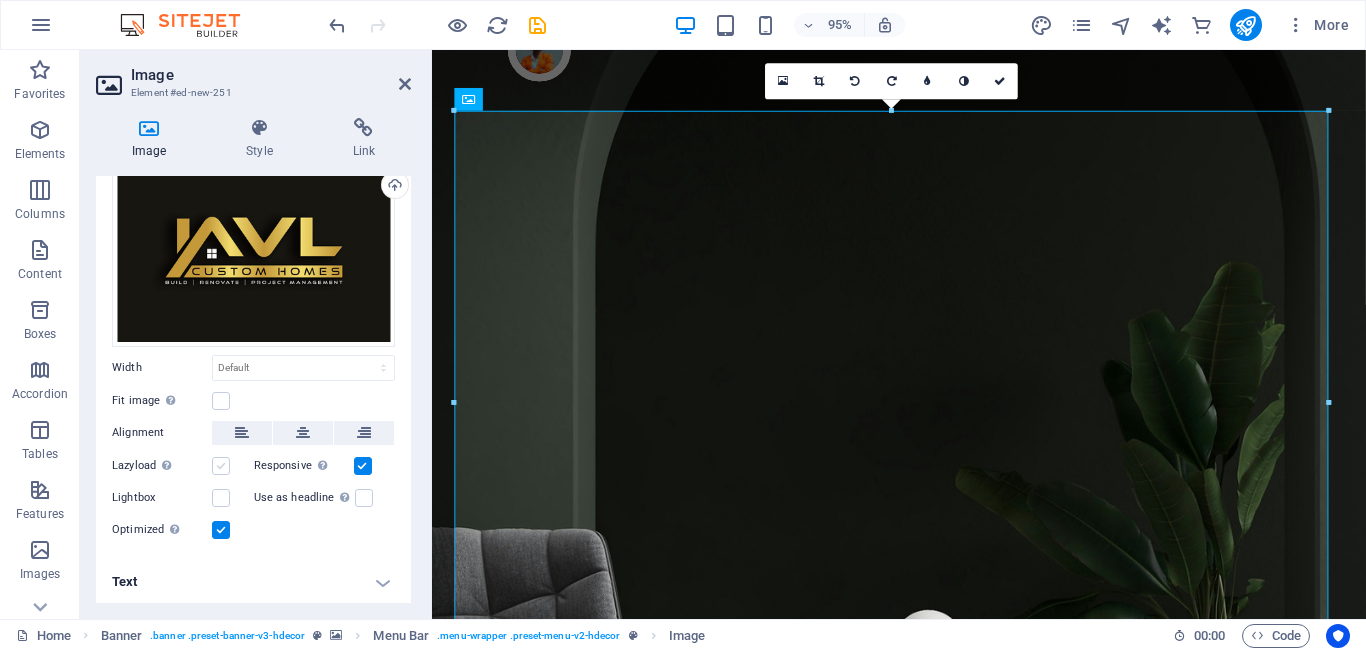 click at bounding box center [221, 466] 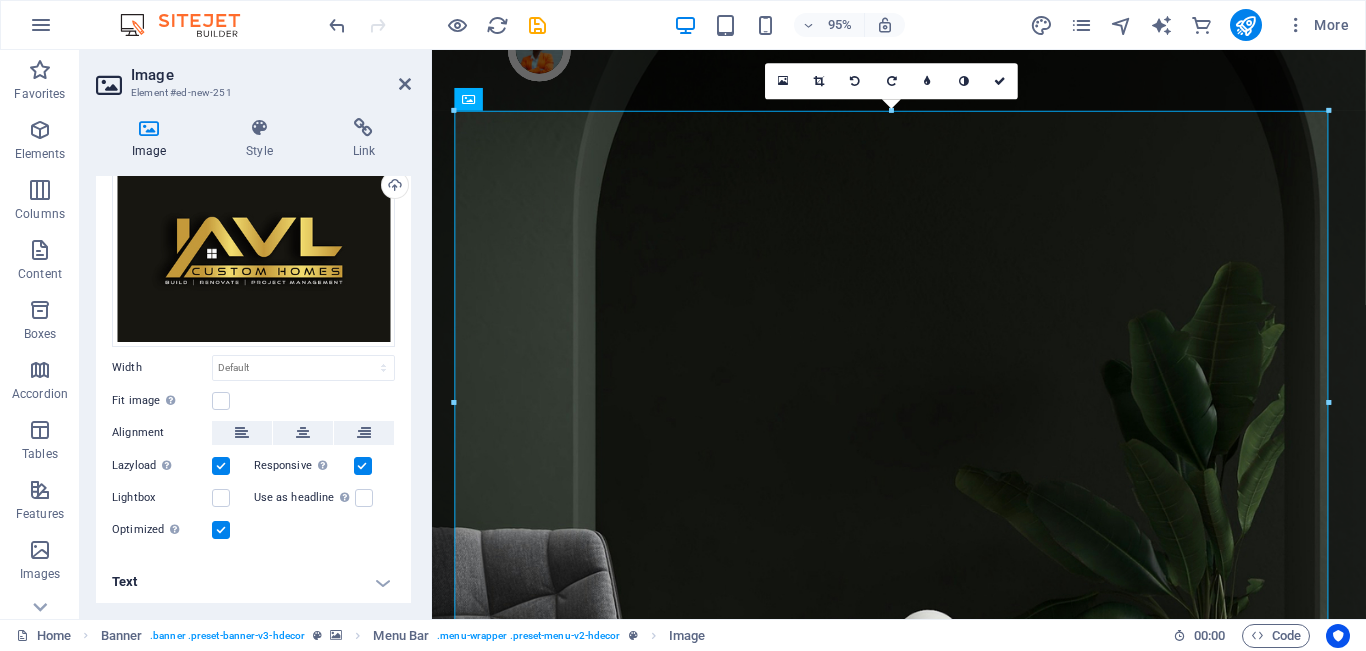 click at bounding box center [221, 466] 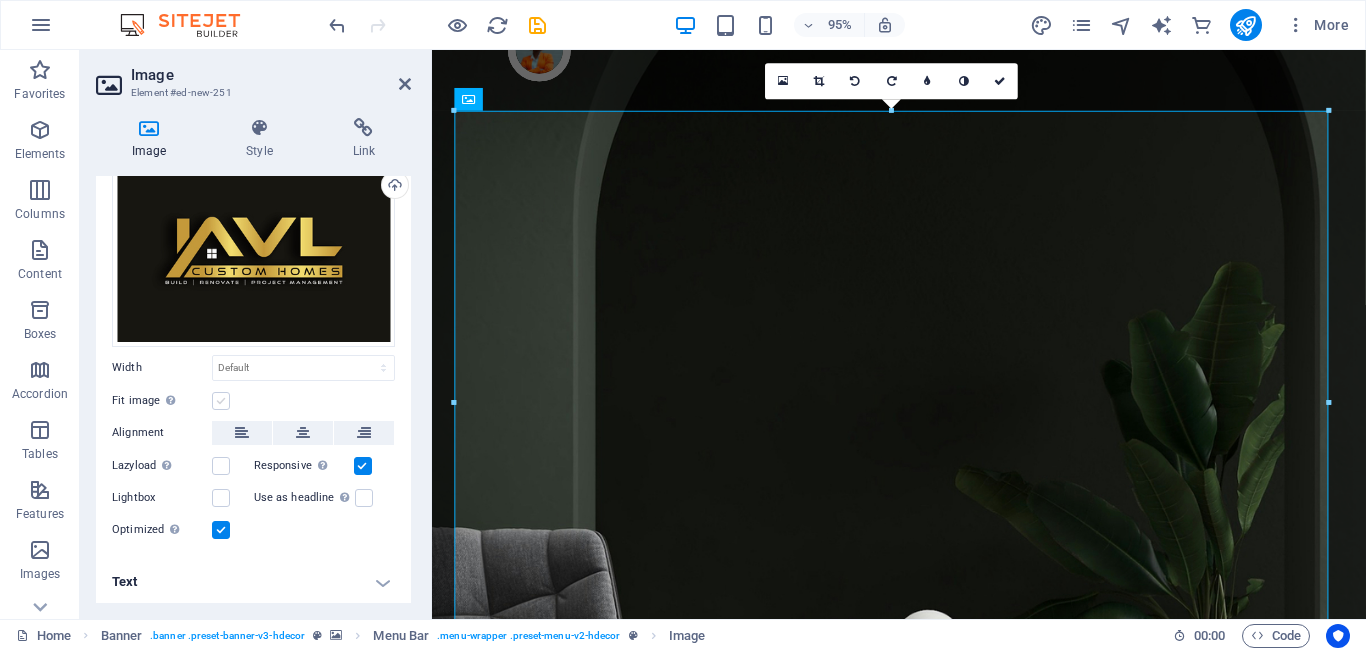 click at bounding box center [221, 401] 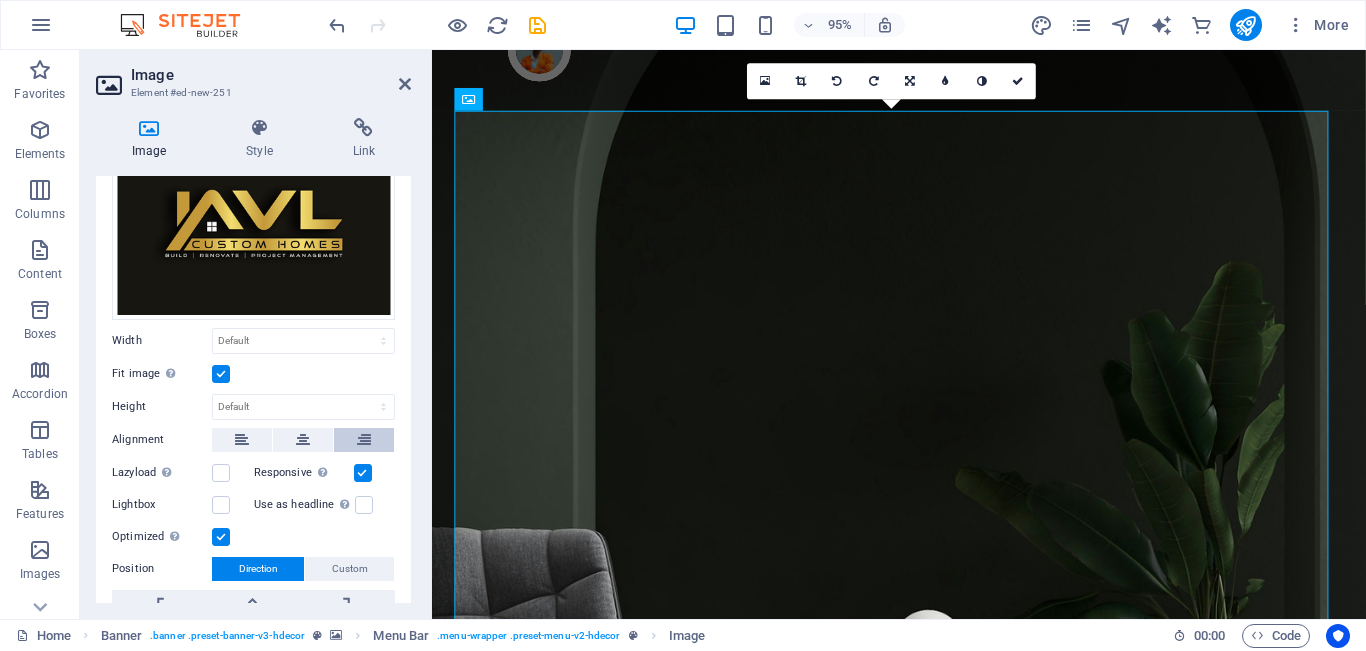 scroll, scrollTop: 0, scrollLeft: 0, axis: both 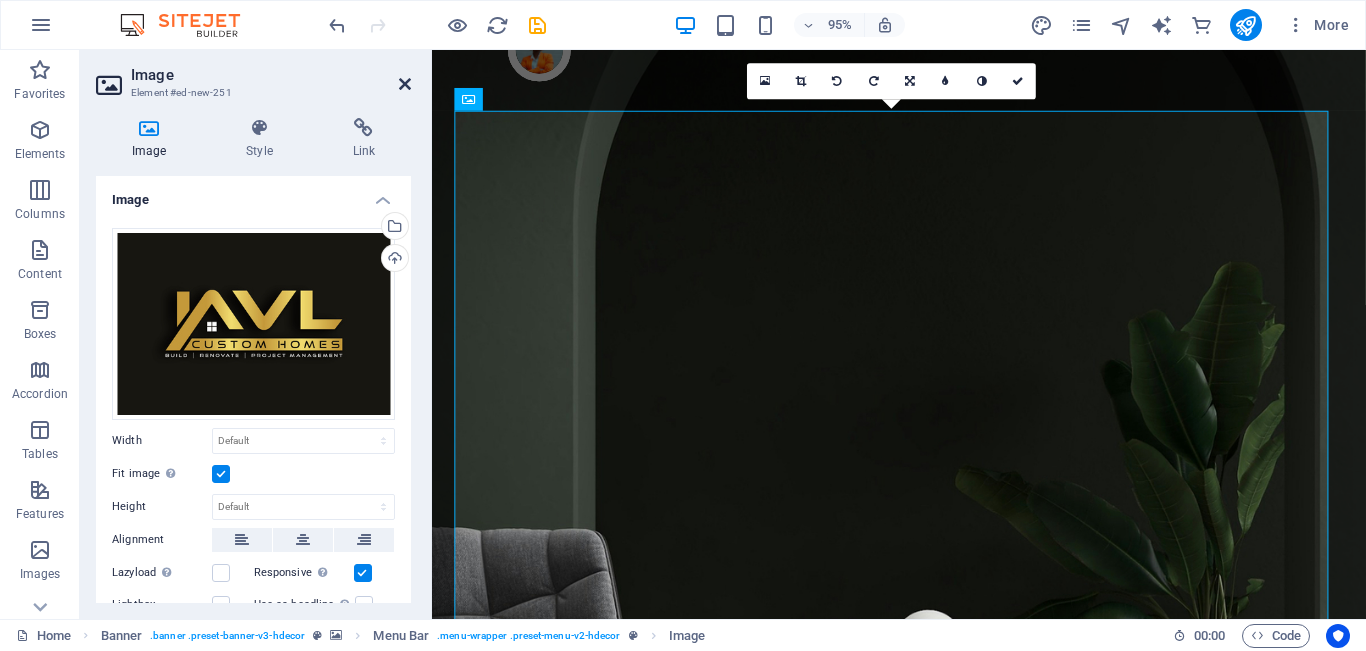 click at bounding box center (405, 84) 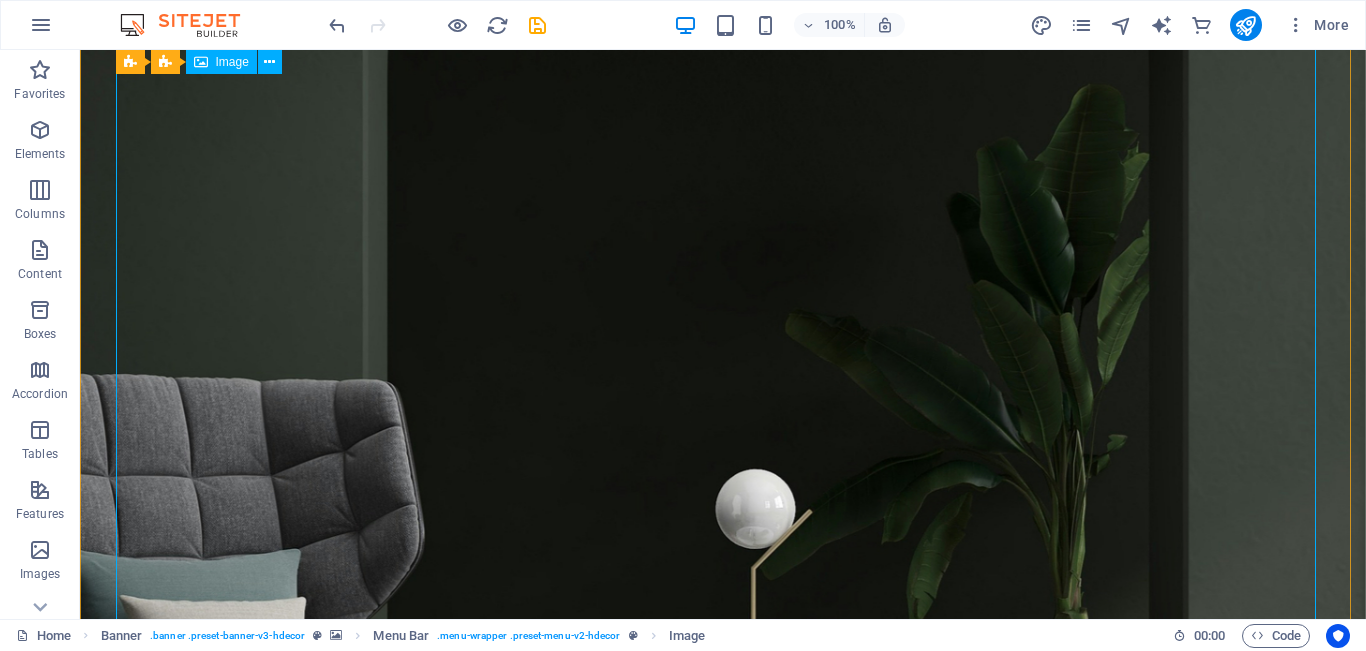 scroll, scrollTop: 400, scrollLeft: 0, axis: vertical 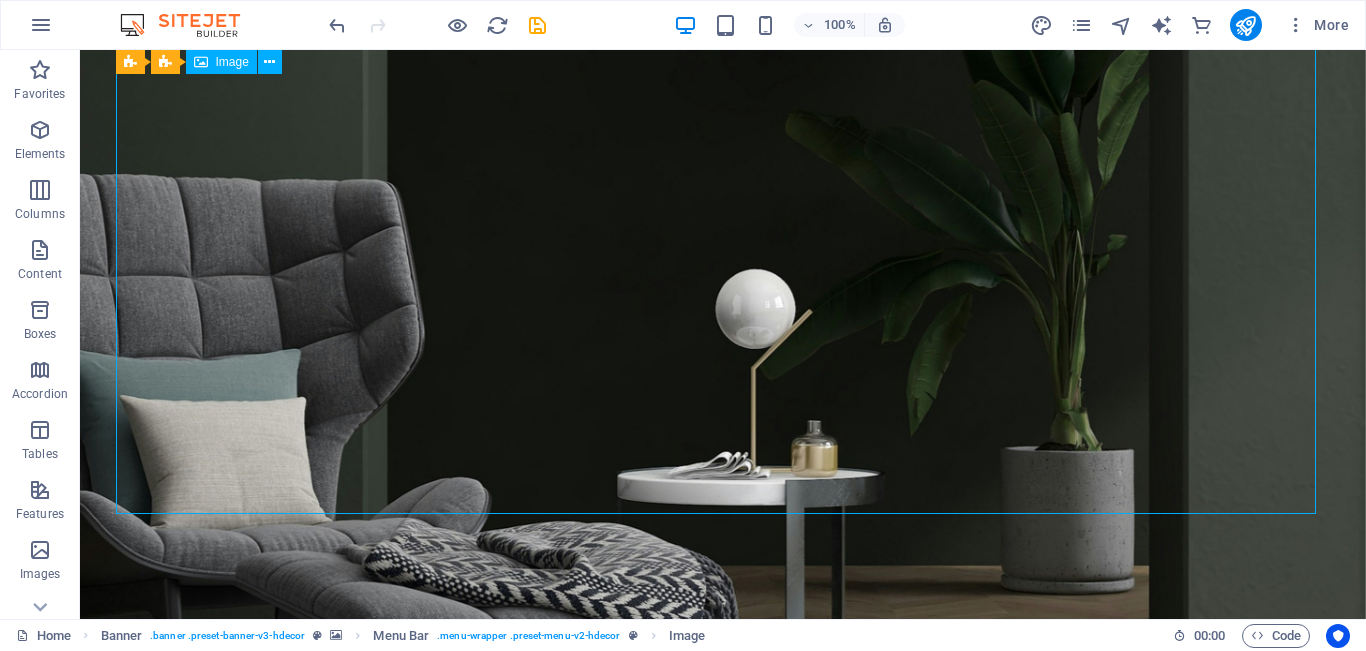 drag, startPoint x: 118, startPoint y: 509, endPoint x: 288, endPoint y: 359, distance: 226.71568 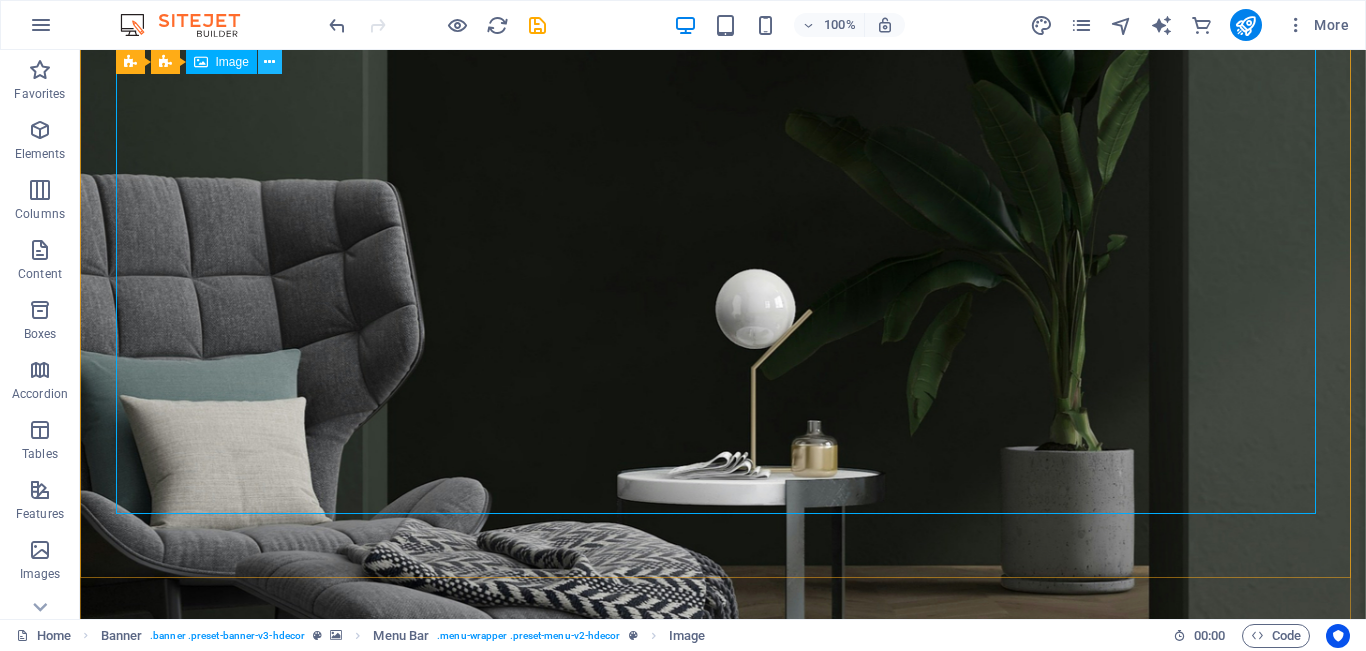 click at bounding box center [269, 62] 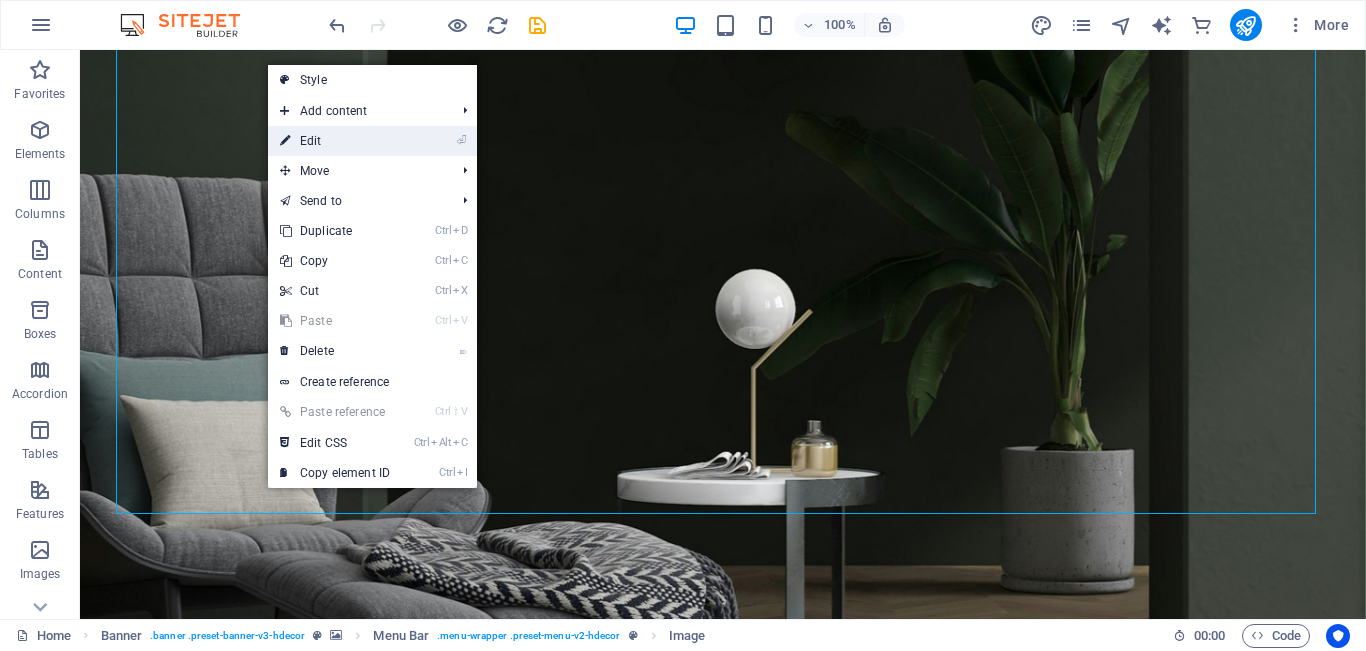 click on "⏎  Edit" at bounding box center [372, 141] 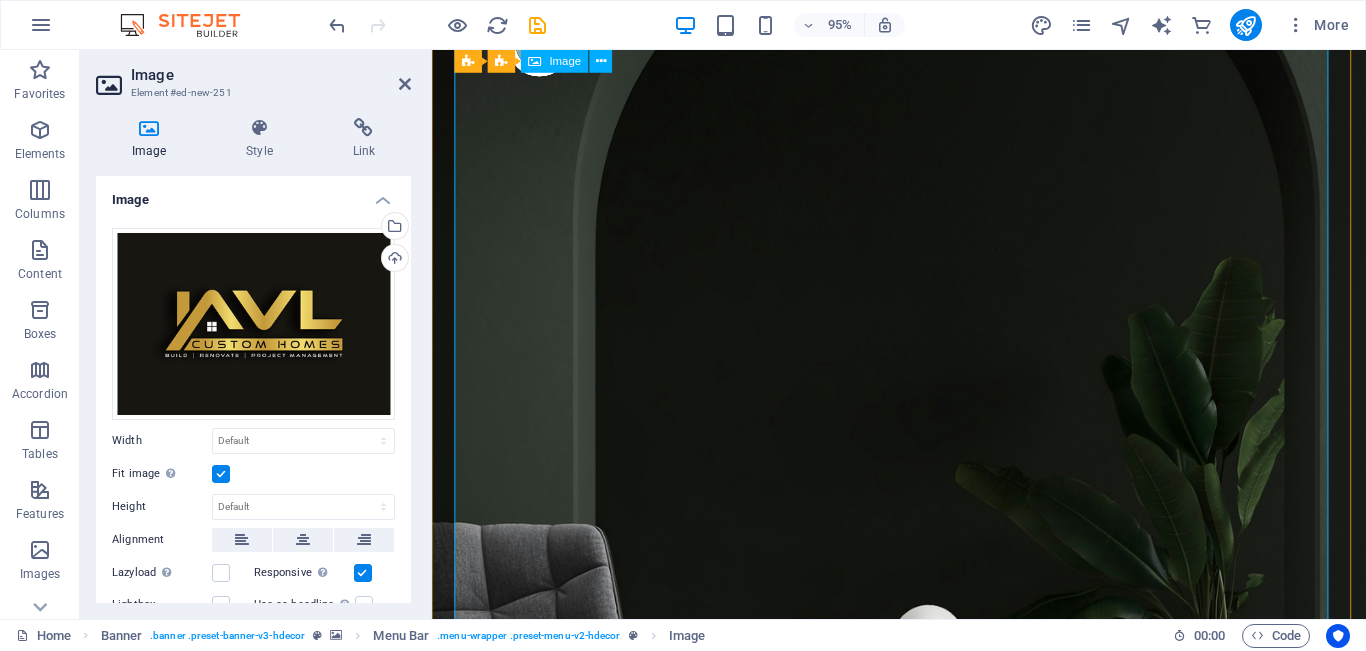 scroll, scrollTop: 0, scrollLeft: 0, axis: both 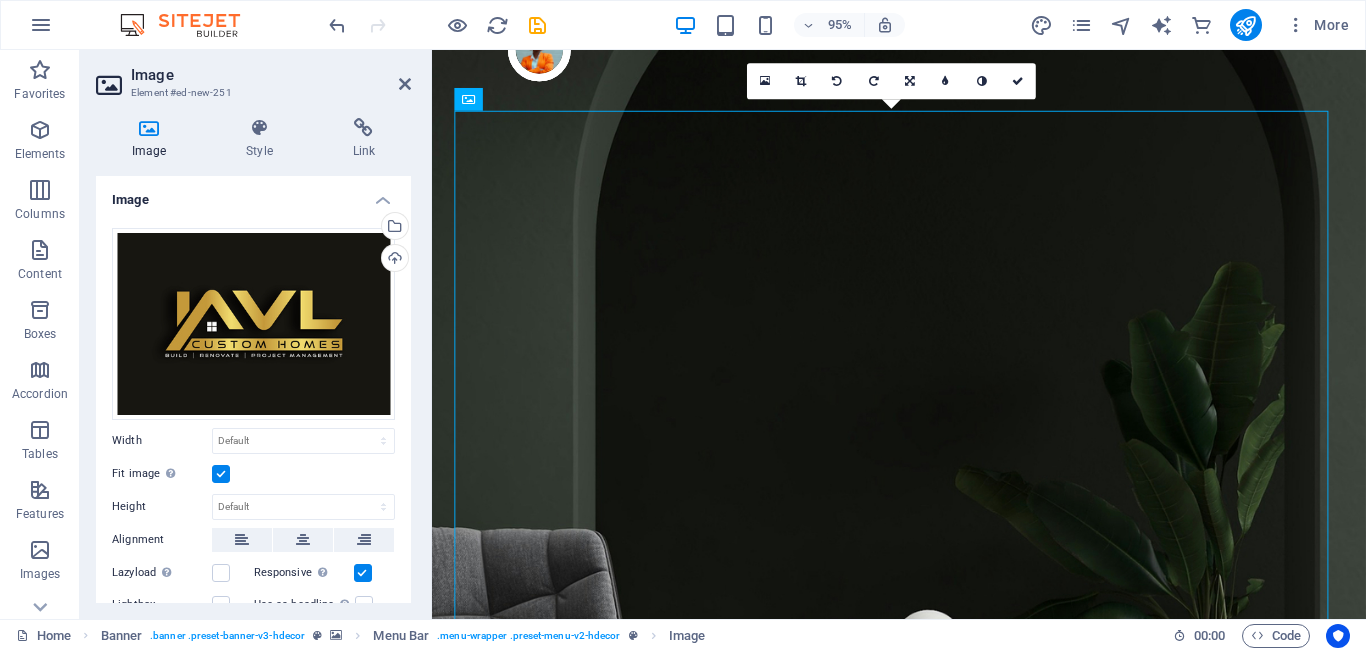 drag, startPoint x: 898, startPoint y: 149, endPoint x: 780, endPoint y: 264, distance: 164.76953 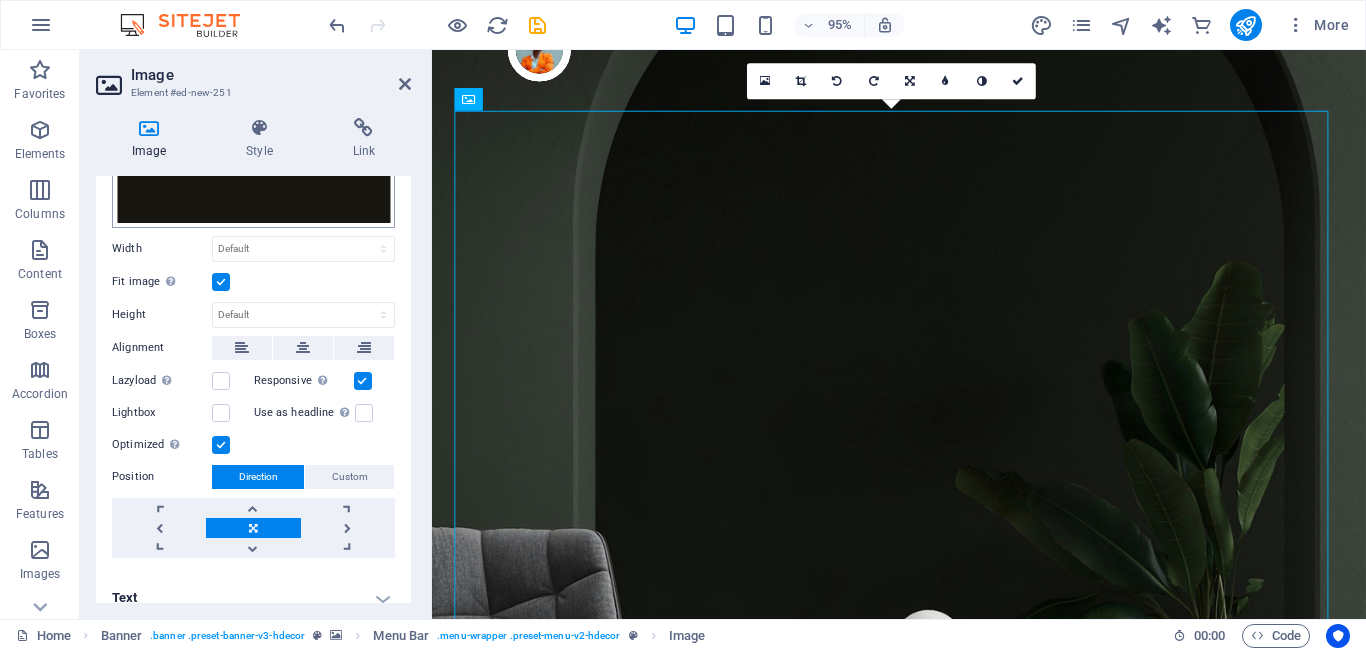 scroll, scrollTop: 200, scrollLeft: 0, axis: vertical 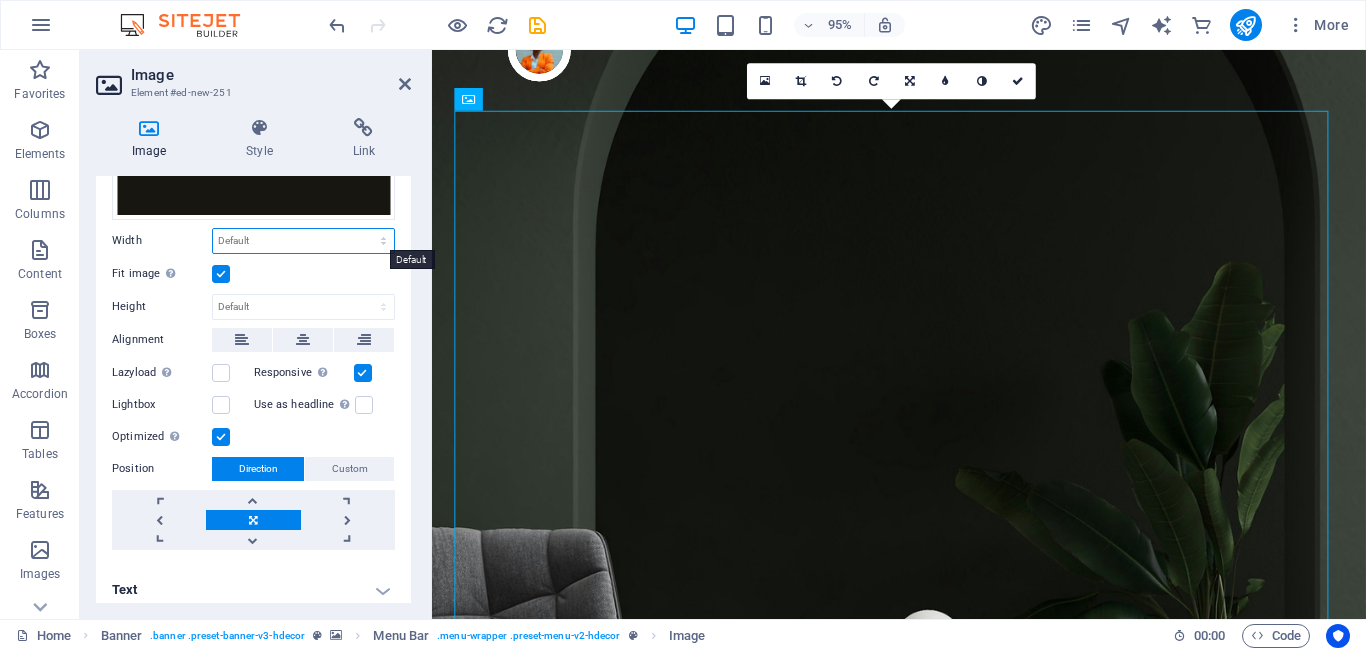 click on "Default auto px rem % em vh vw" at bounding box center (303, 241) 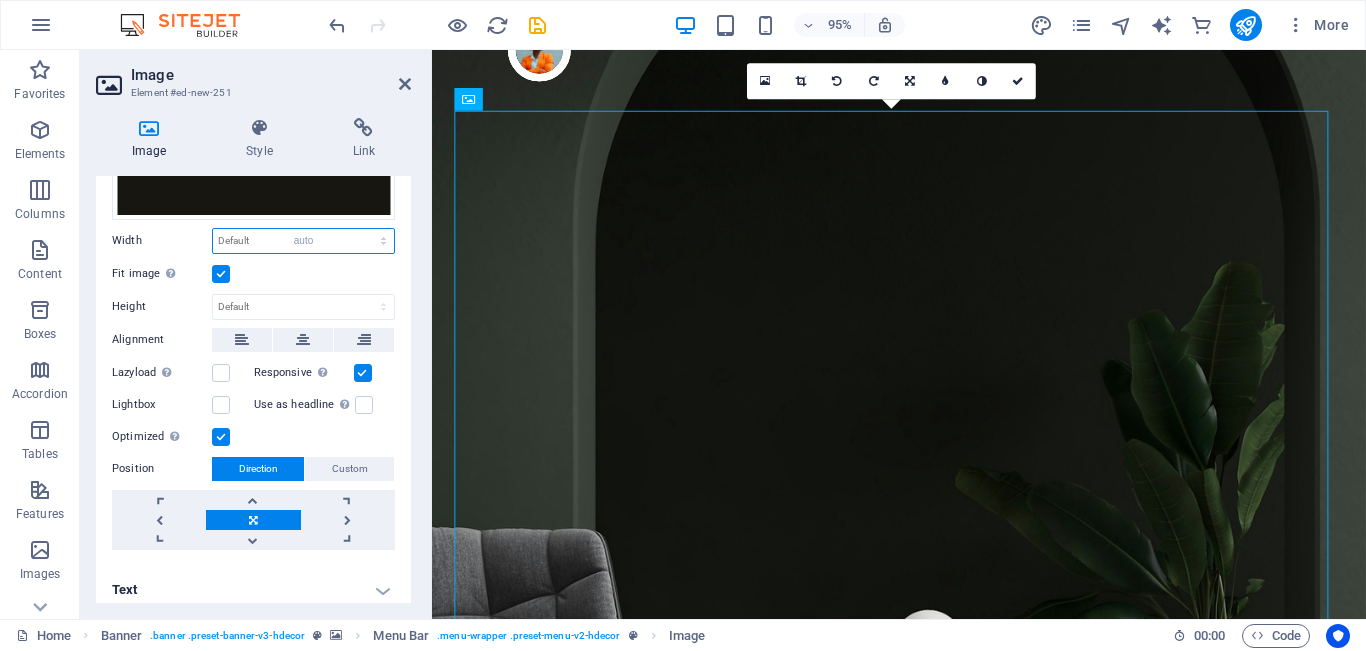 click on "Default auto px rem % em vh vw" at bounding box center [303, 241] 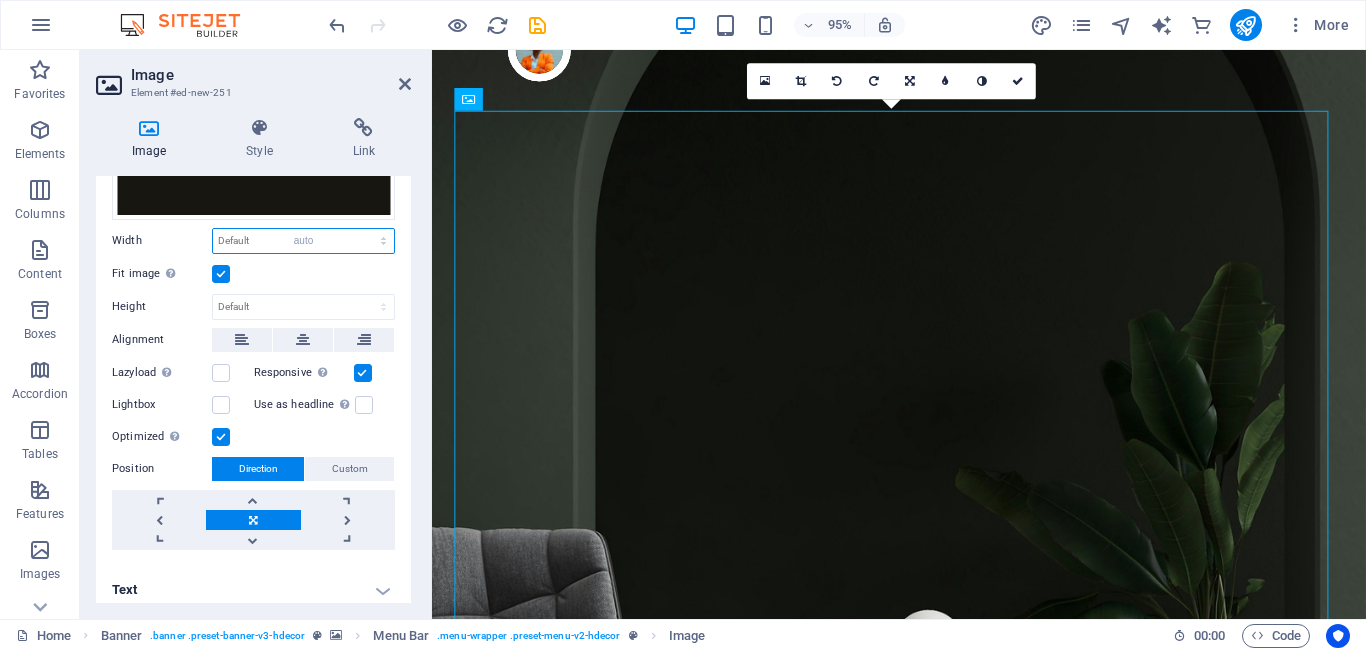select on "DISABLED_OPTION_VALUE" 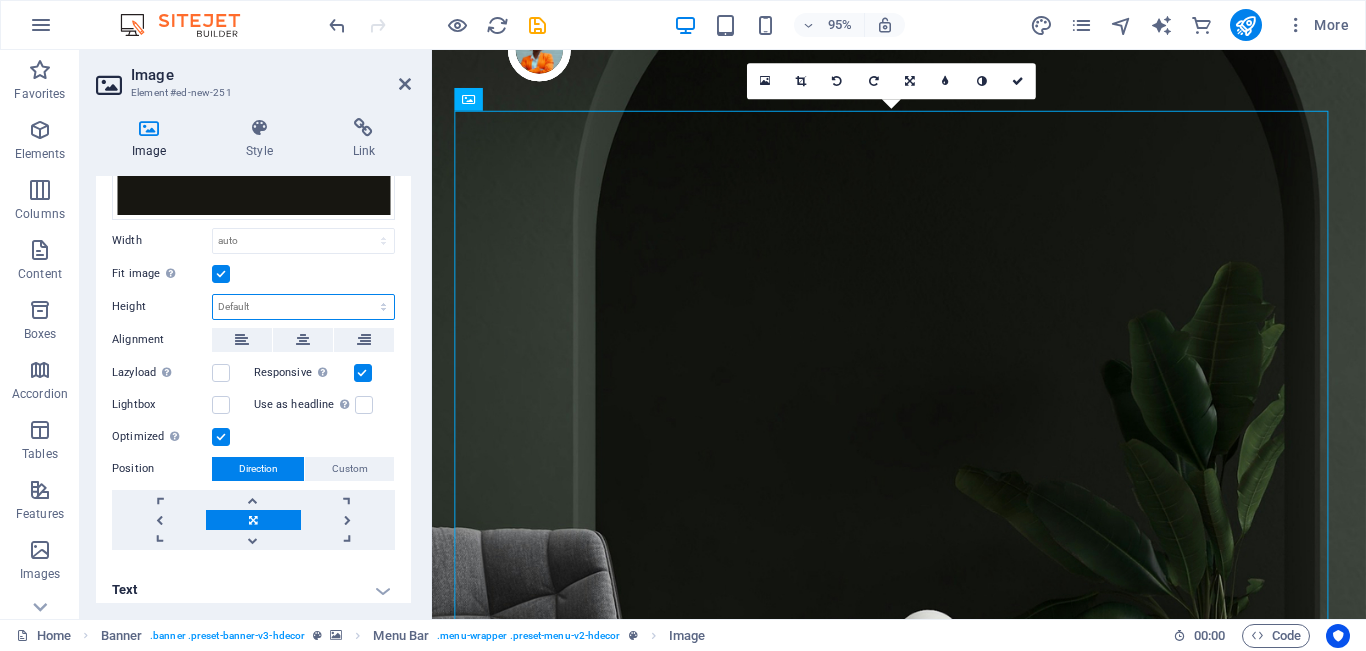 click on "Default auto px" at bounding box center (303, 307) 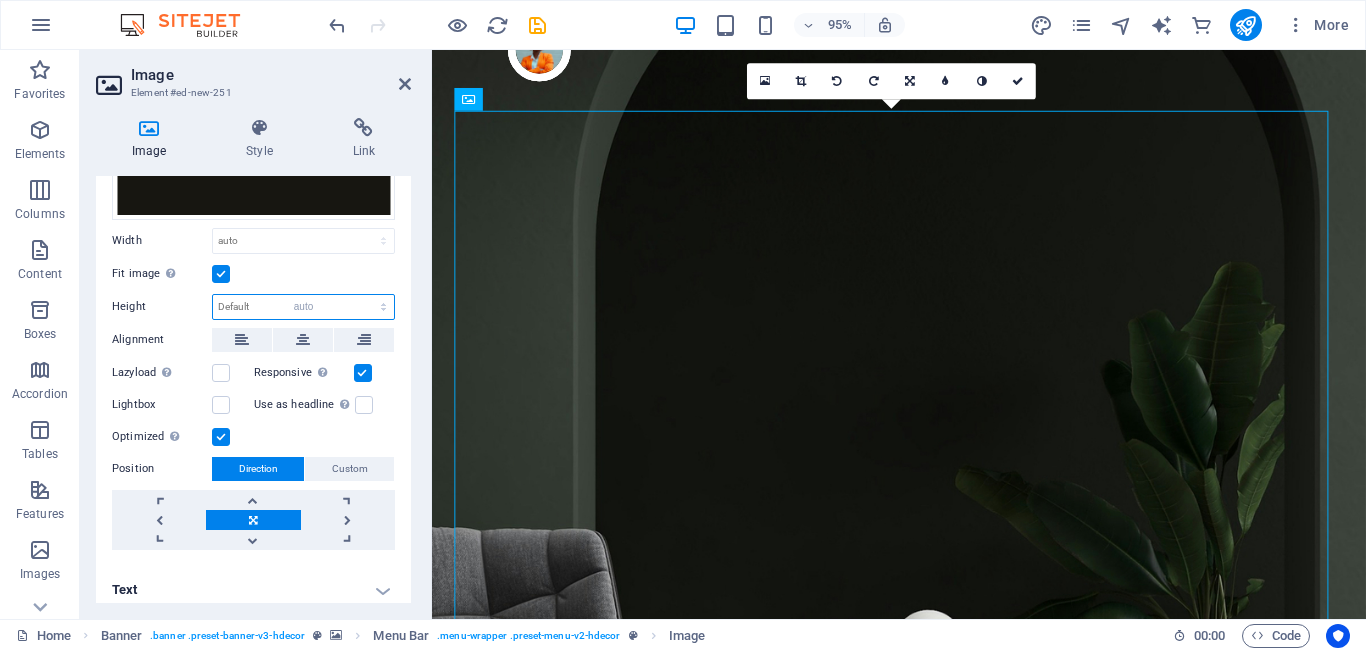 click on "Default auto px" at bounding box center (303, 307) 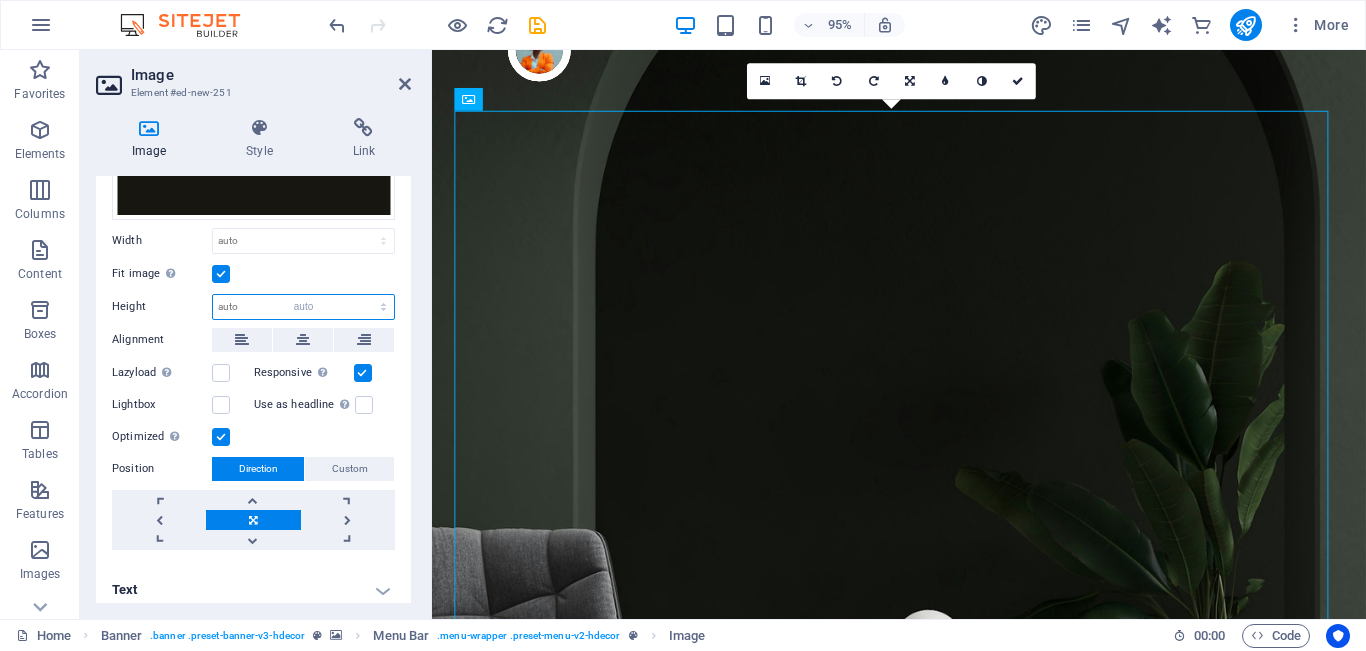 select on "DISABLED_OPTION_VALUE" 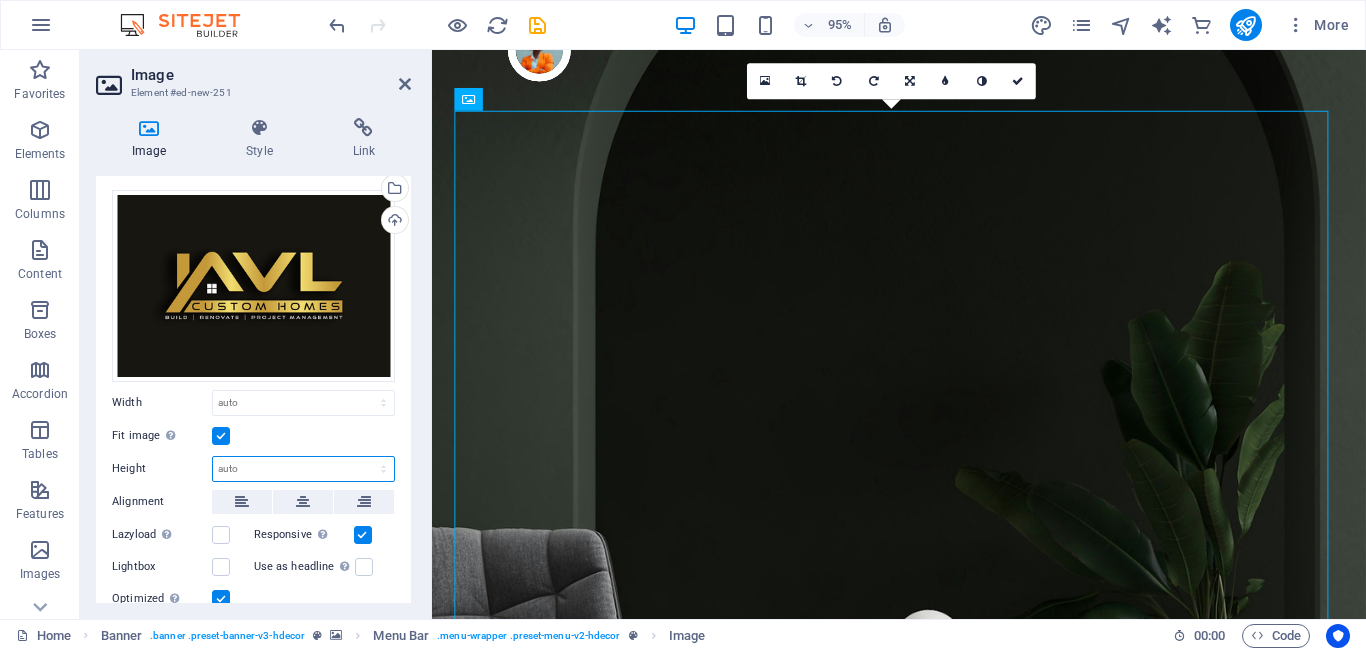 scroll, scrollTop: 0, scrollLeft: 0, axis: both 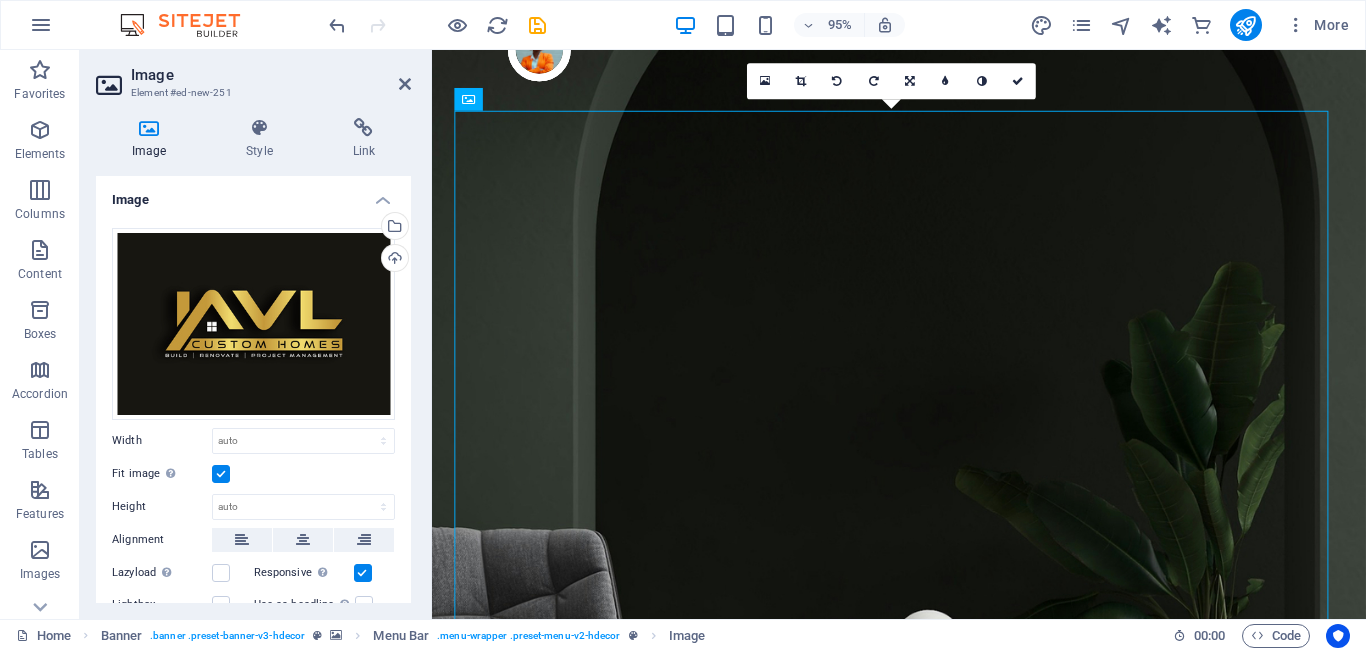 click on "Fit image Automatically fit image to a fixed width and height" at bounding box center [253, 474] 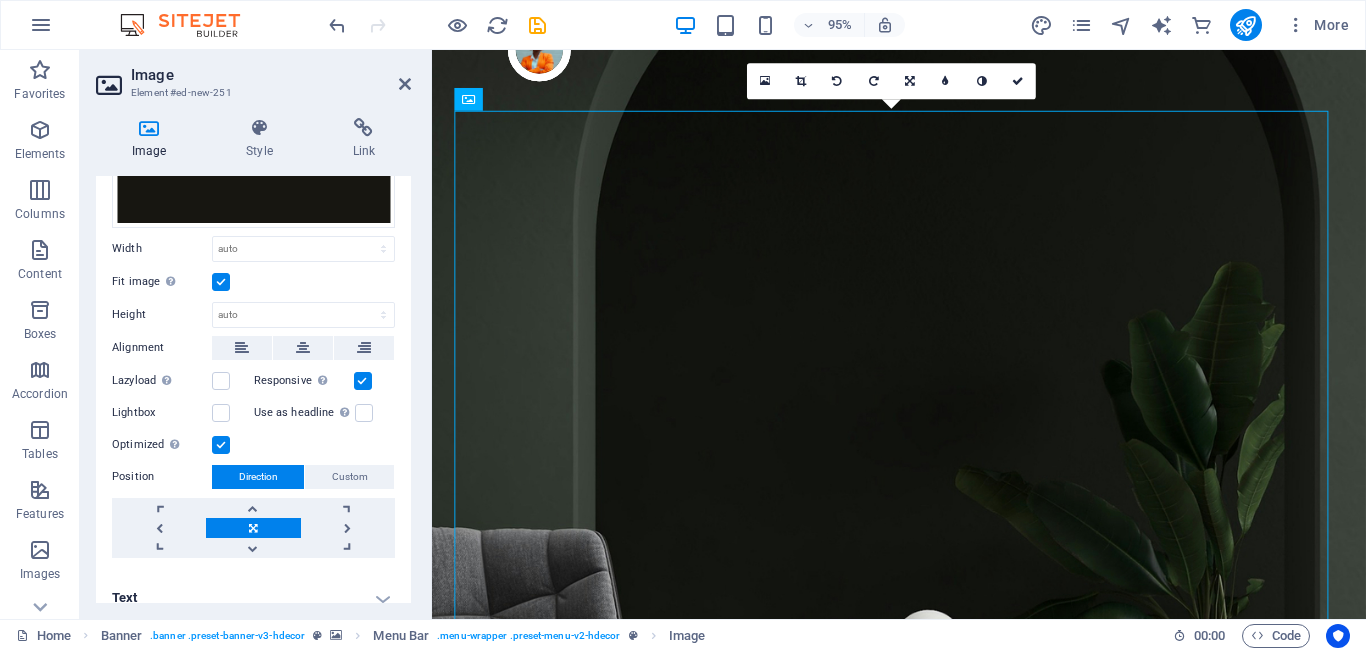 scroll, scrollTop: 208, scrollLeft: 0, axis: vertical 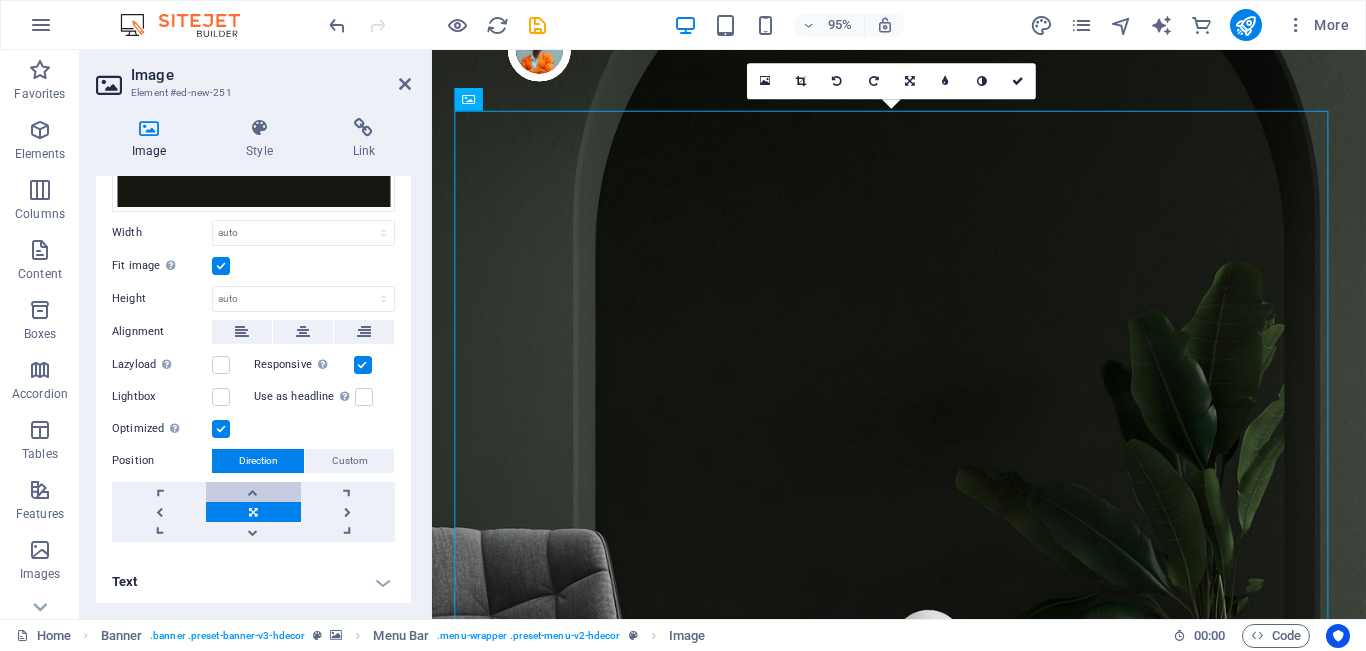 click at bounding box center [253, 492] 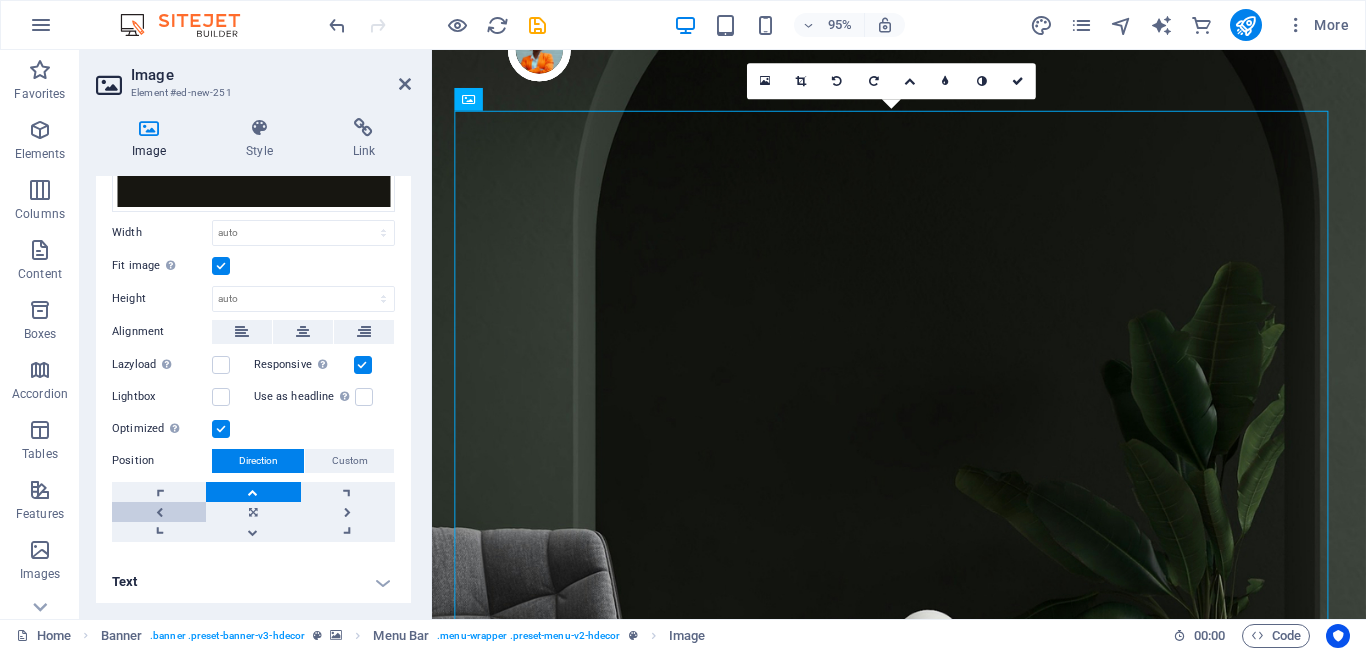 click at bounding box center (159, 512) 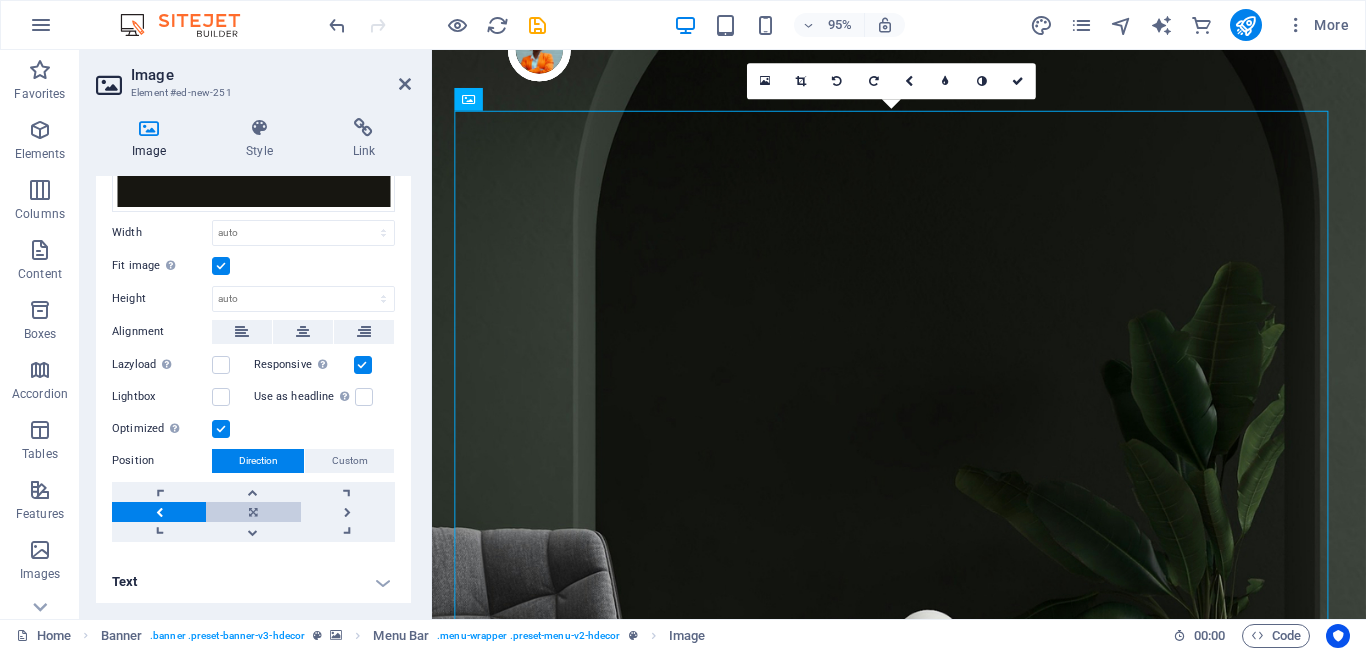 click at bounding box center [253, 512] 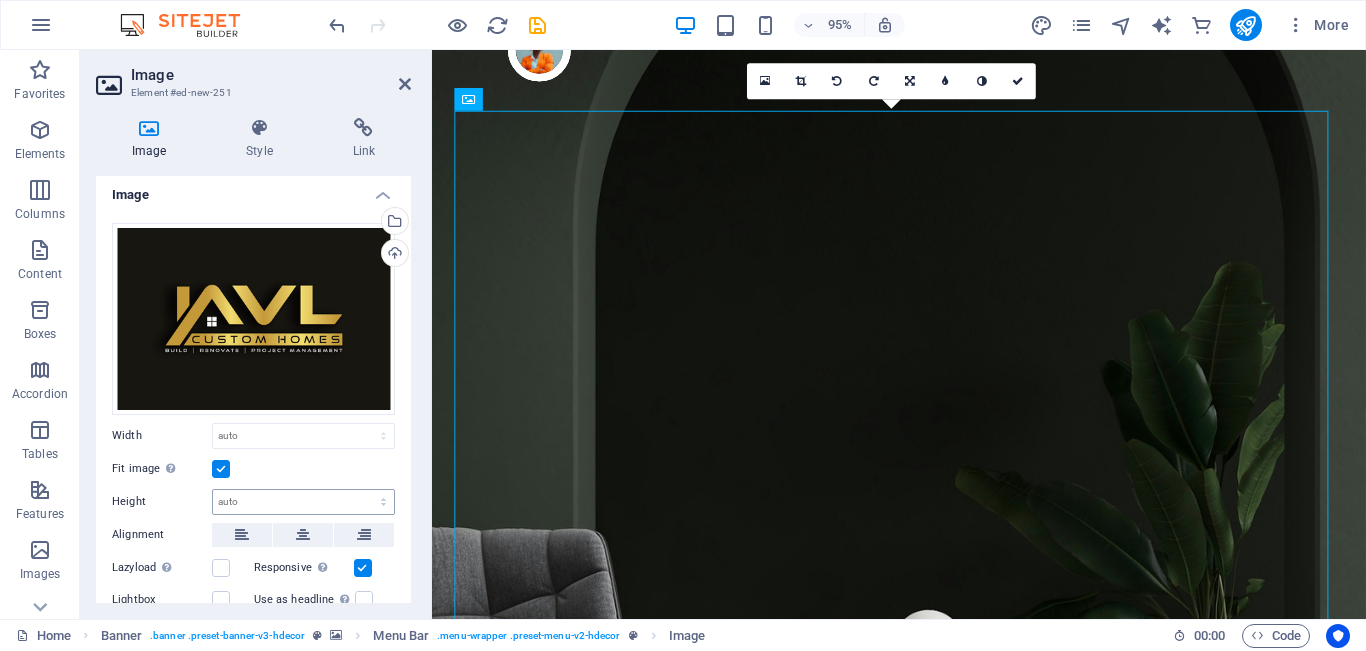 scroll, scrollTop: 0, scrollLeft: 0, axis: both 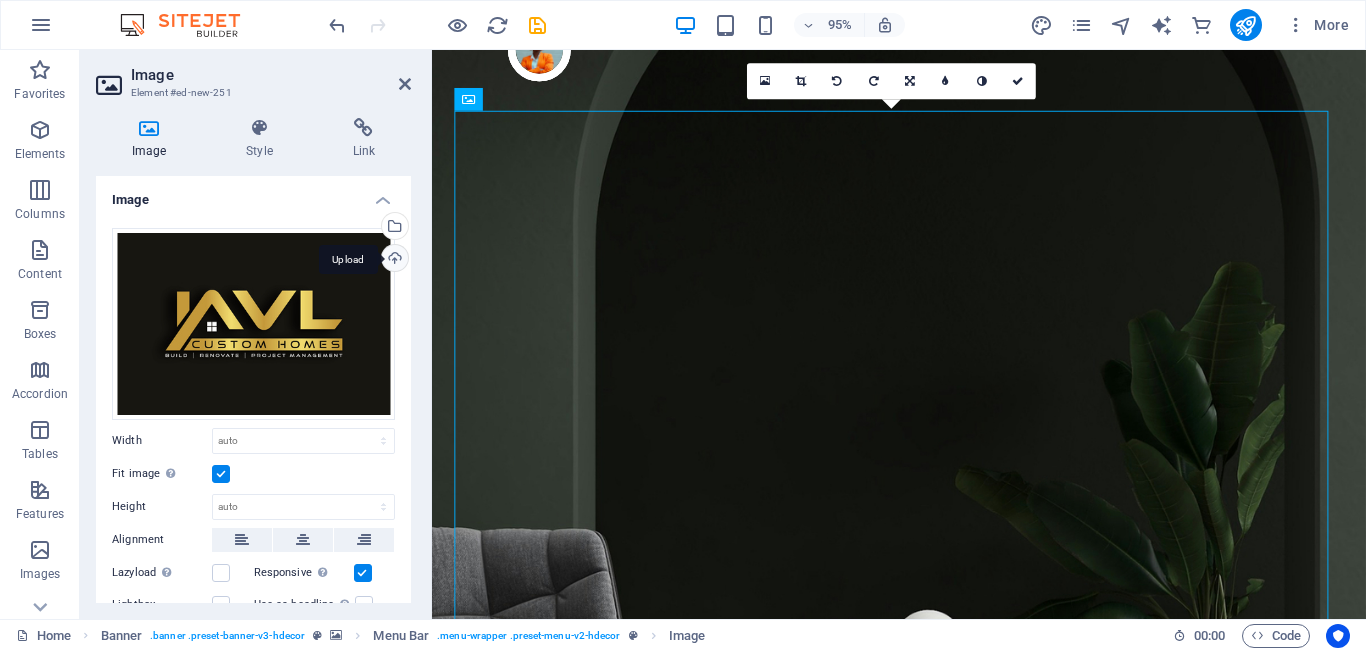 click on "Upload" at bounding box center [393, 260] 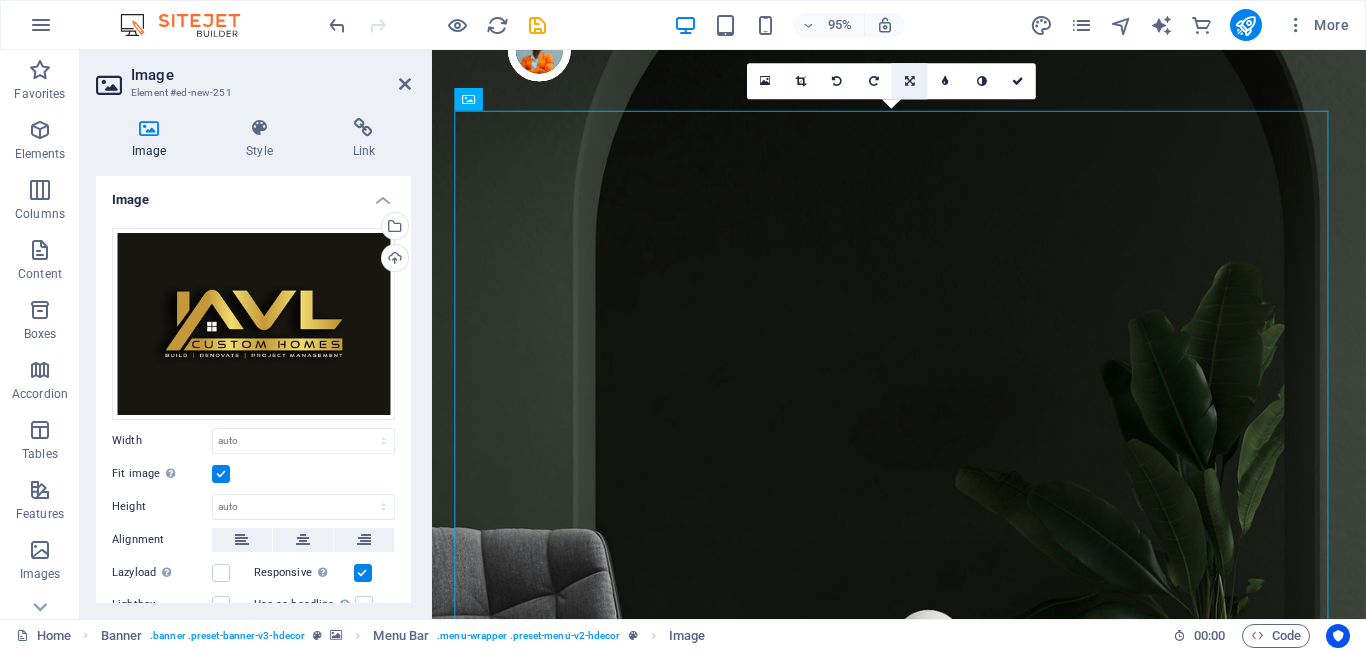 click at bounding box center (910, 81) 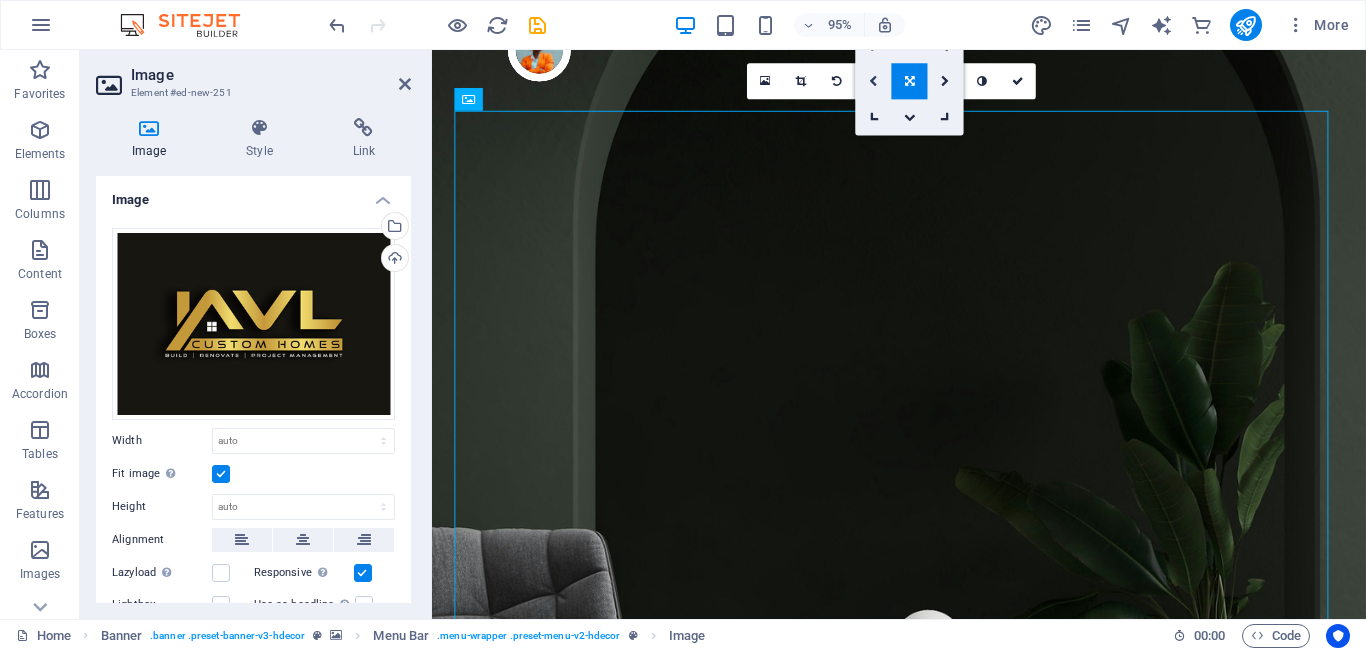 click at bounding box center [873, 81] 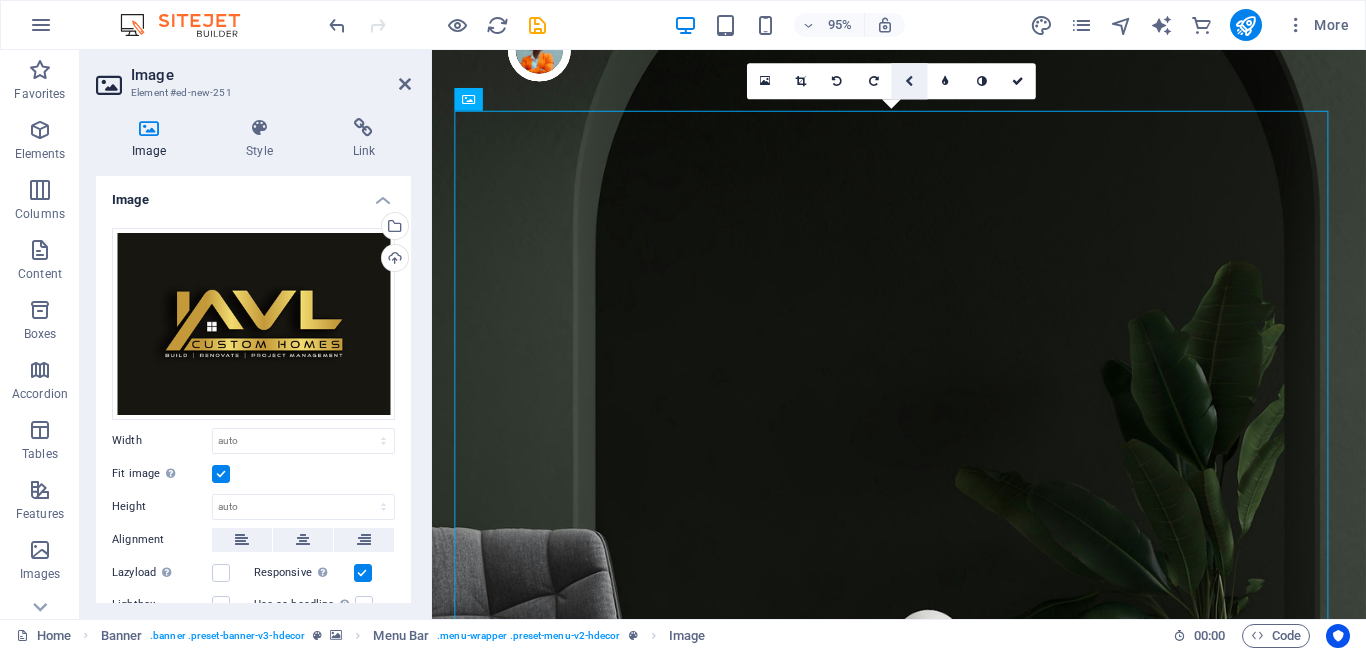click at bounding box center (910, 81) 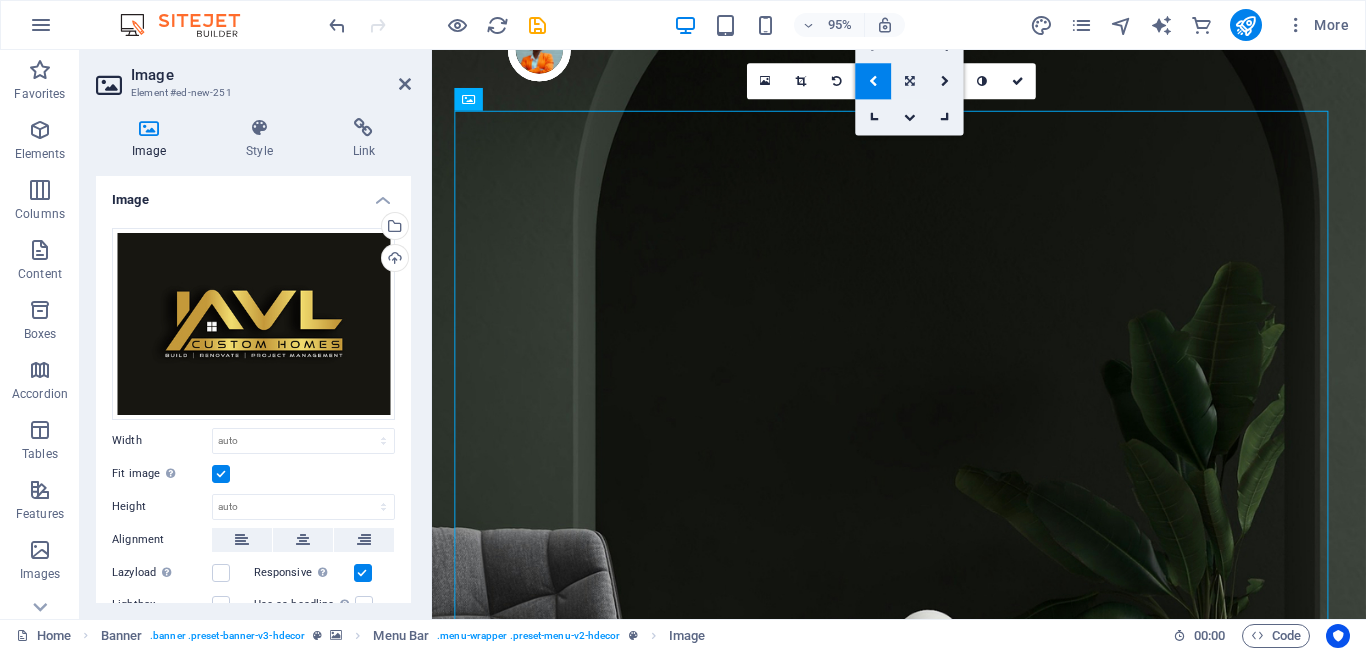 click at bounding box center [910, 81] 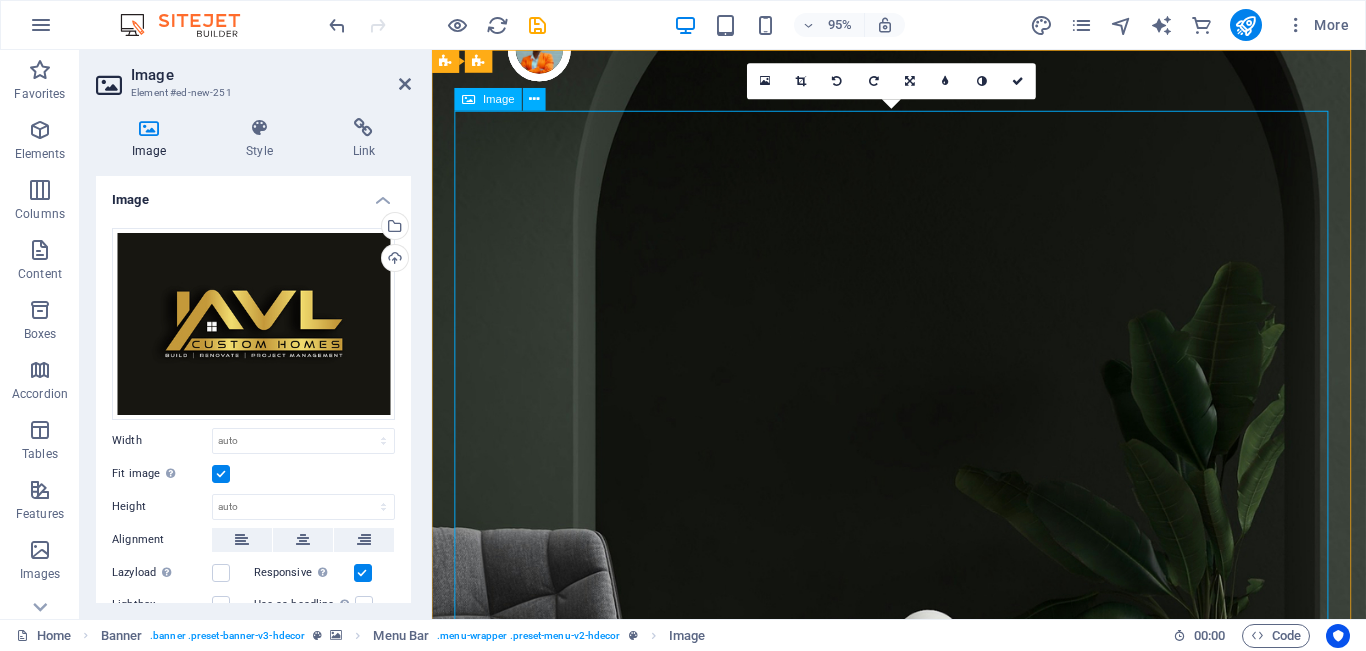 click at bounding box center (468, 99) 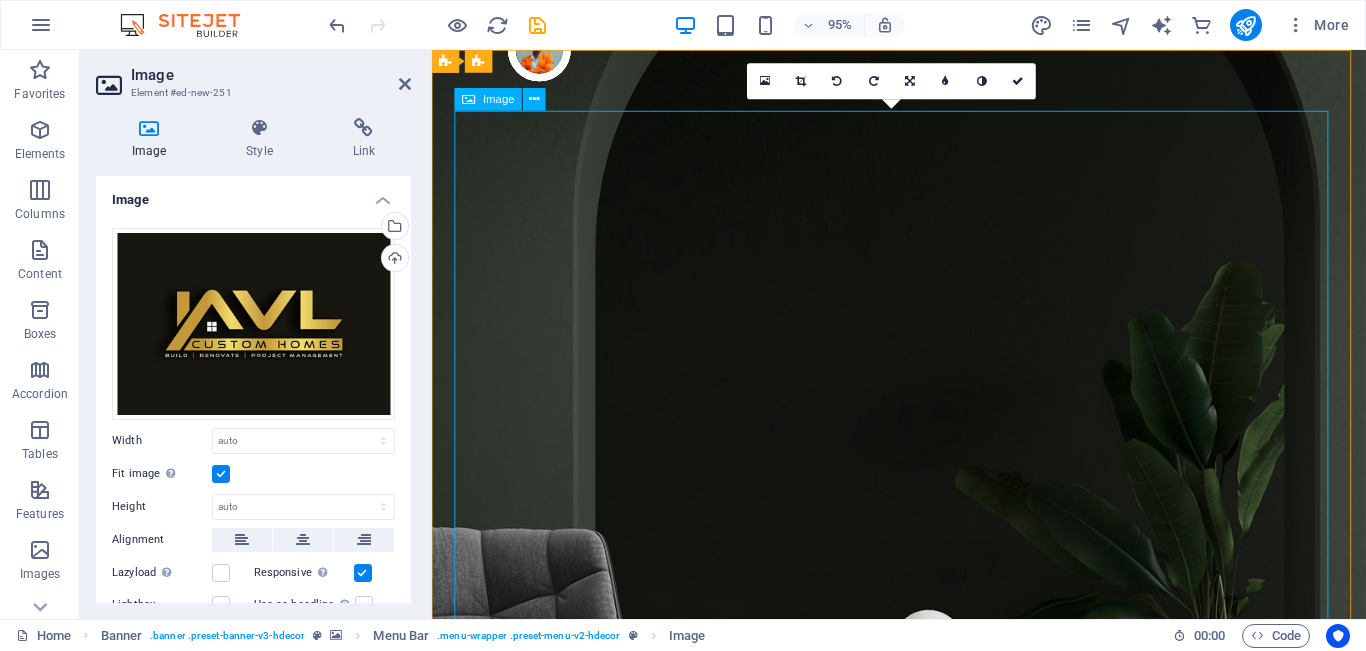 drag, startPoint x: 557, startPoint y: 154, endPoint x: 609, endPoint y: 176, distance: 56.462376 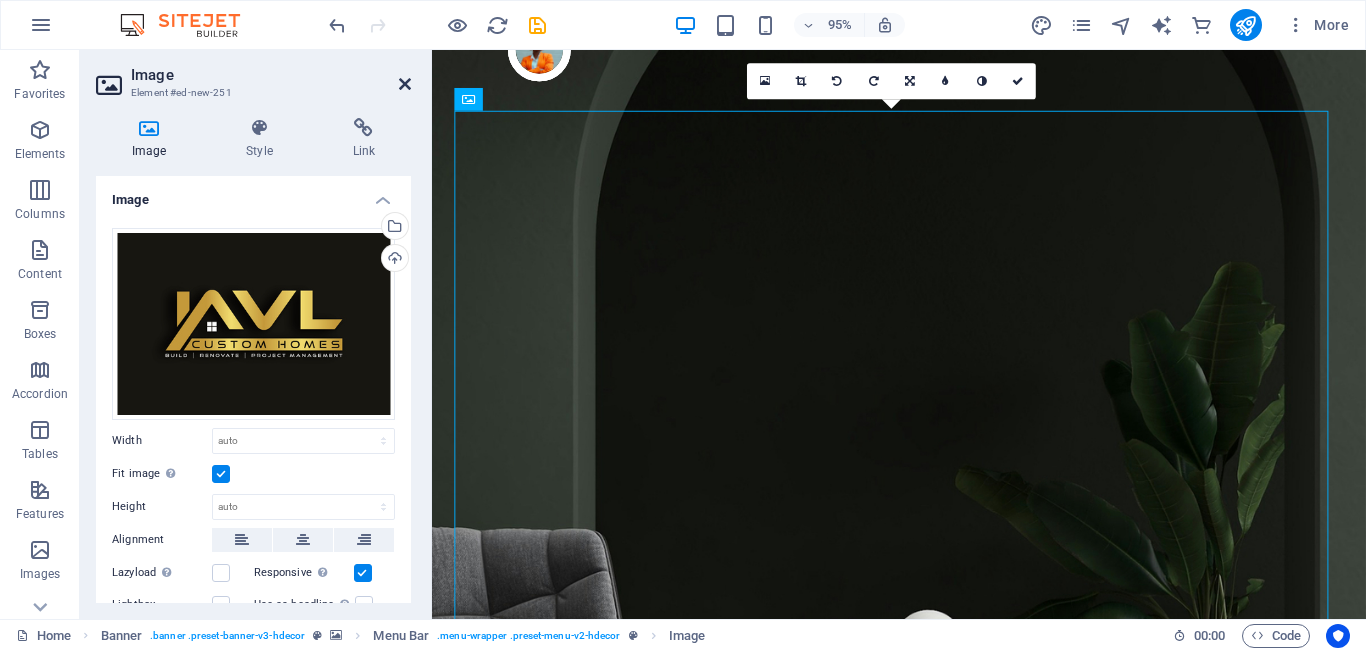 click at bounding box center [405, 84] 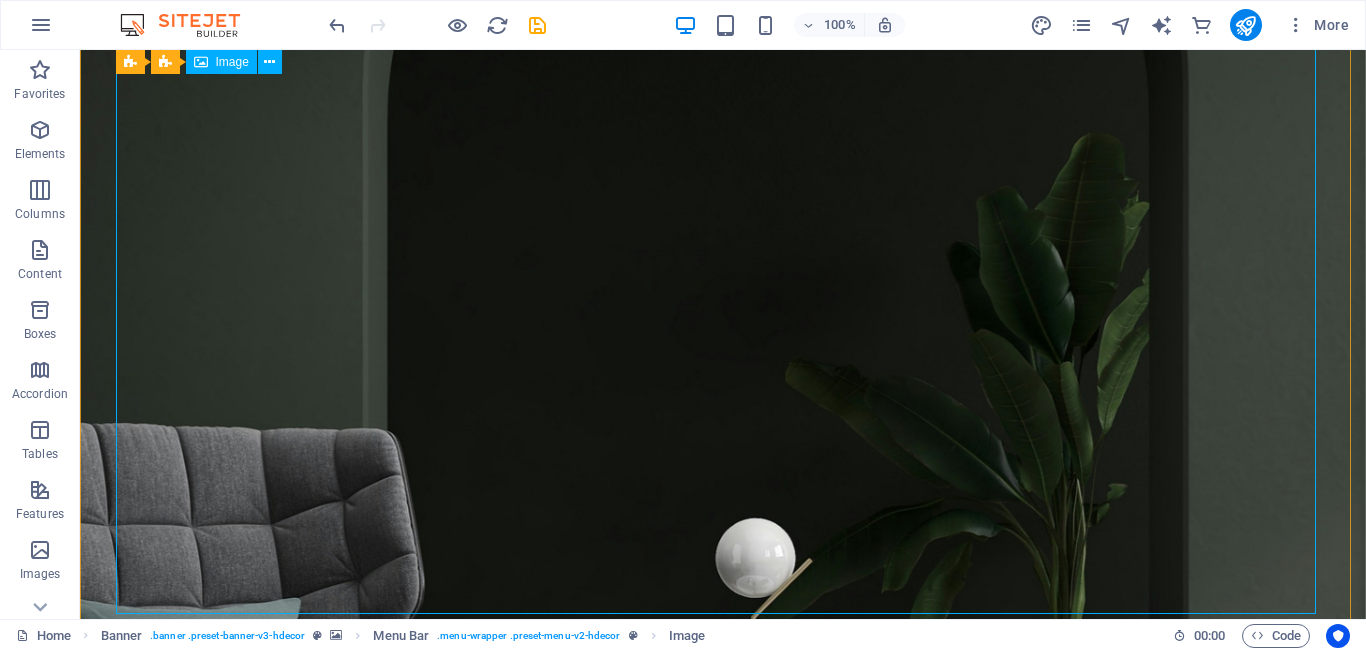 scroll, scrollTop: 0, scrollLeft: 0, axis: both 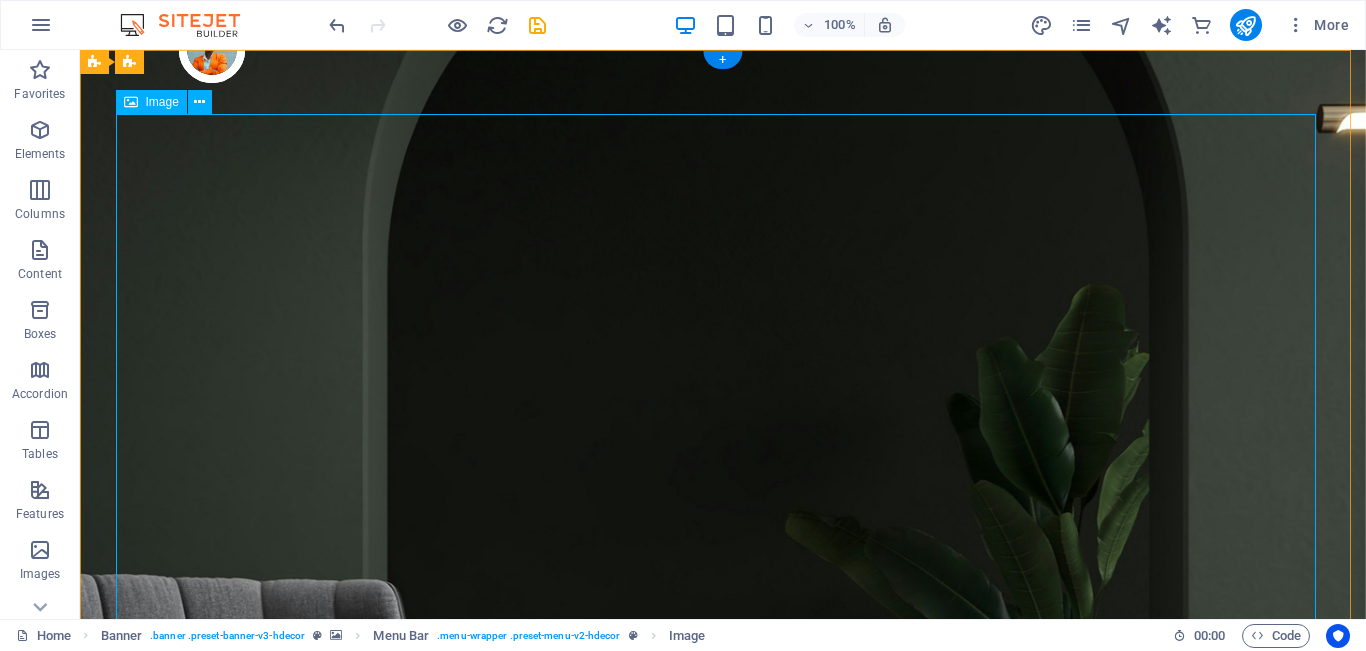 click at bounding box center [723, 1868] 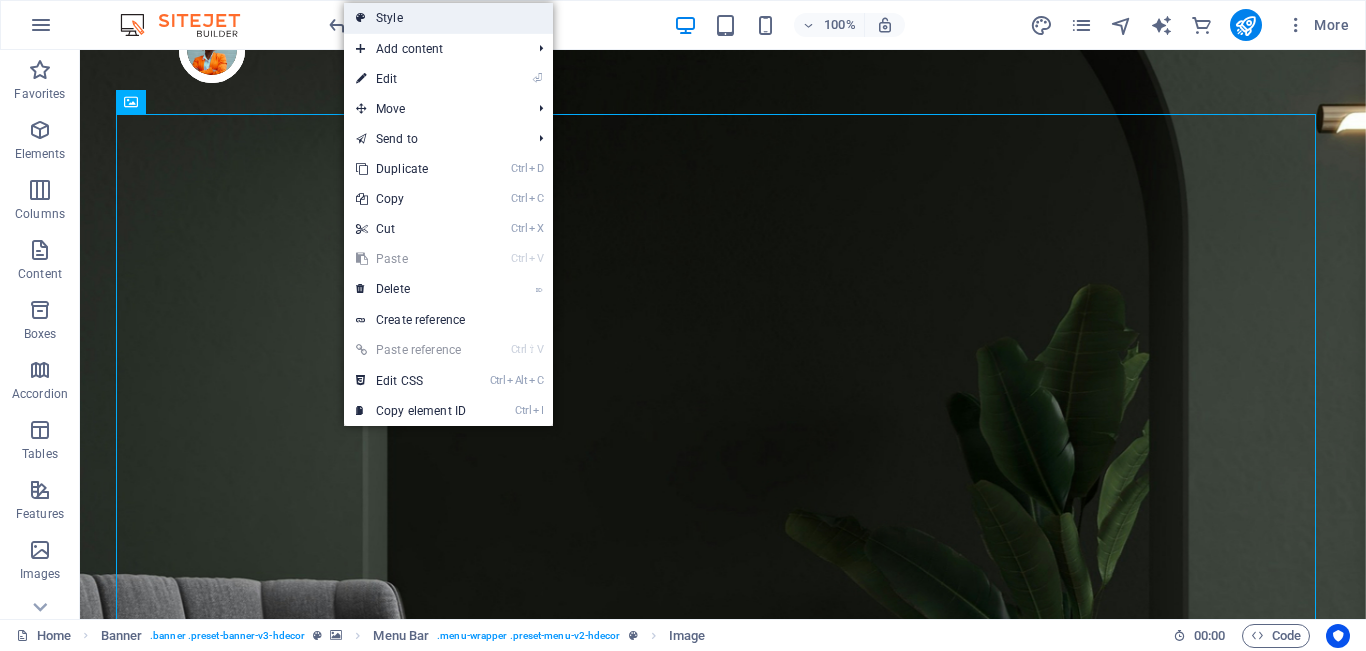 drag, startPoint x: 483, startPoint y: 18, endPoint x: 374, endPoint y: 215, distance: 225.1444 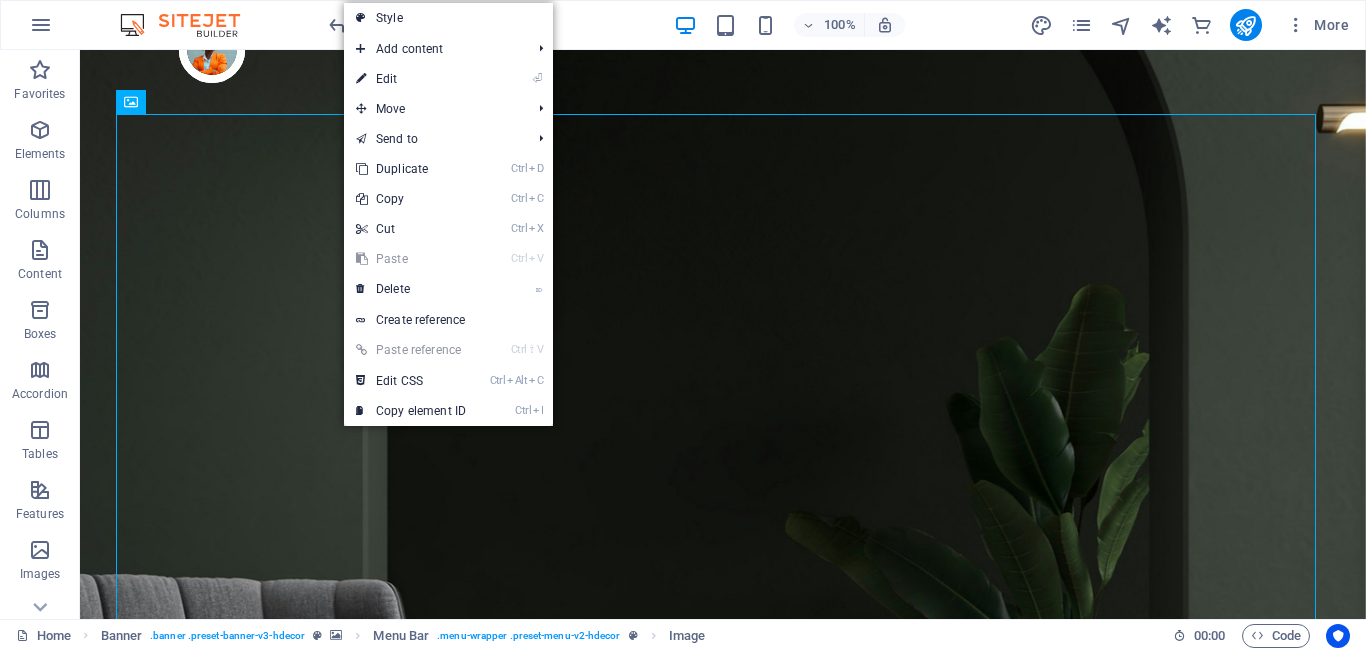 select on "rem" 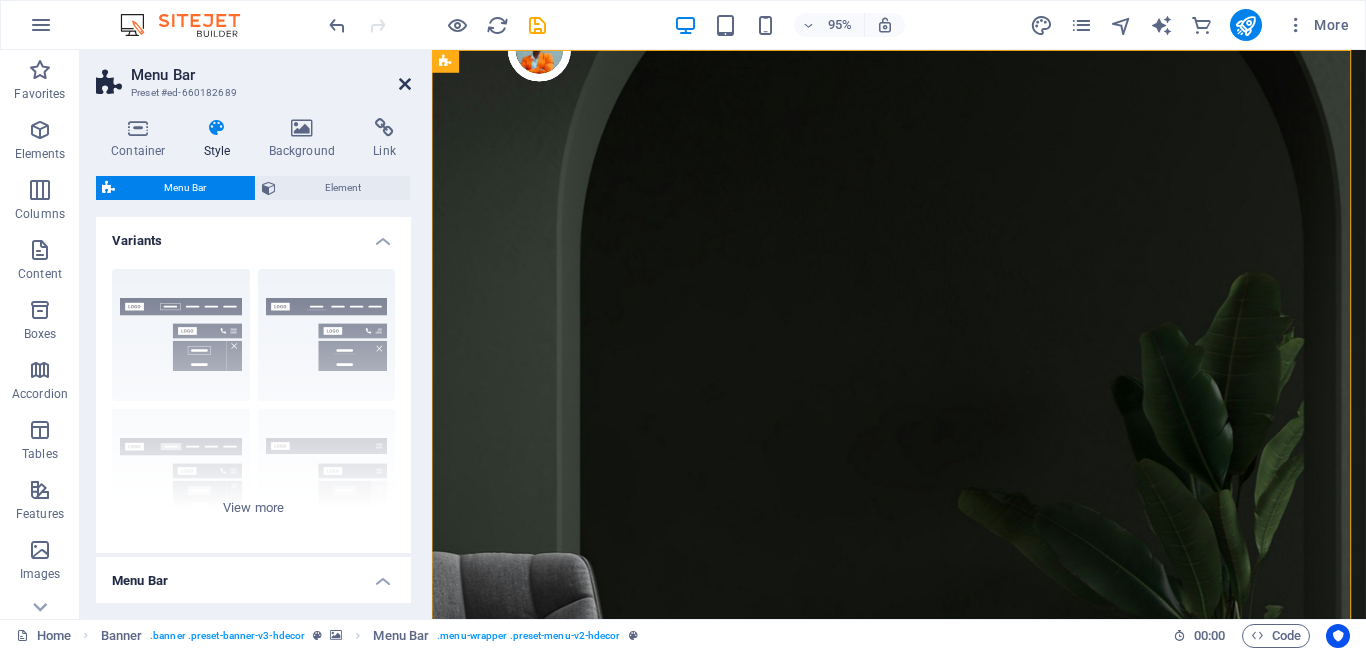 drag, startPoint x: 410, startPoint y: 80, endPoint x: 348, endPoint y: 12, distance: 92.021736 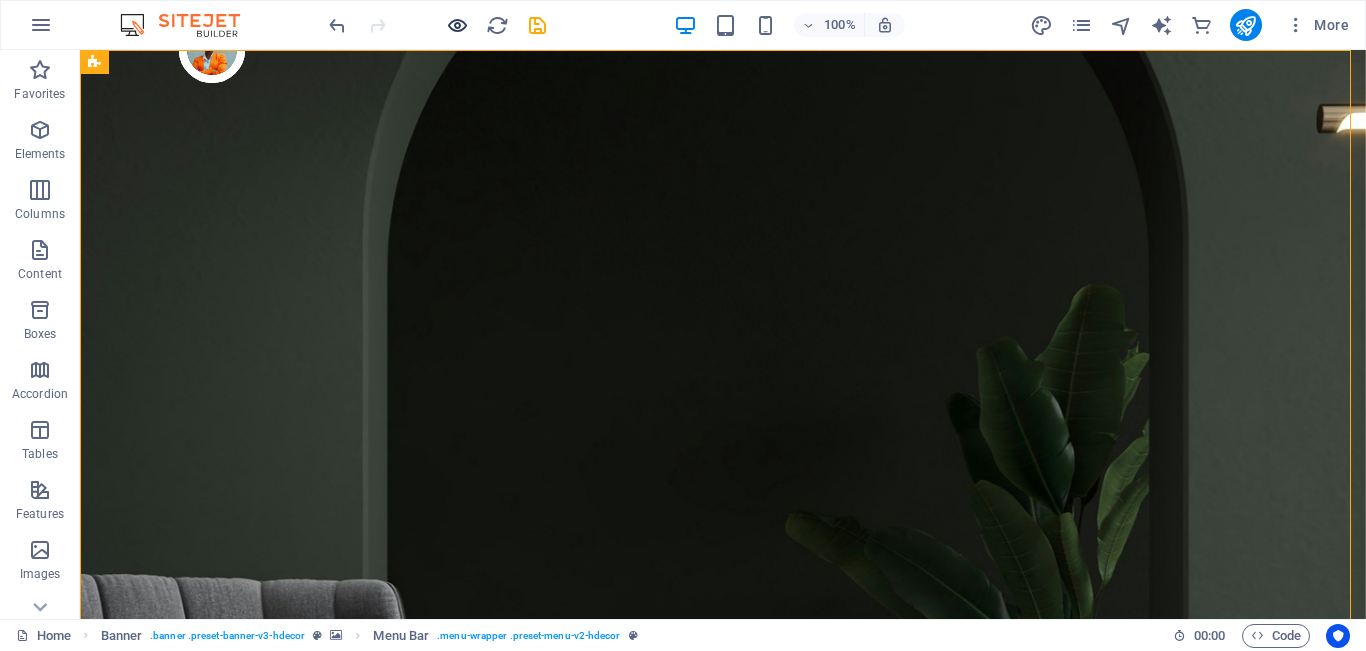 click at bounding box center [457, 25] 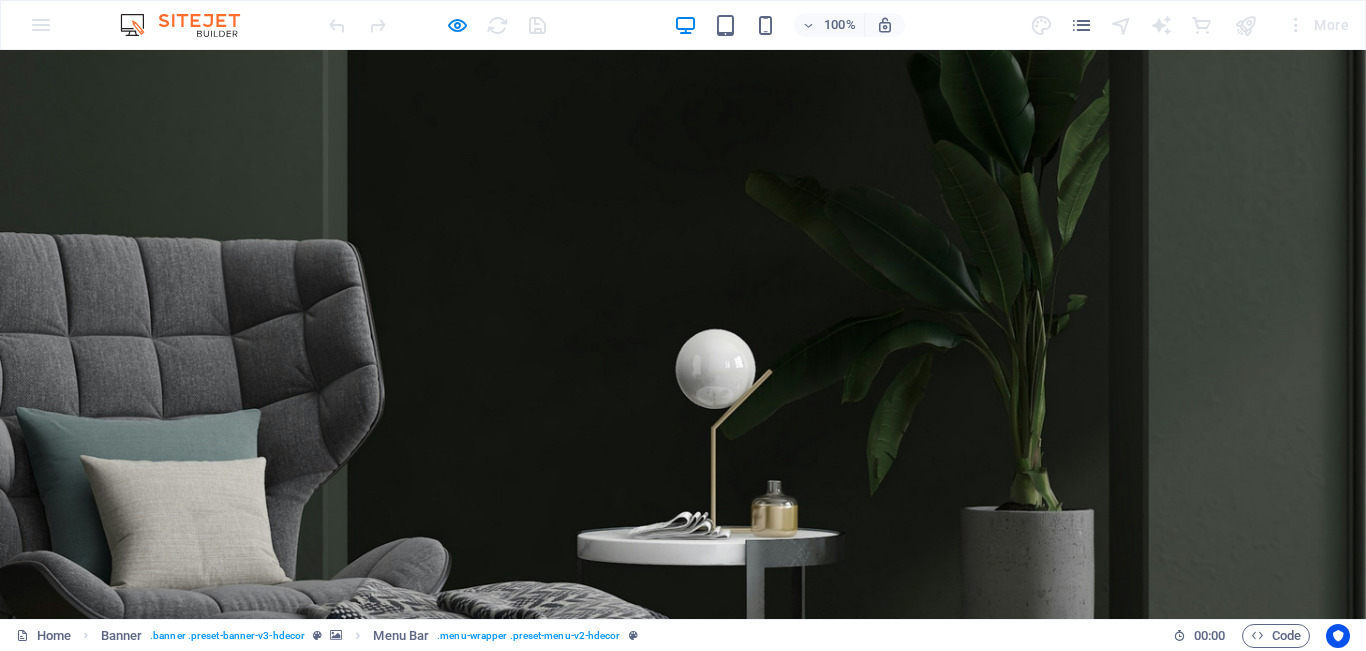 scroll, scrollTop: 400, scrollLeft: 0, axis: vertical 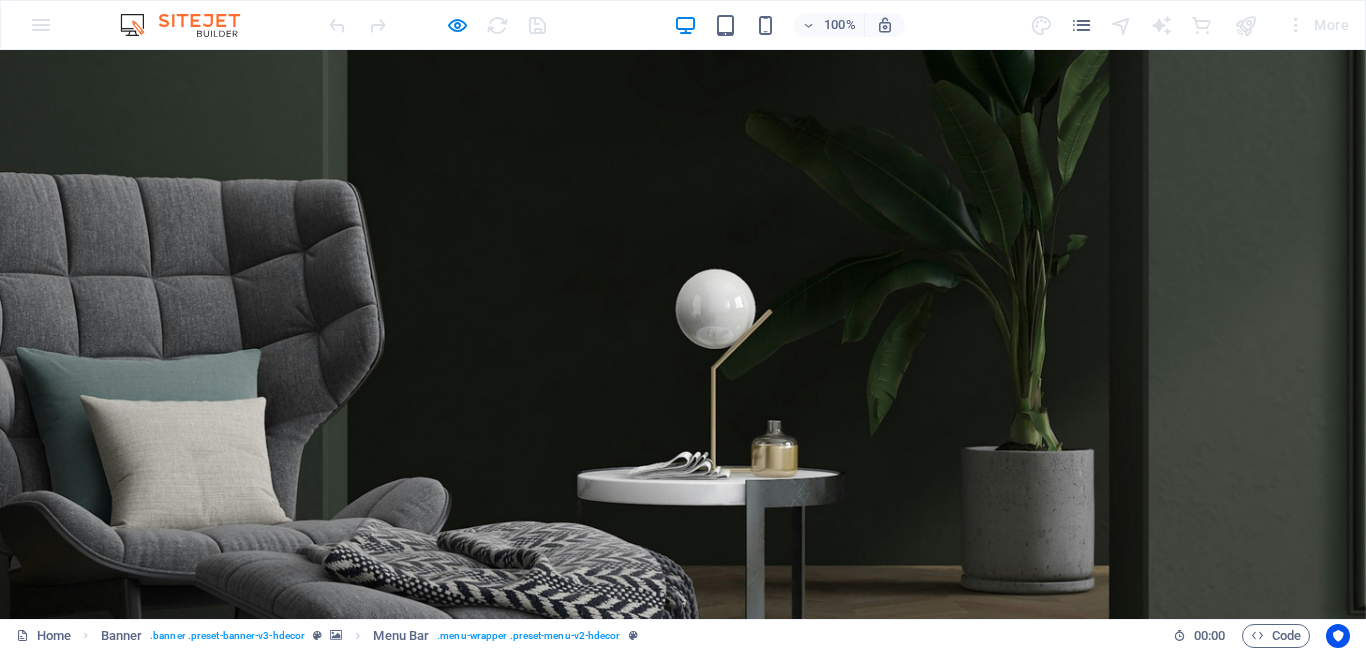 click at bounding box center [683, 1468] 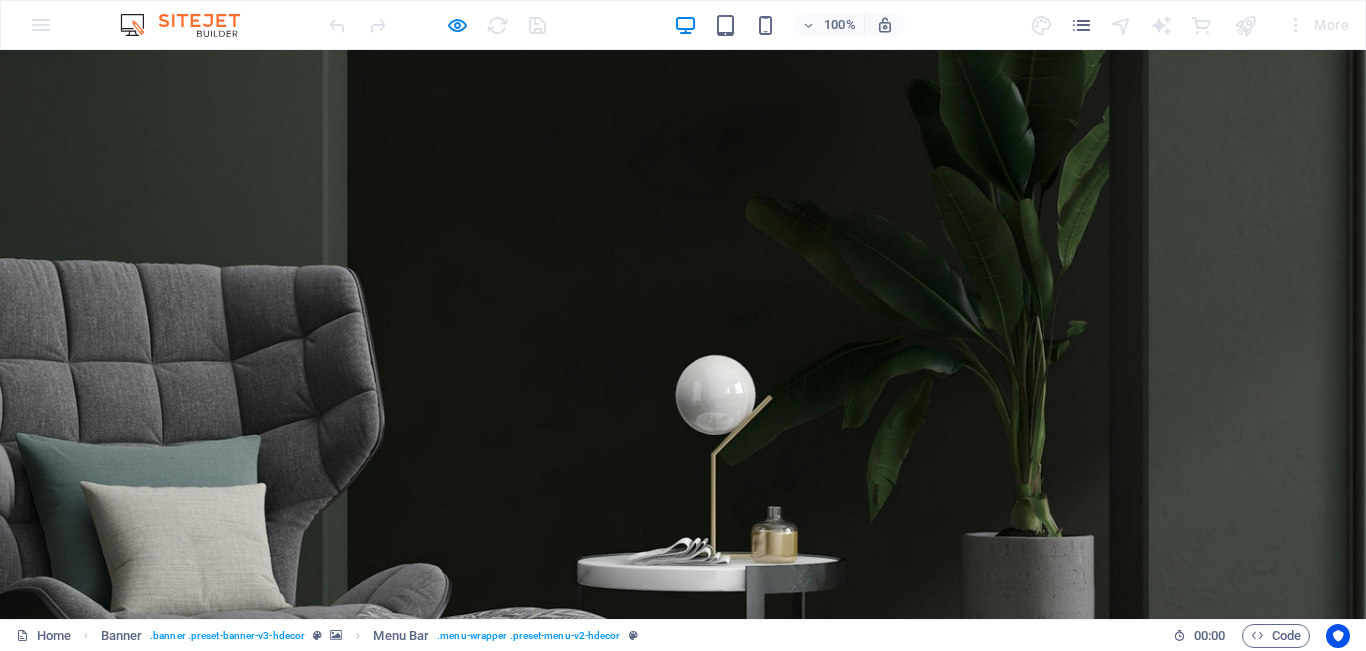 scroll, scrollTop: 0, scrollLeft: 0, axis: both 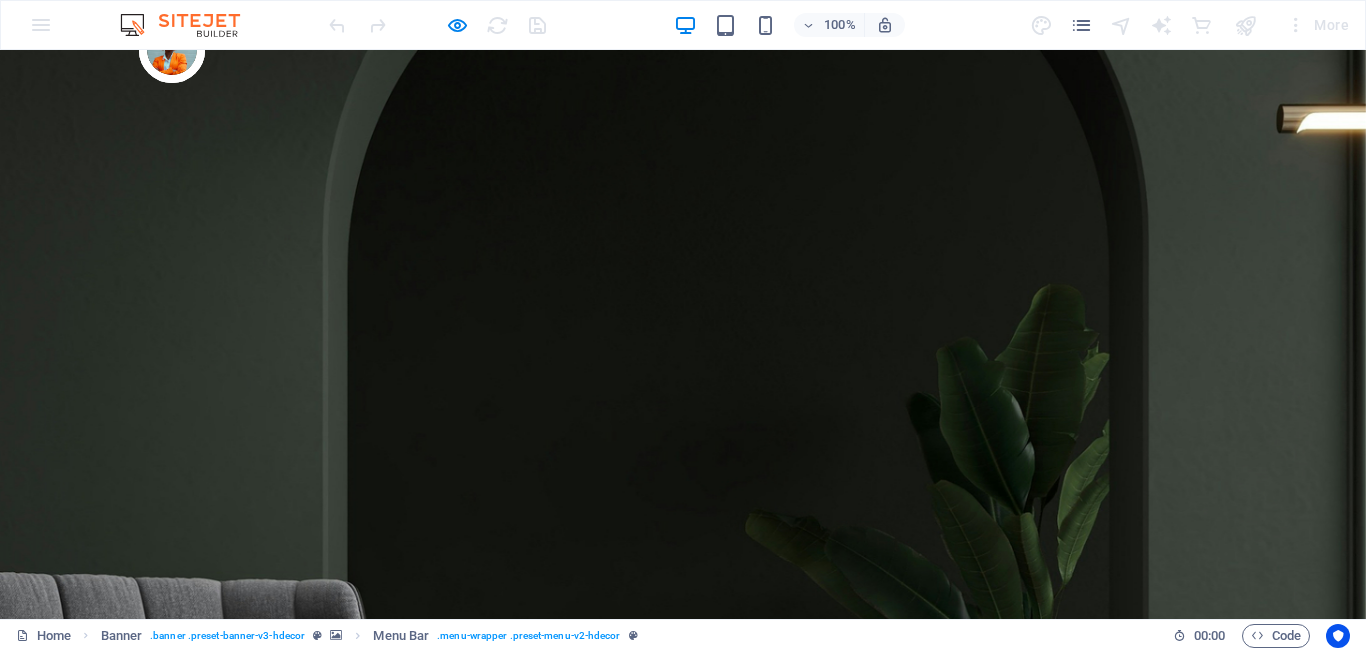 click at bounding box center [179, 1444] 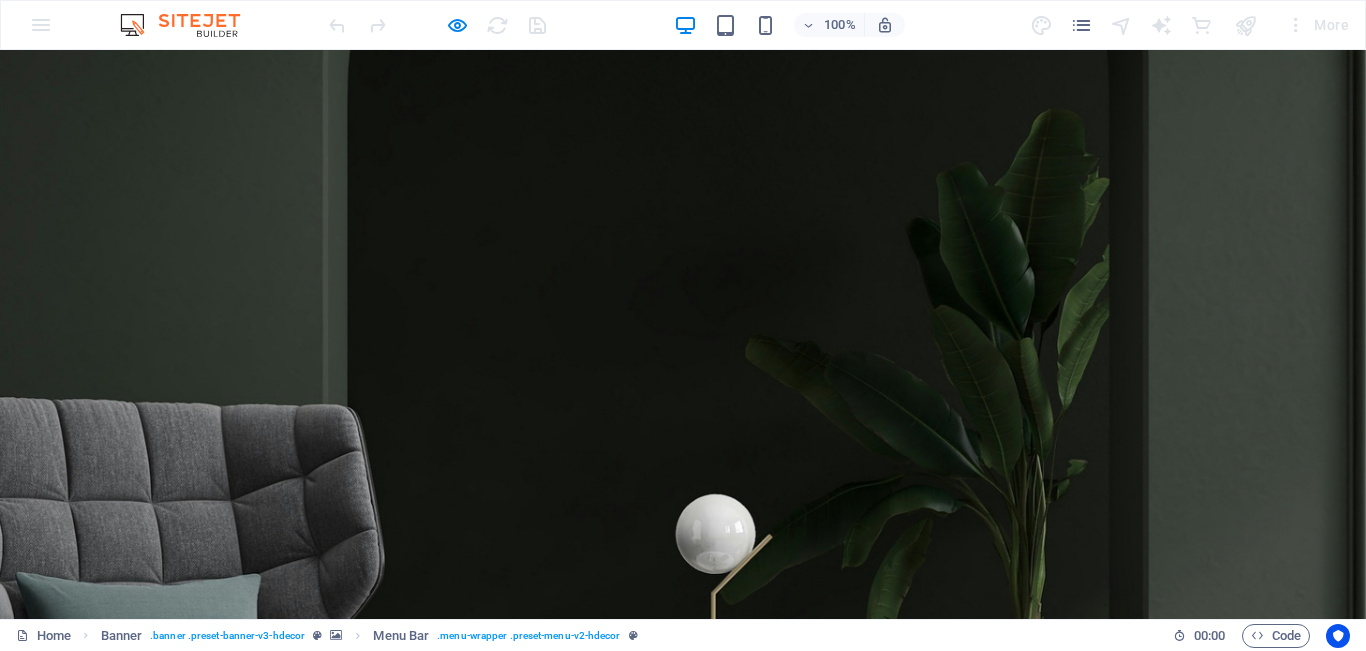 scroll, scrollTop: 200, scrollLeft: 0, axis: vertical 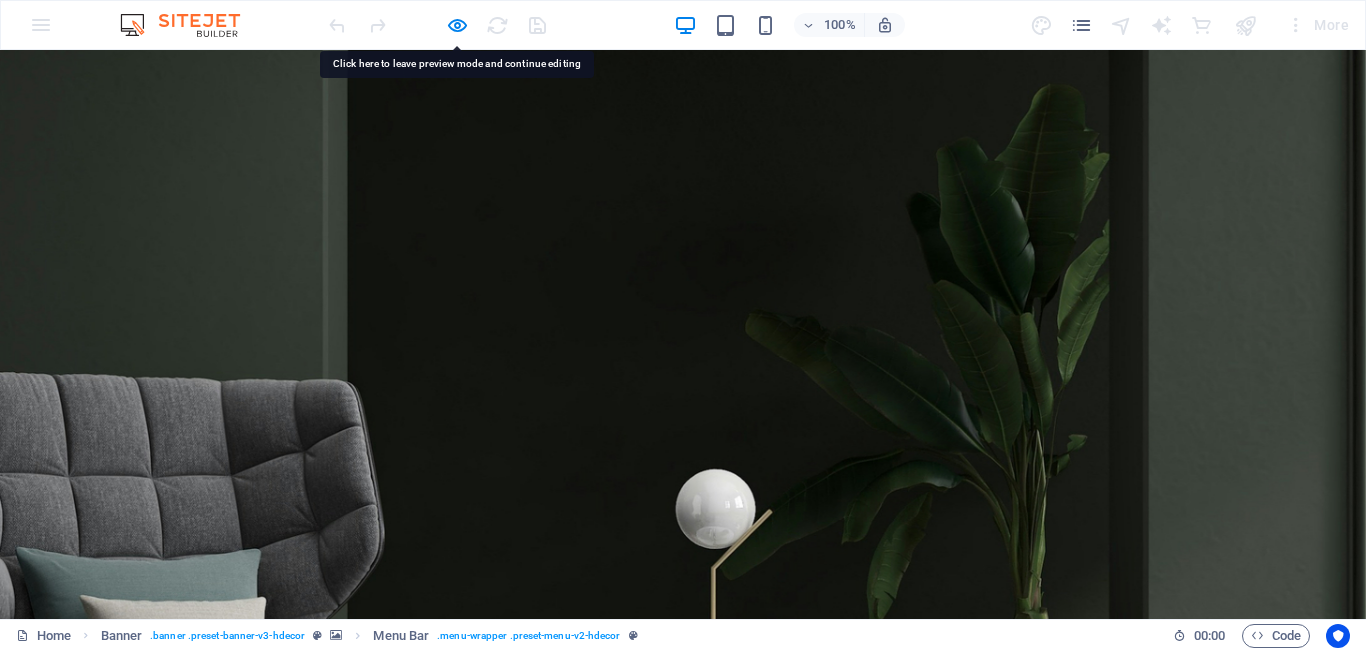 drag, startPoint x: 375, startPoint y: 200, endPoint x: 184, endPoint y: 155, distance: 196.22946 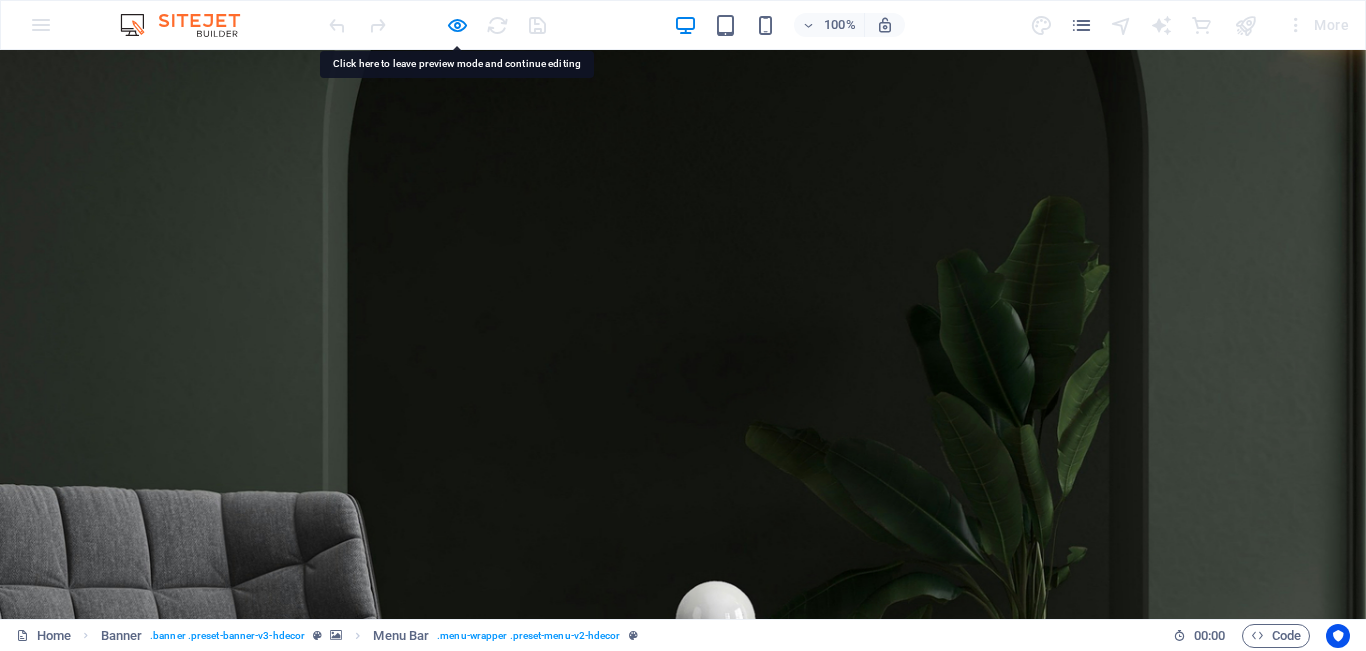 scroll, scrollTop: 0, scrollLeft: 0, axis: both 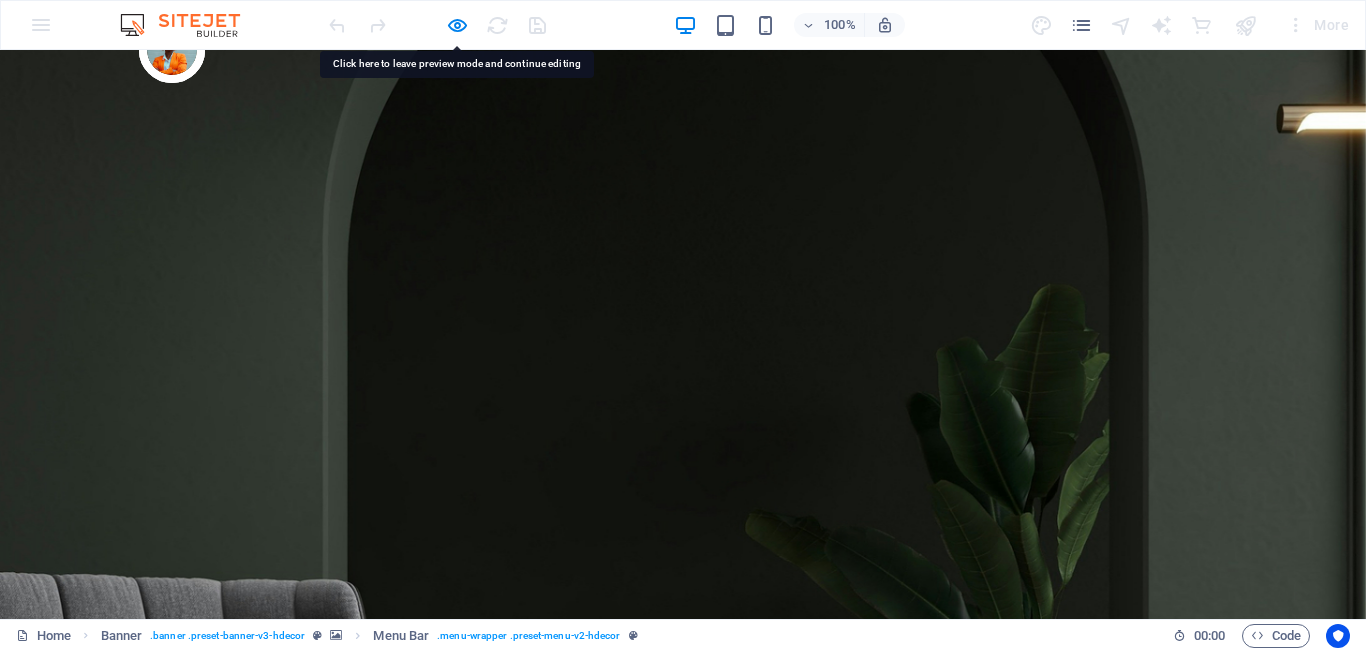 click at bounding box center [190, 25] 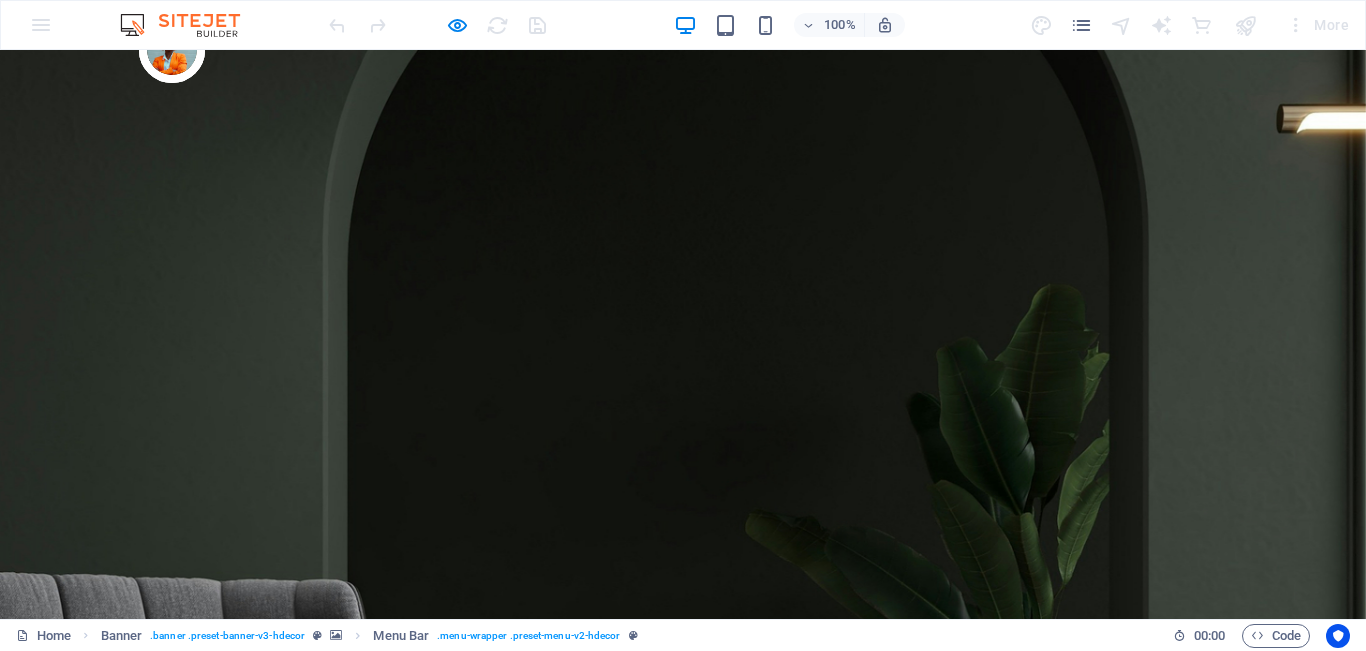 click at bounding box center [683, 1868] 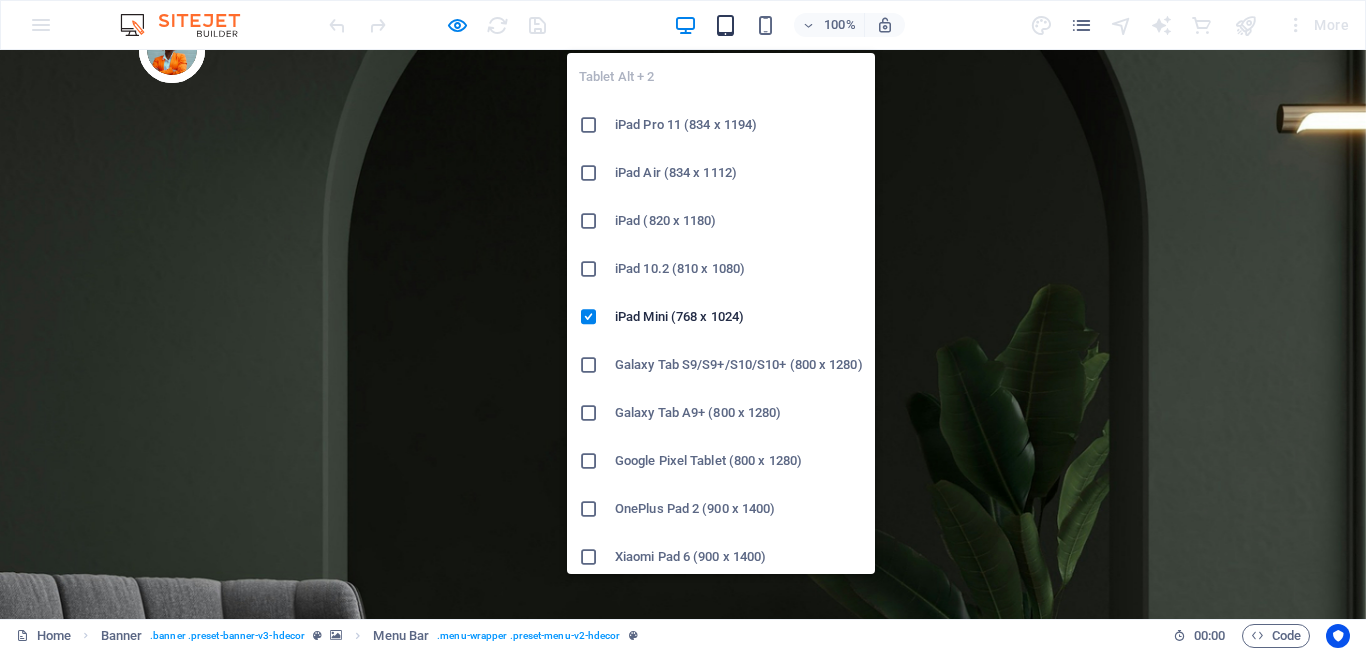 click at bounding box center [725, 25] 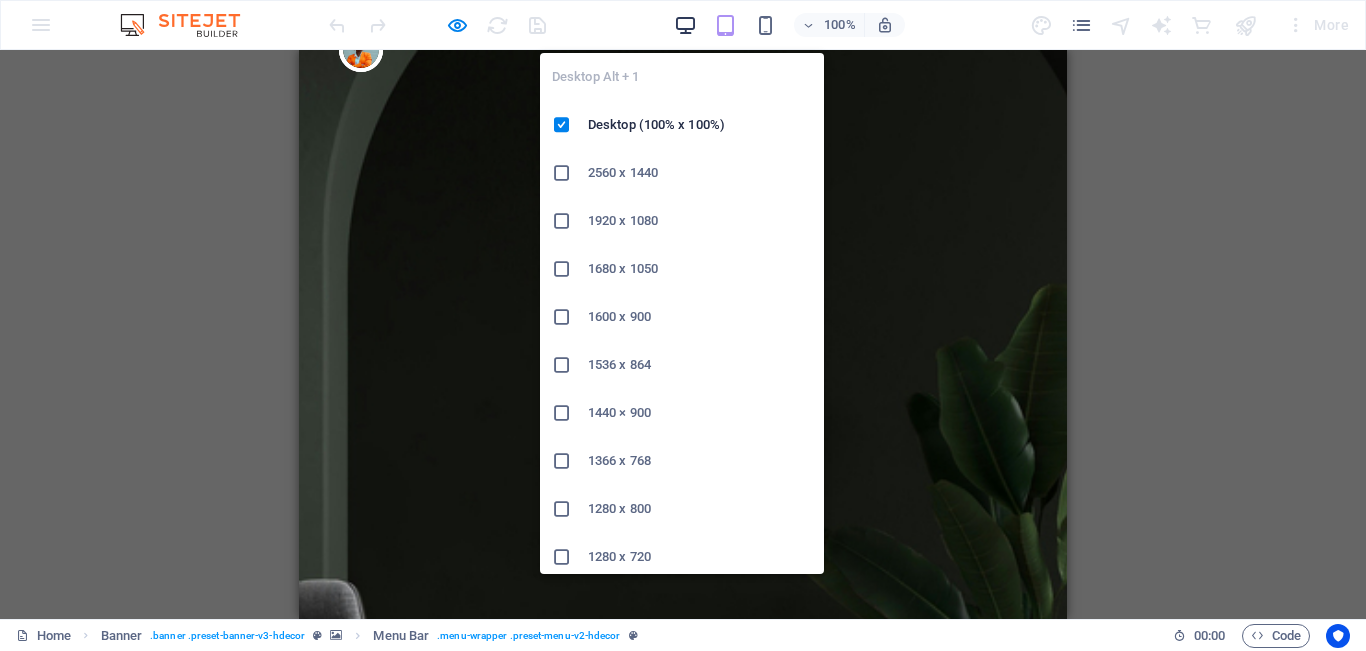 click at bounding box center [685, 25] 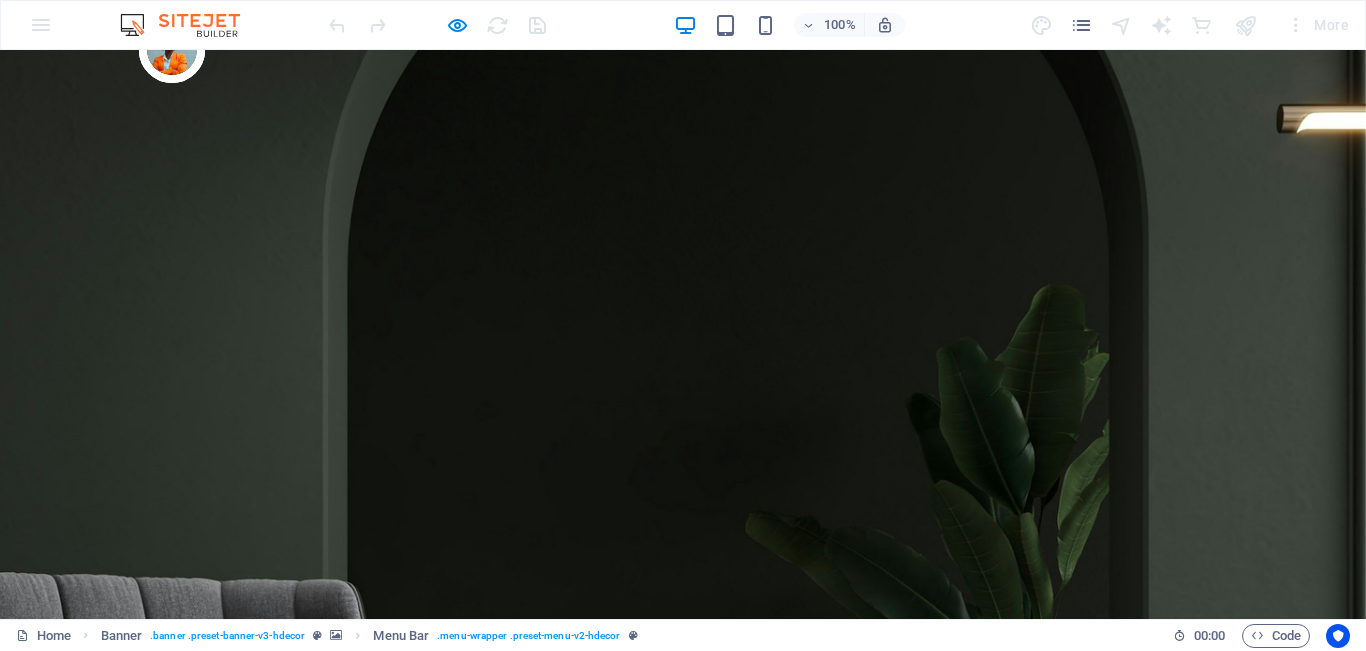 click on "About Us Testimonials Stores Contact" at bounding box center [683, 1868] 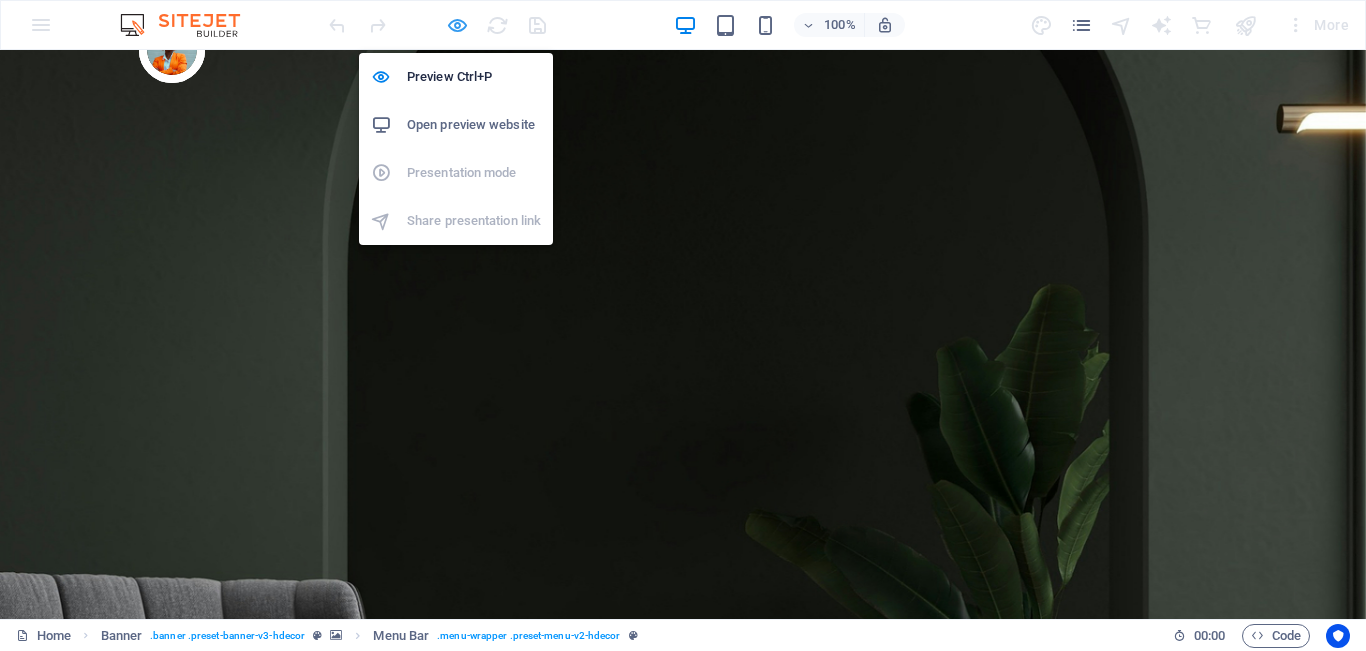 click at bounding box center [457, 25] 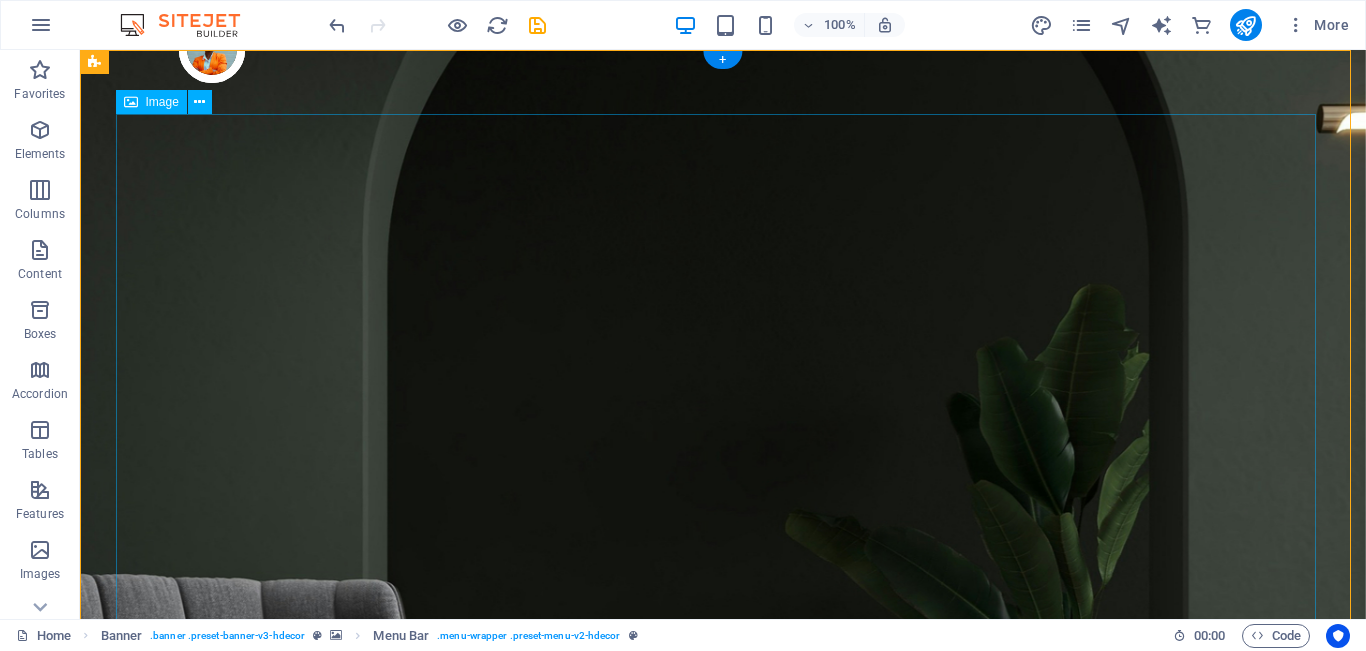 click at bounding box center (723, 1868) 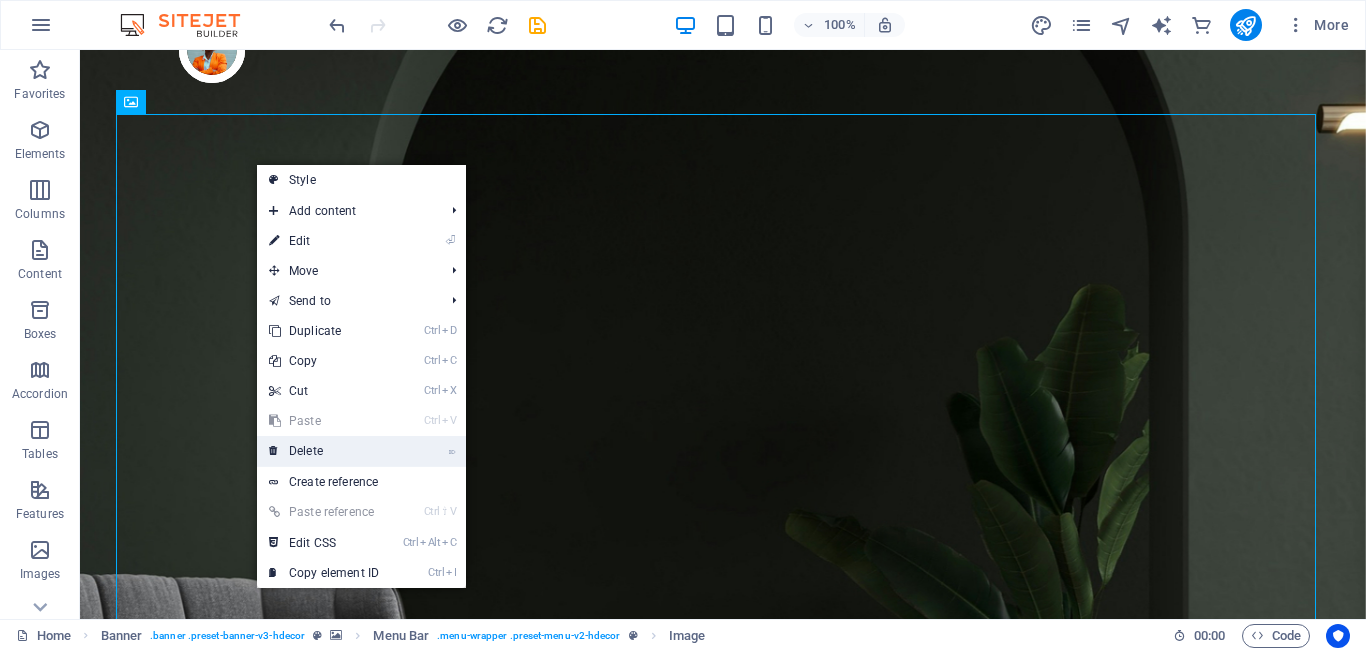 click on "⌦  Delete" at bounding box center (324, 451) 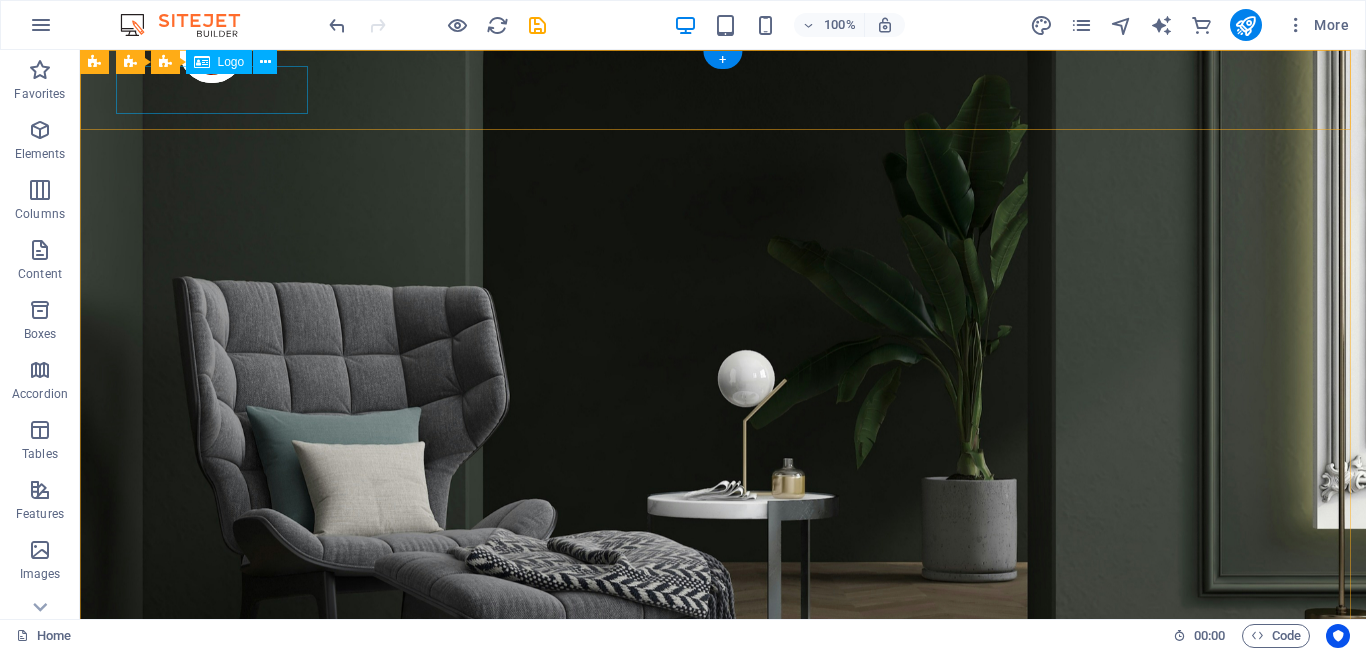 click at bounding box center [723, 773] 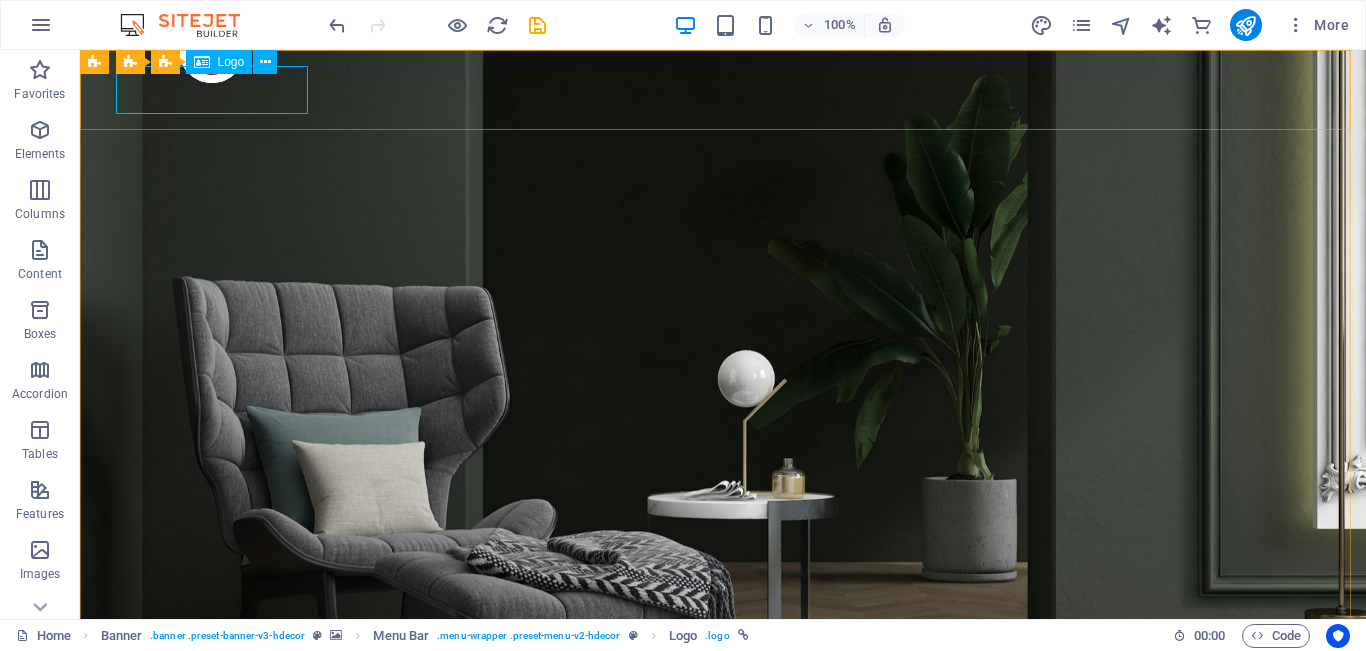 click on "Logo" at bounding box center [231, 62] 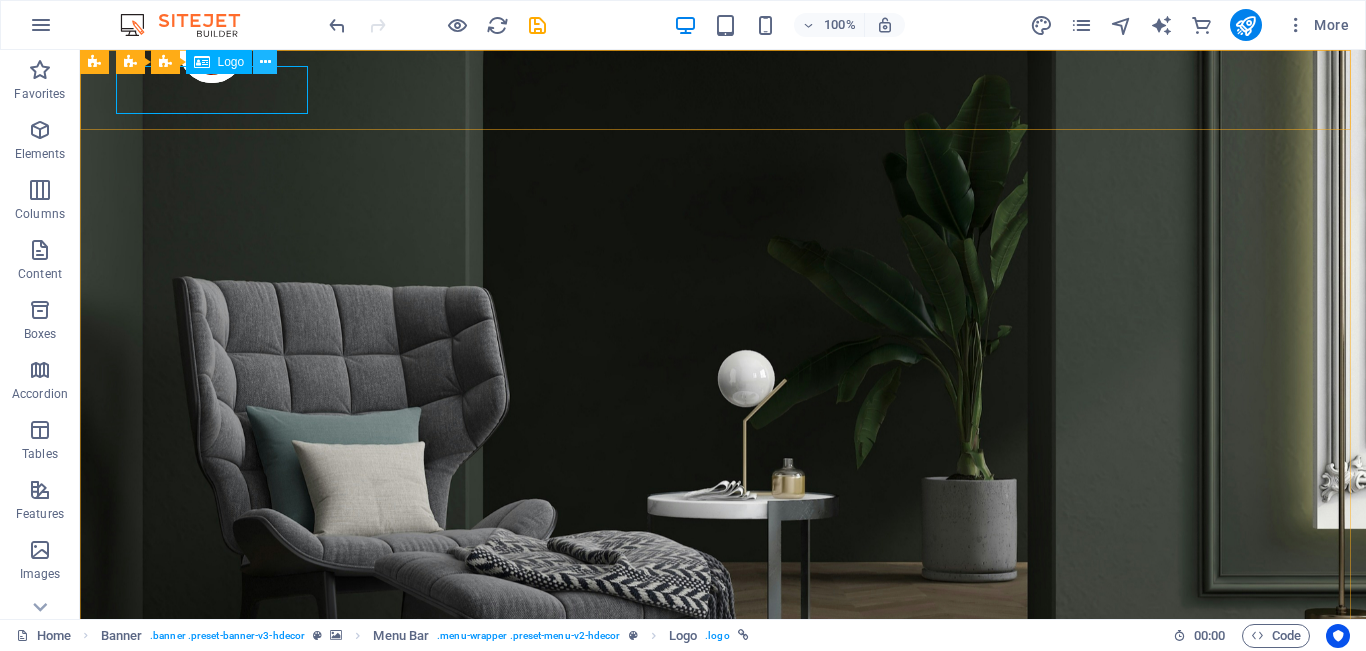 click at bounding box center [265, 62] 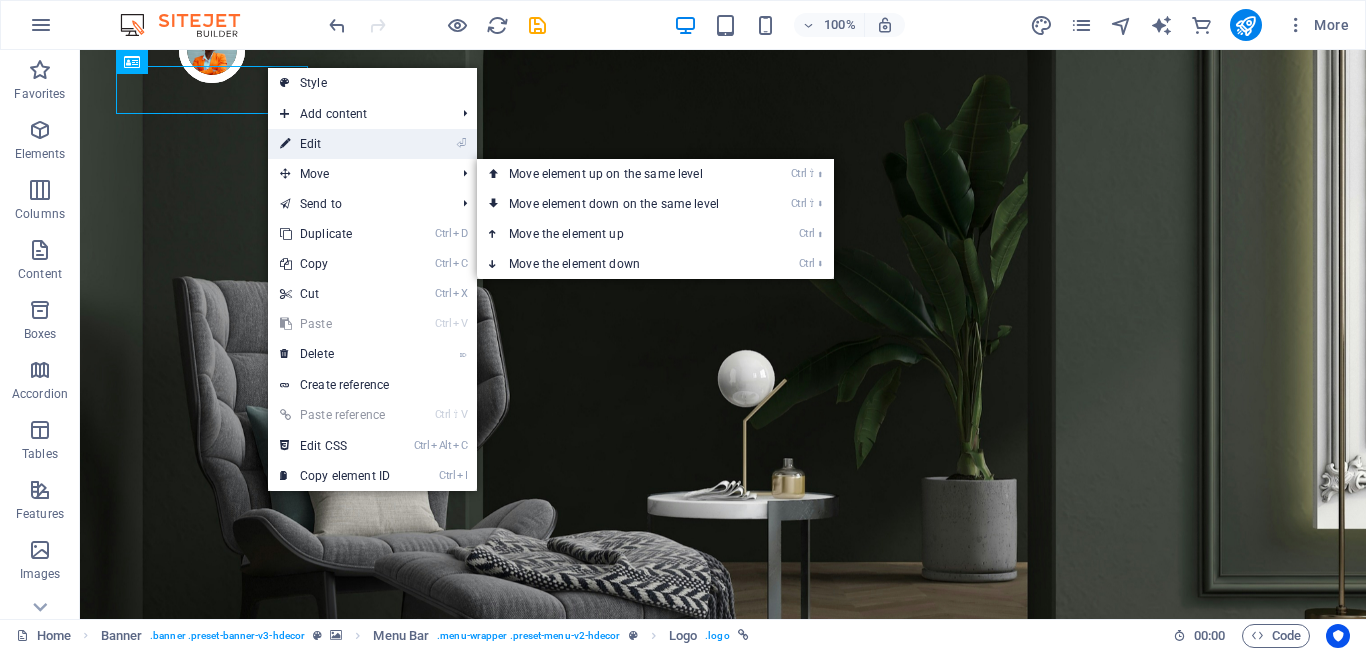 click on "⏎  Edit" at bounding box center (335, 144) 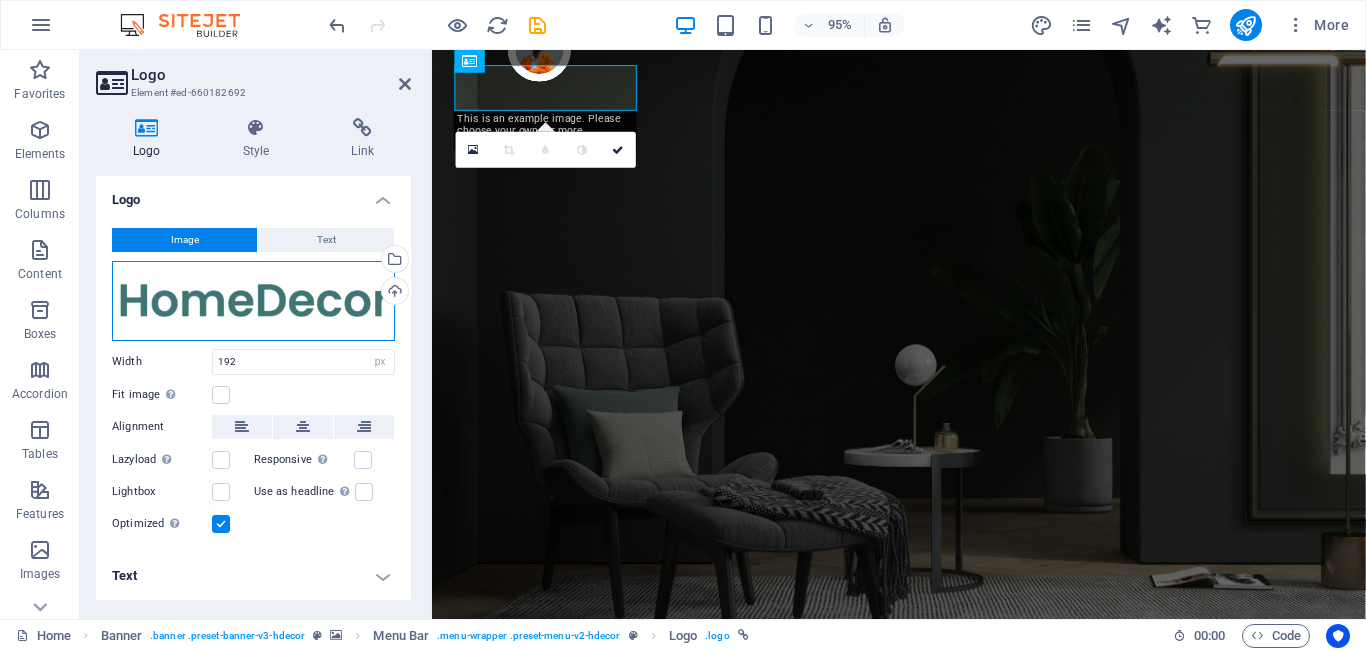 click on "Drag files here, click to choose files or select files from Files or our free stock photos & videos" at bounding box center [253, 301] 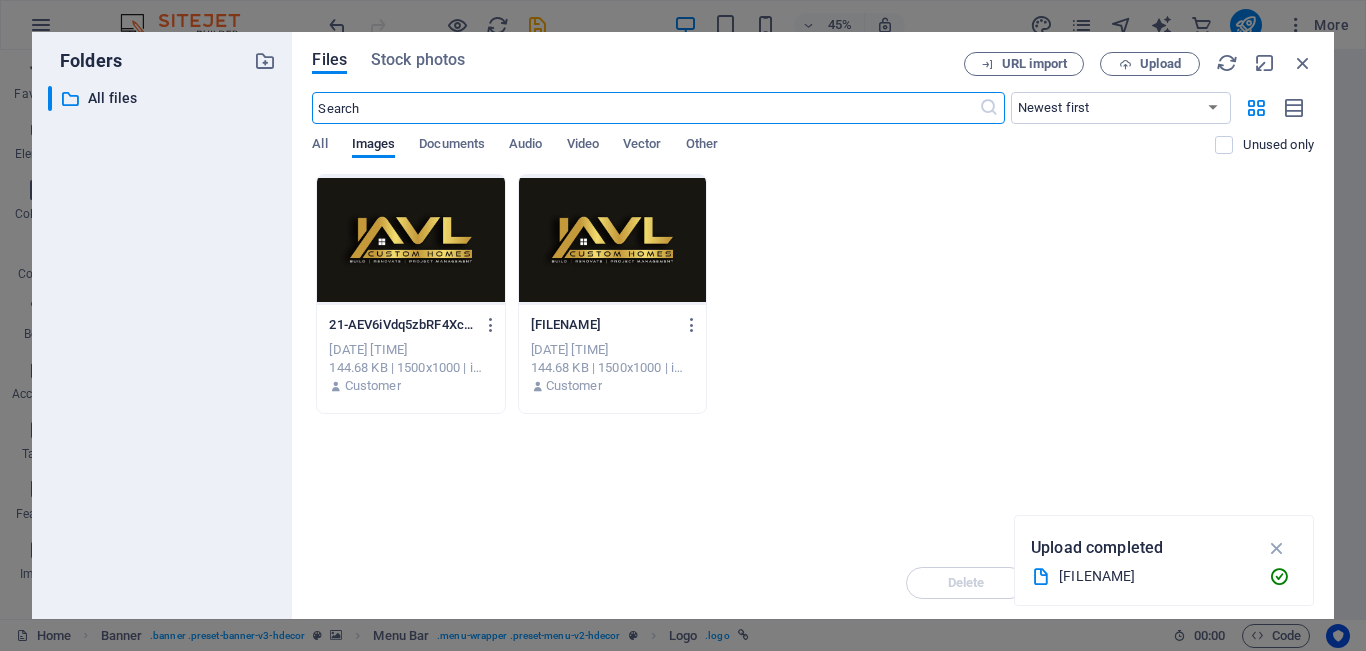 click at bounding box center (612, 240) 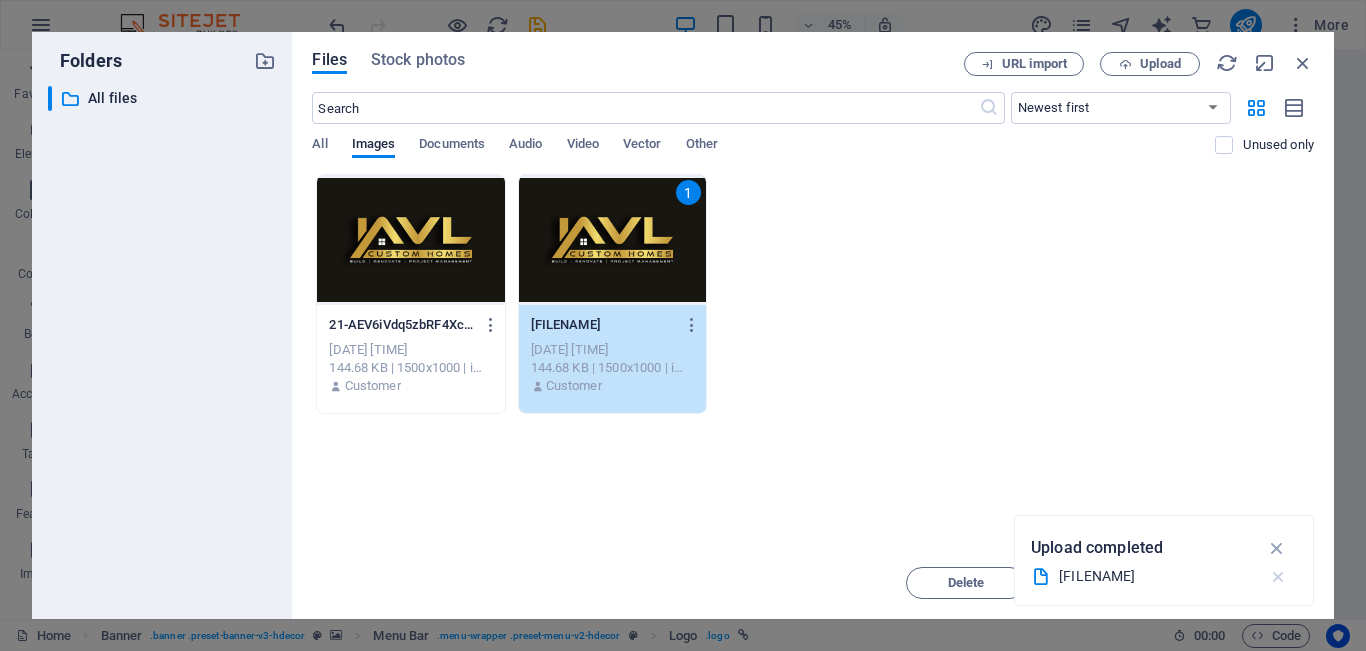 click at bounding box center (1278, 577) 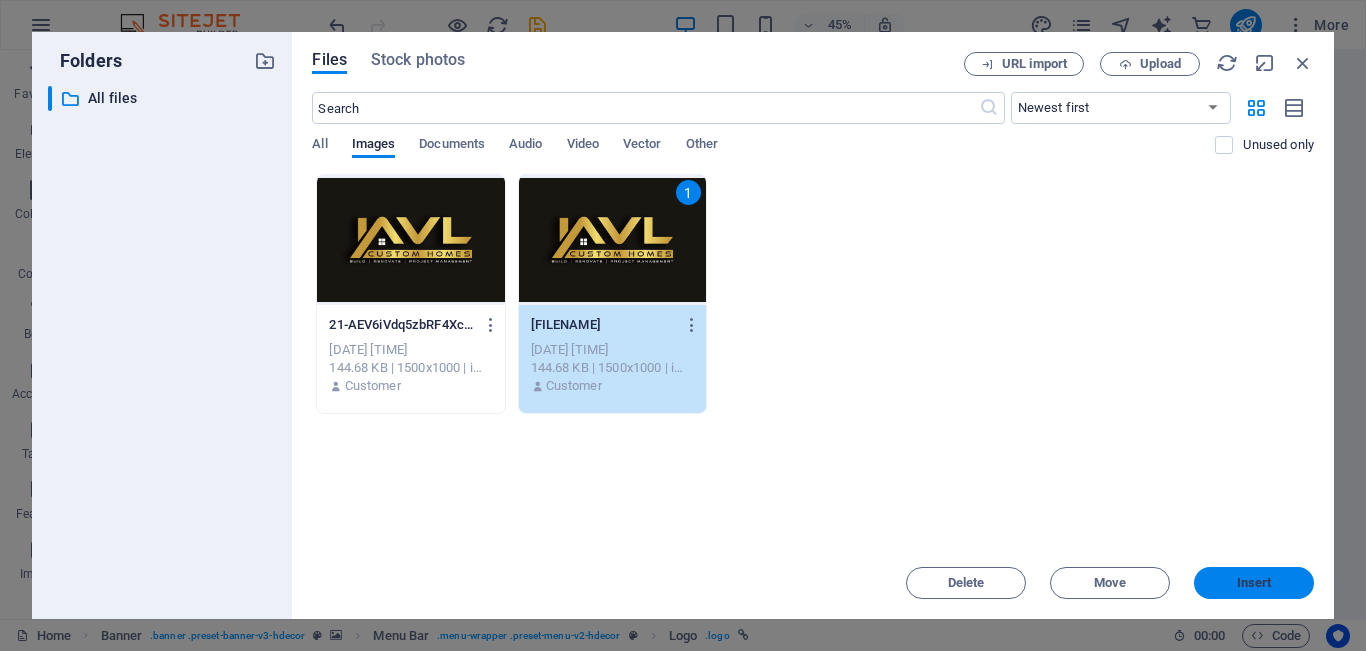 click on "Insert" at bounding box center (1254, 583) 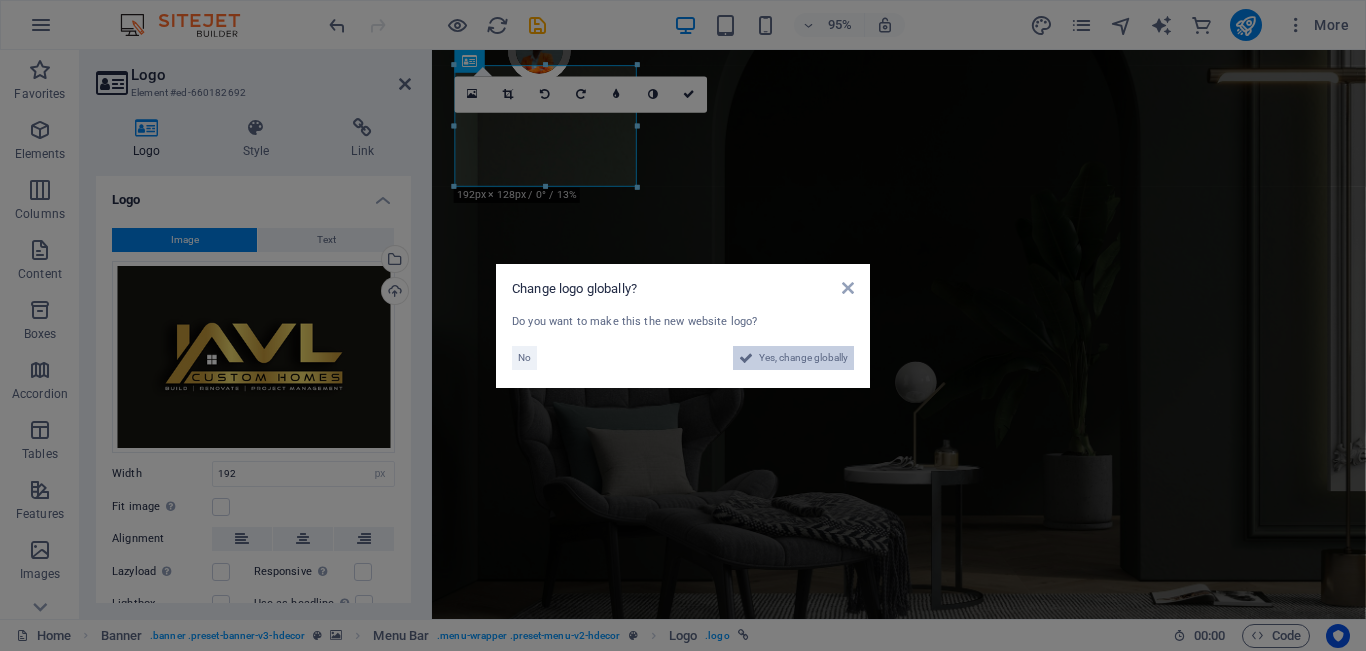 click on "Yes, change globally" at bounding box center (803, 358) 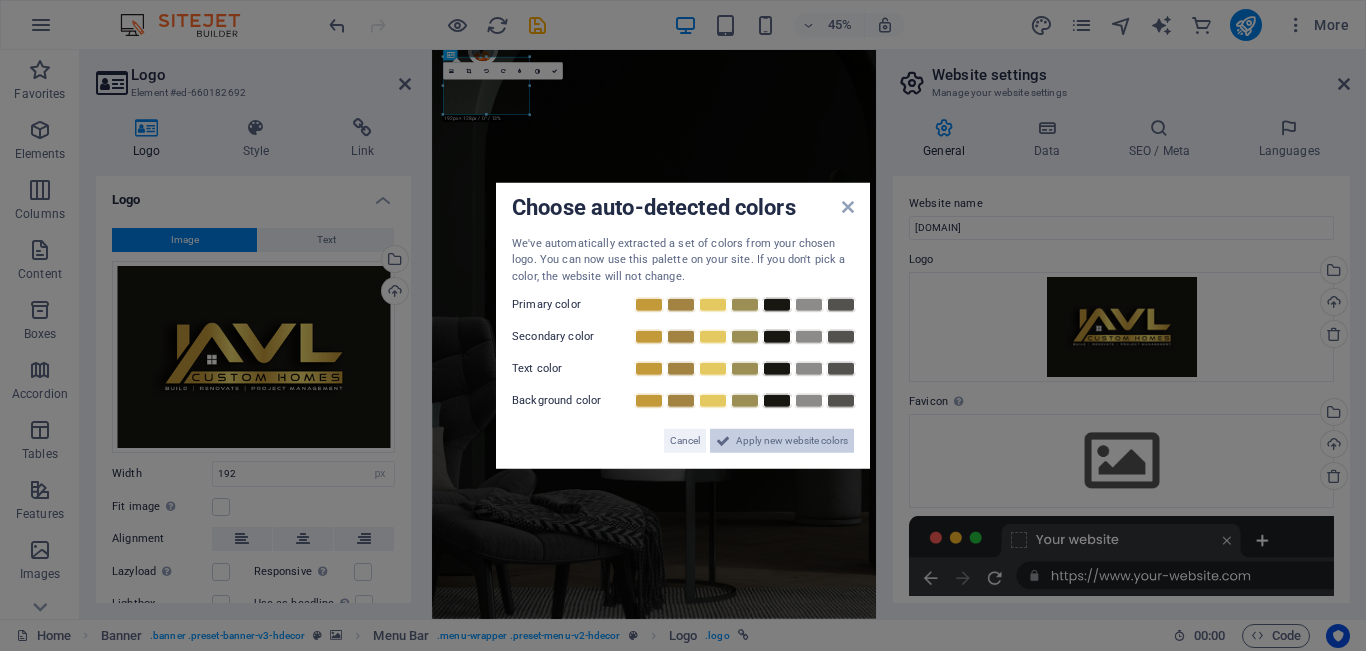click on "Apply new website colors" at bounding box center (792, 441) 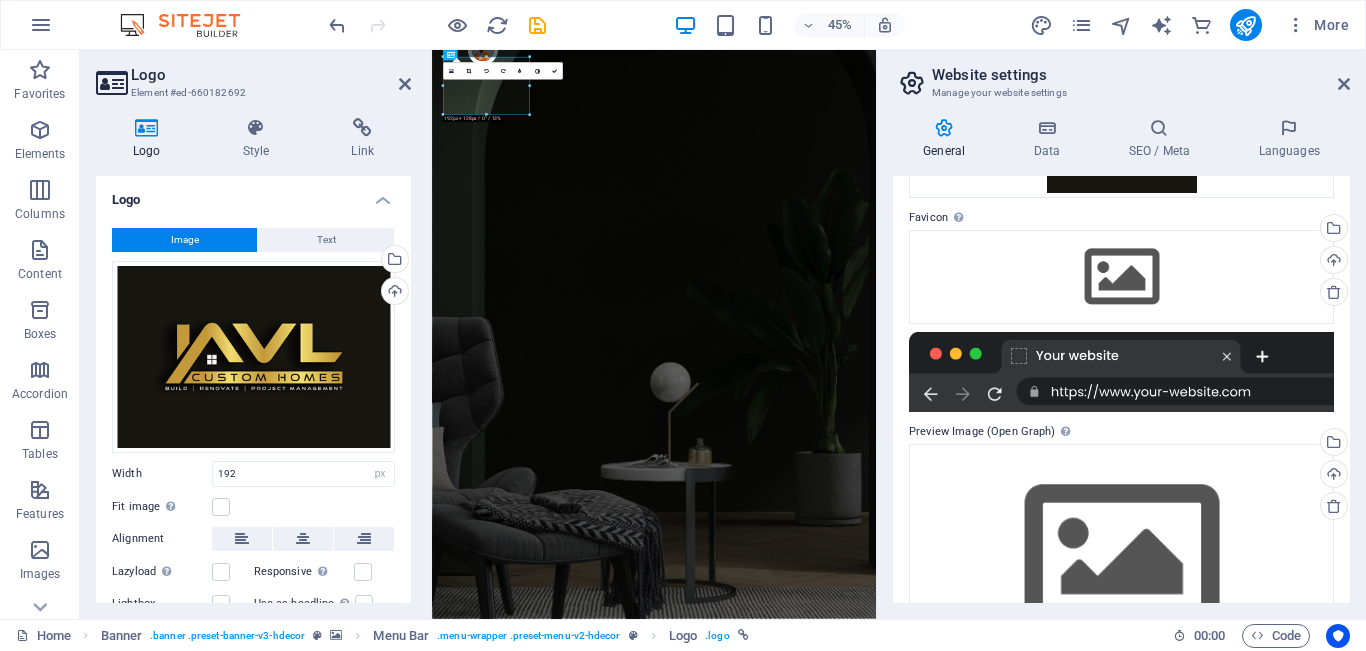 scroll, scrollTop: 71, scrollLeft: 0, axis: vertical 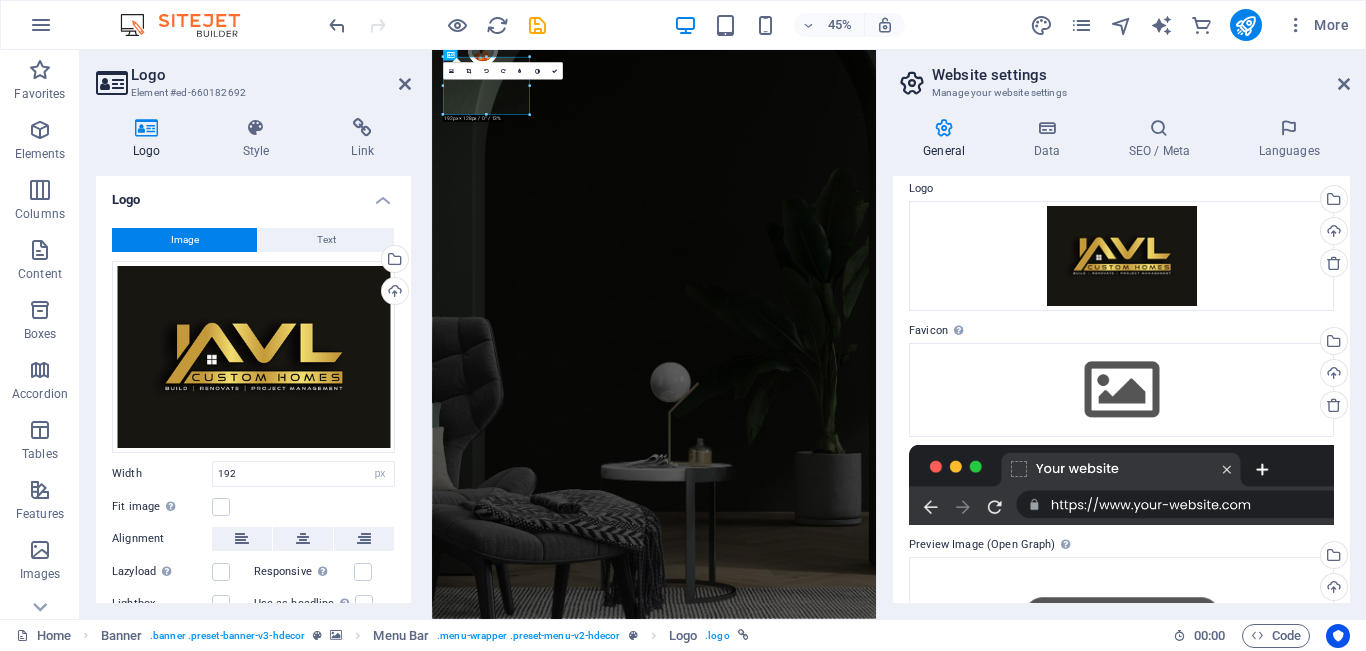 click on "Website settings" at bounding box center (1141, 75) 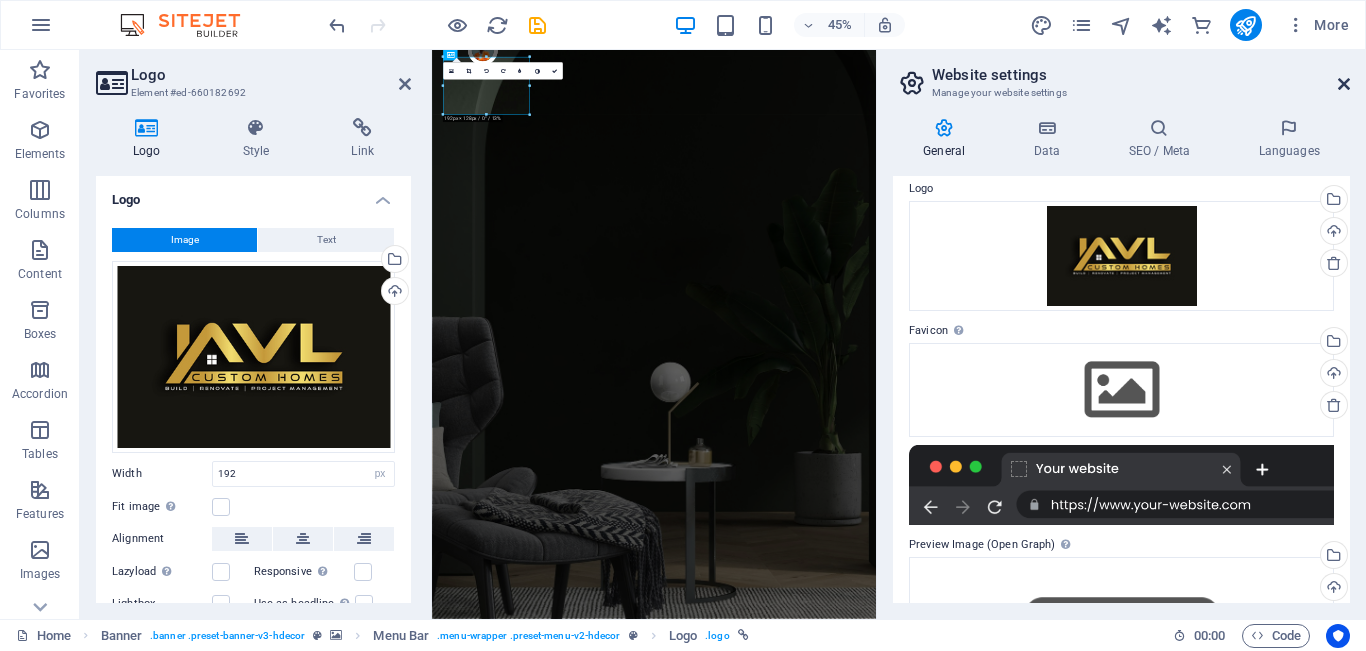 click at bounding box center [1344, 84] 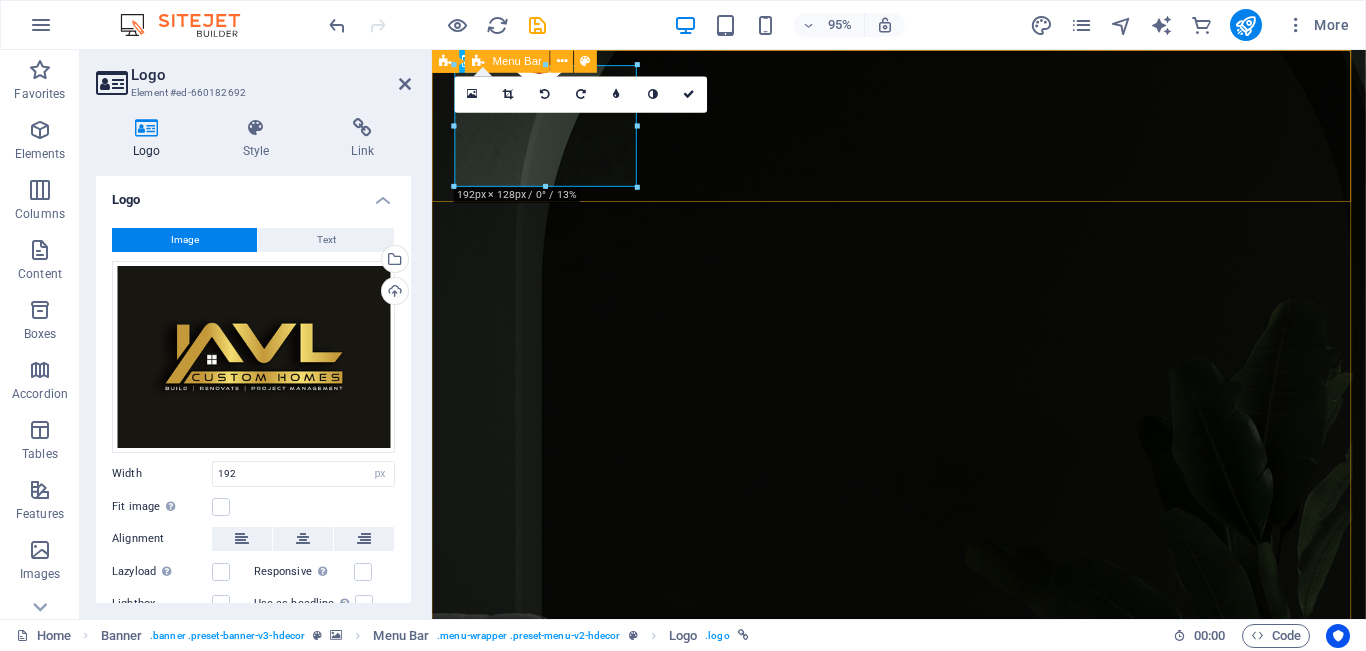 click on "About Us Testimonials Stores Contact" at bounding box center (923, 1671) 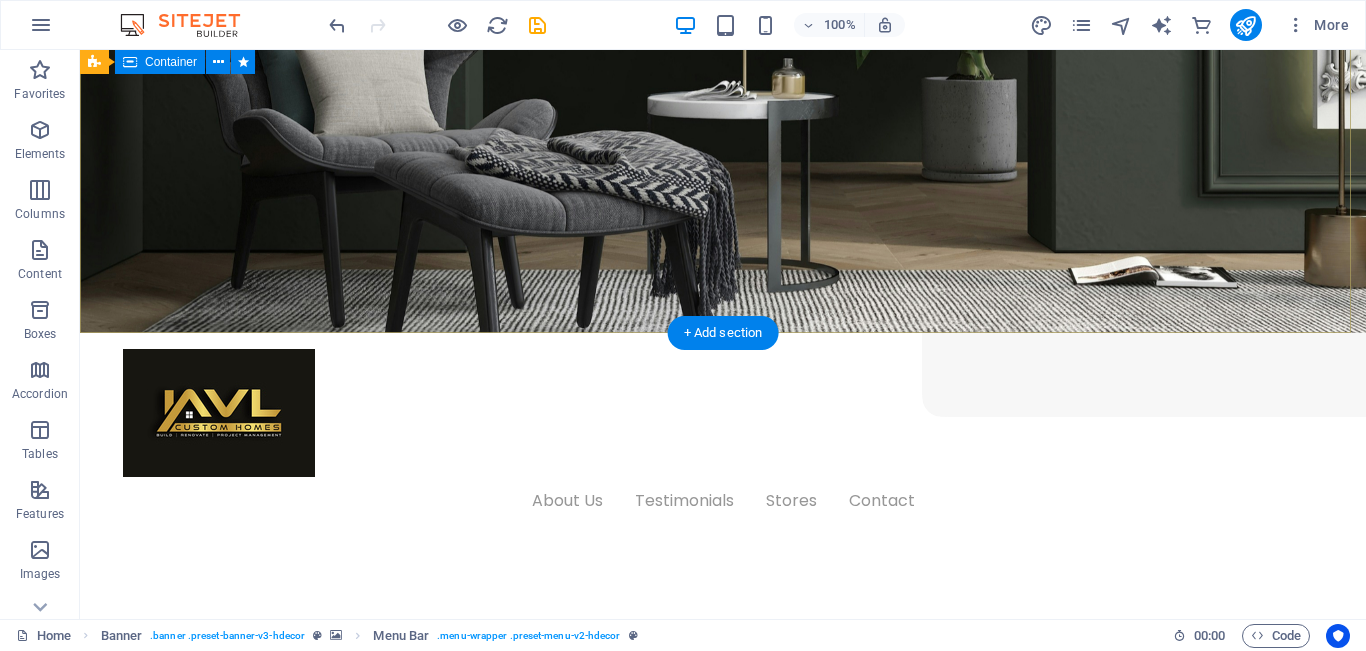 scroll, scrollTop: 0, scrollLeft: 0, axis: both 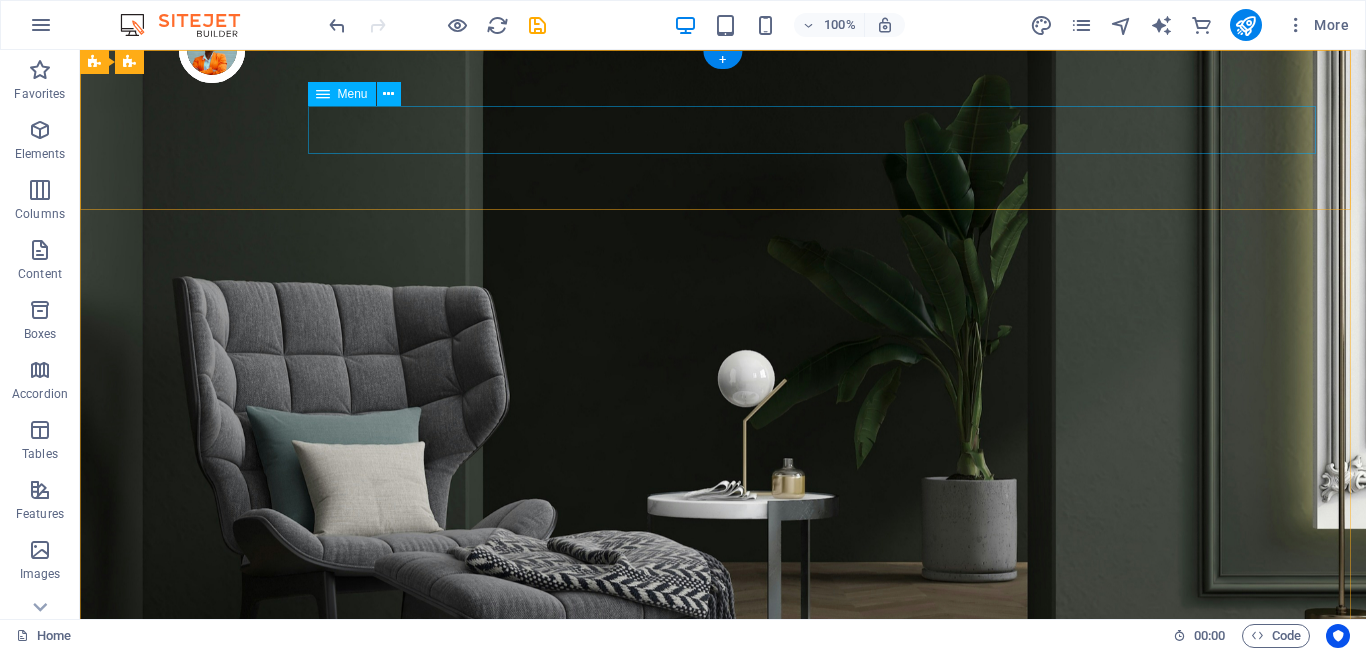click on "About Us Testimonials Stores Contact" at bounding box center [723, 901] 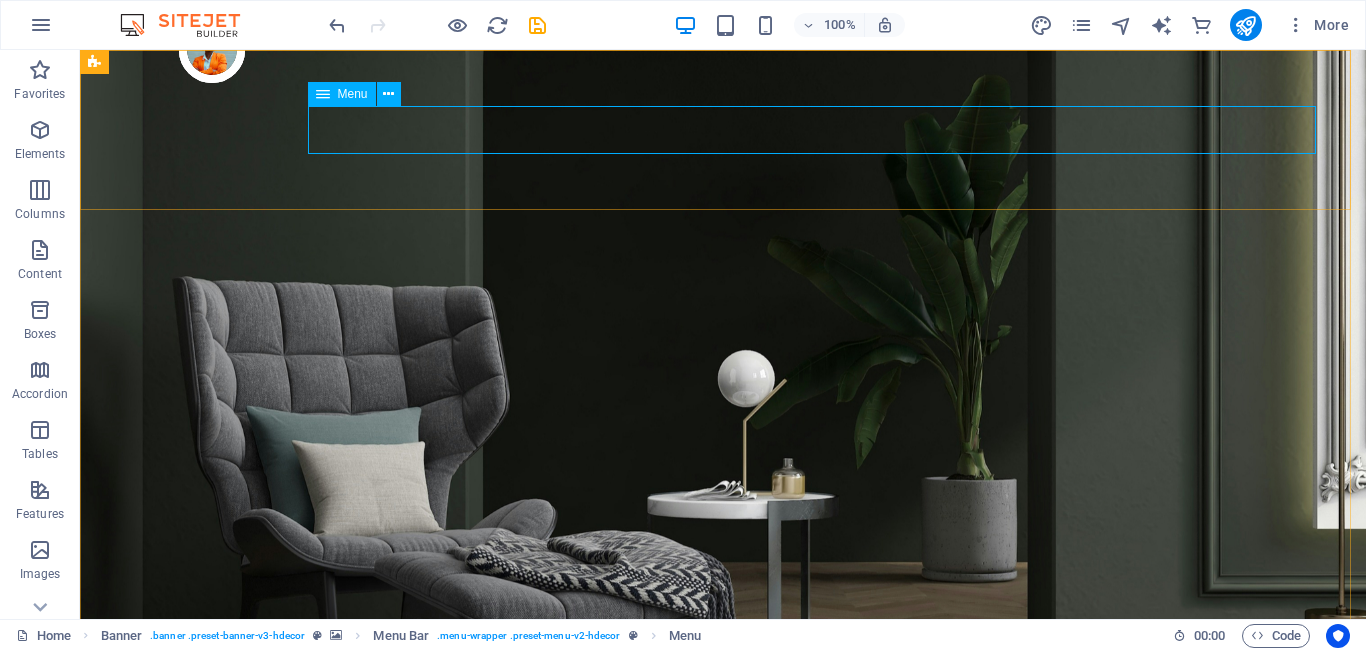 click at bounding box center [323, 94] 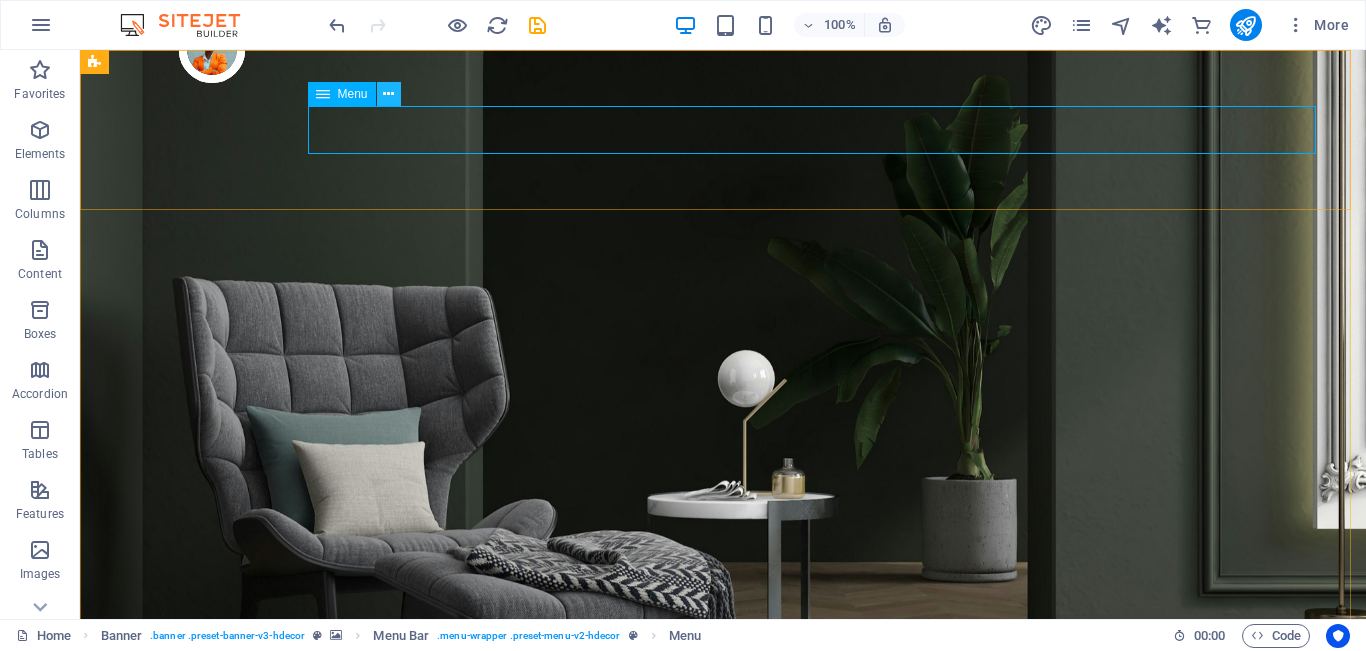 click at bounding box center (388, 94) 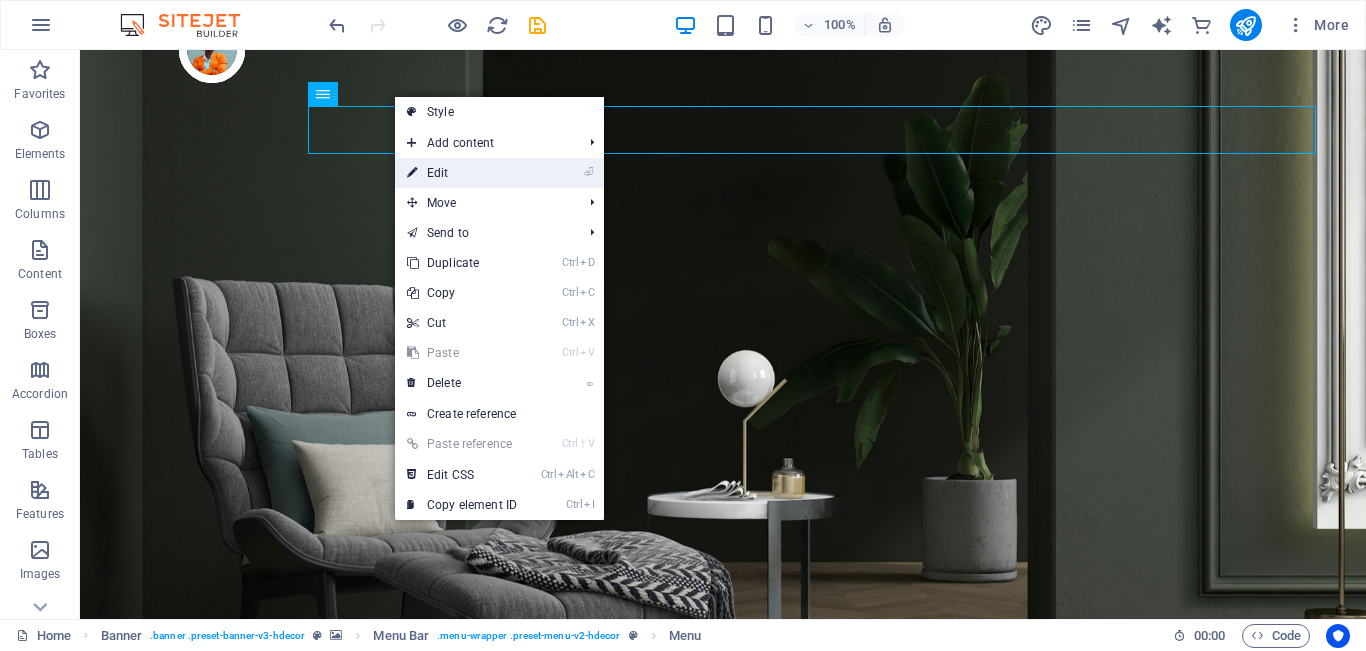 click on "⏎  Edit" at bounding box center (462, 173) 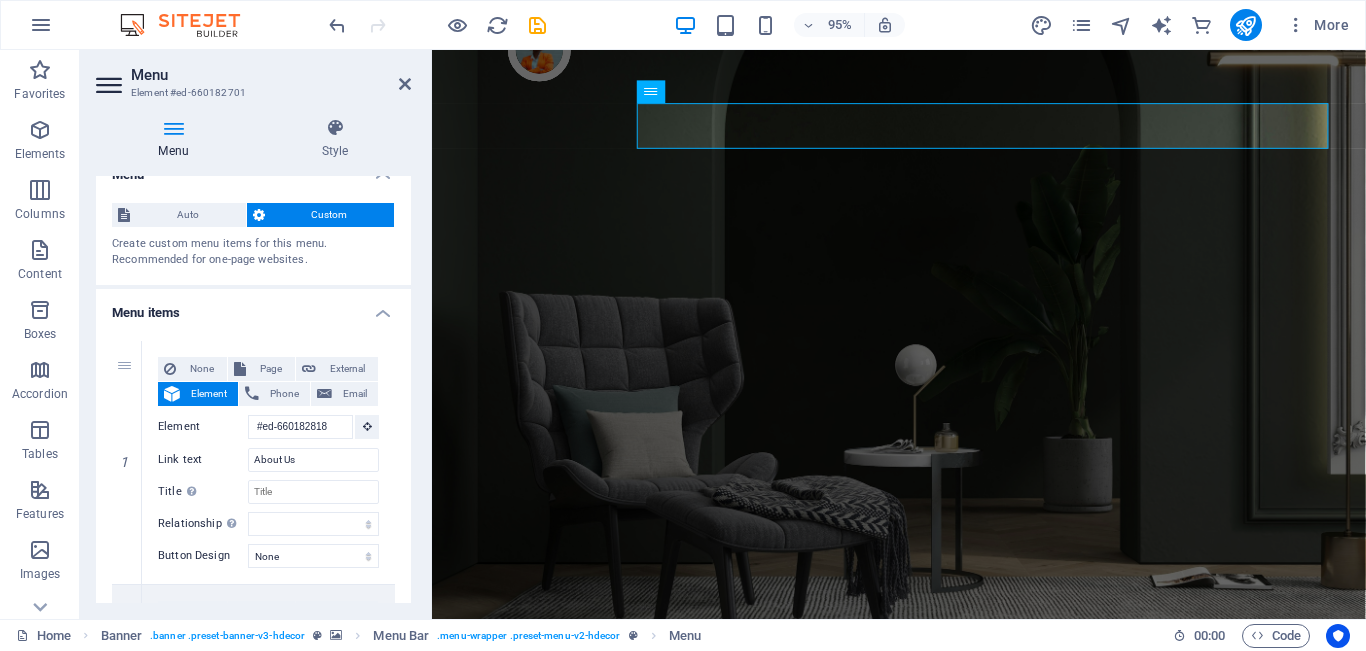 scroll, scrollTop: 0, scrollLeft: 0, axis: both 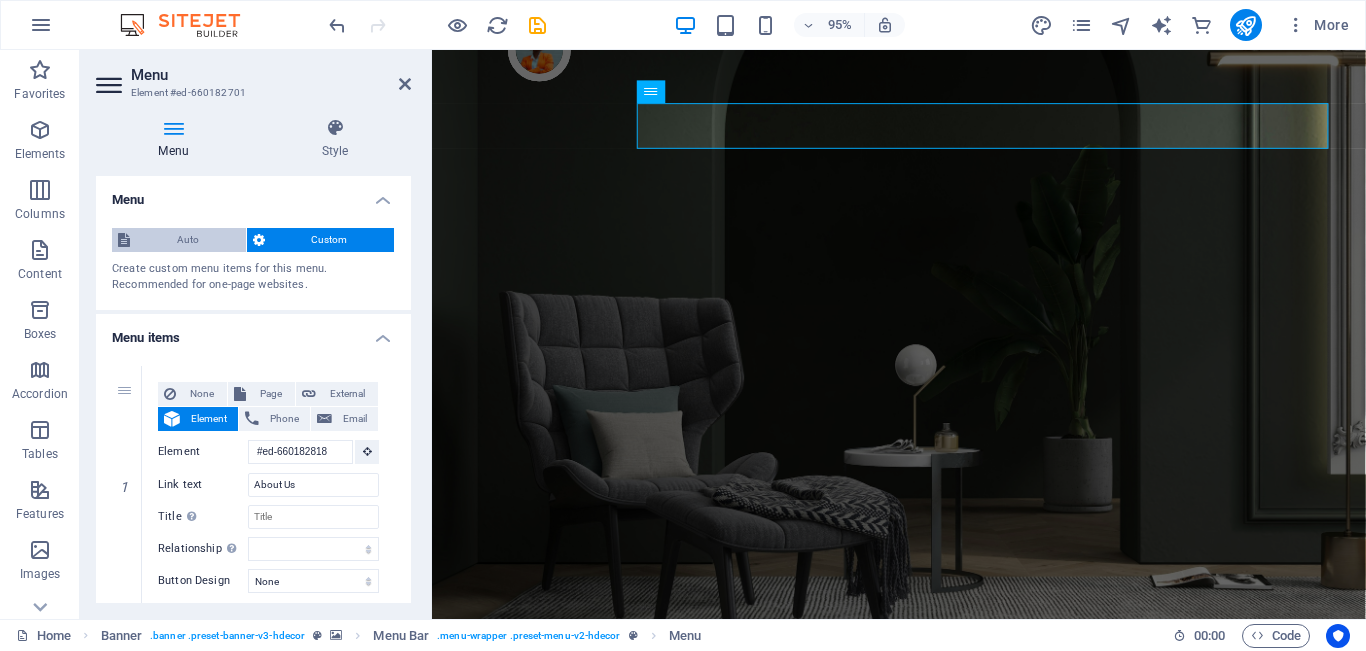 click on "Auto" at bounding box center [188, 240] 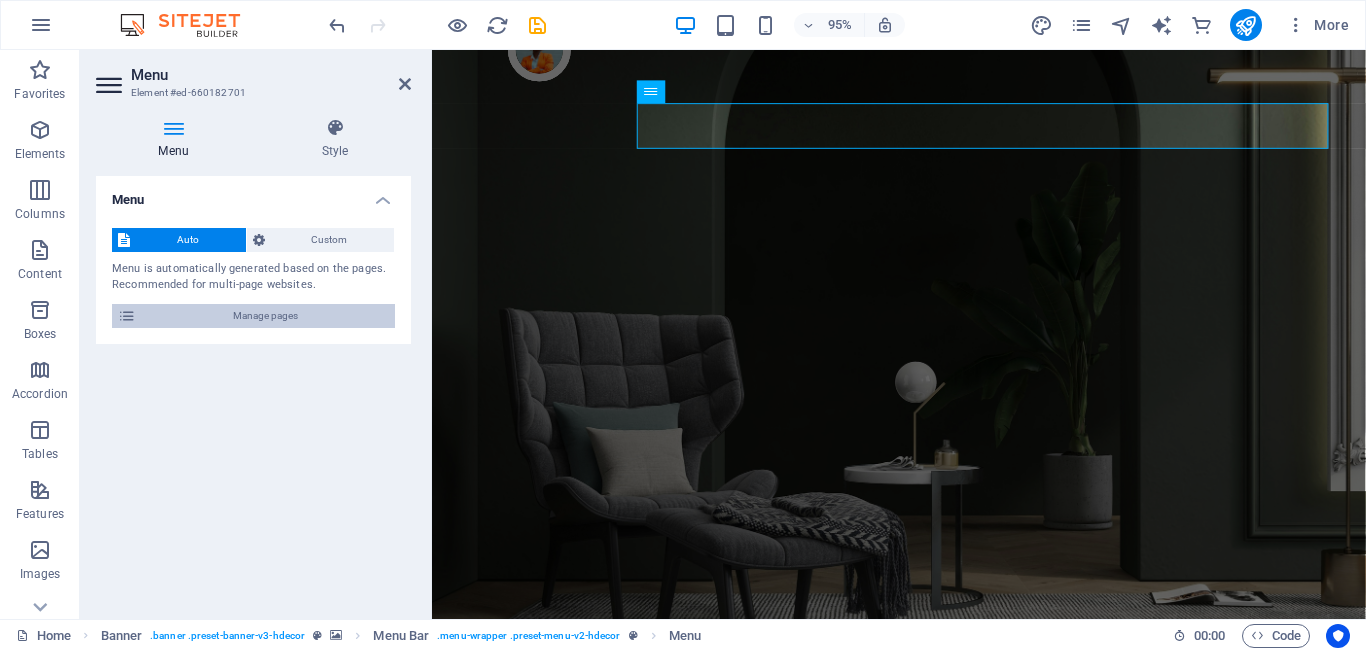click on "Manage pages" at bounding box center (265, 316) 